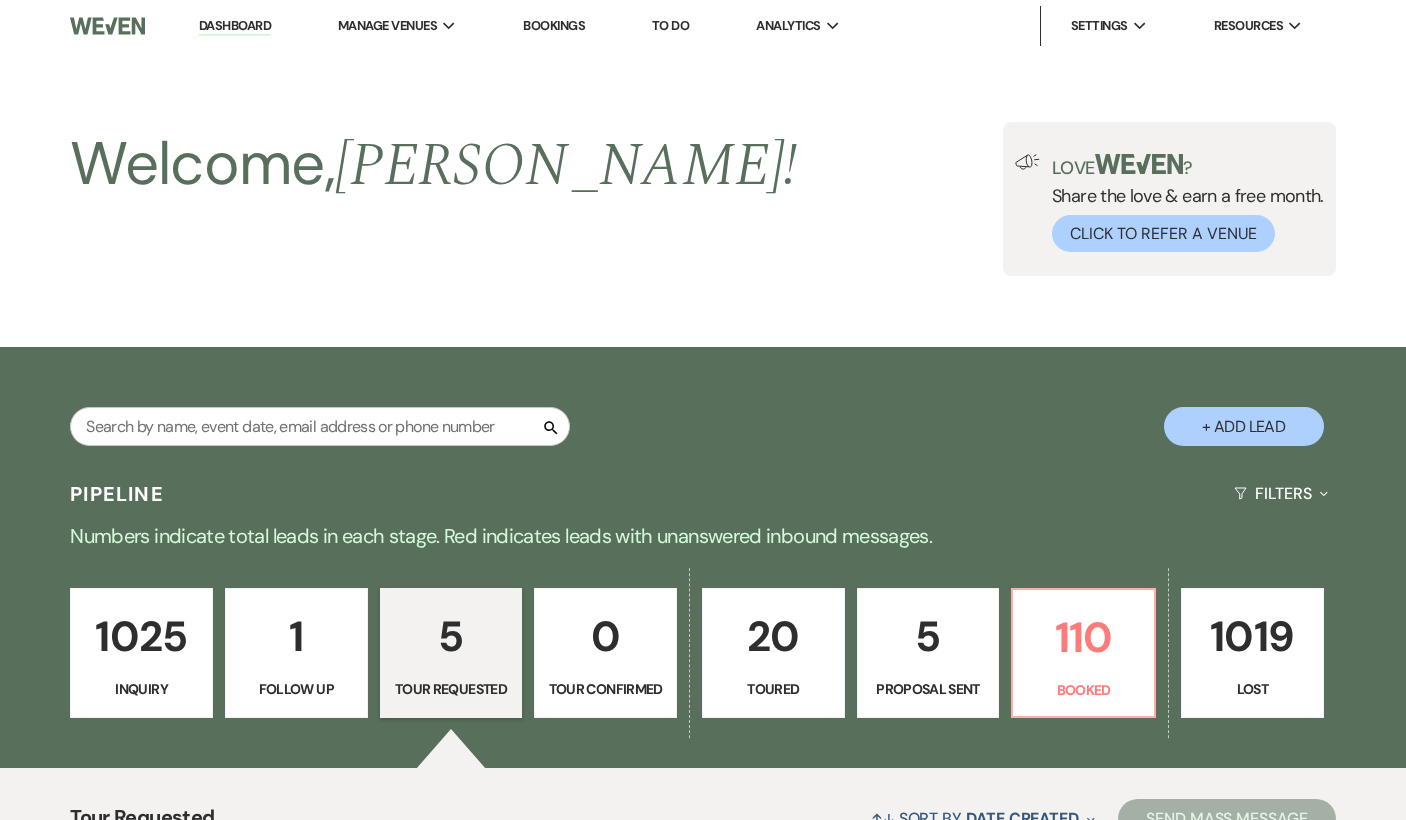 select on "2" 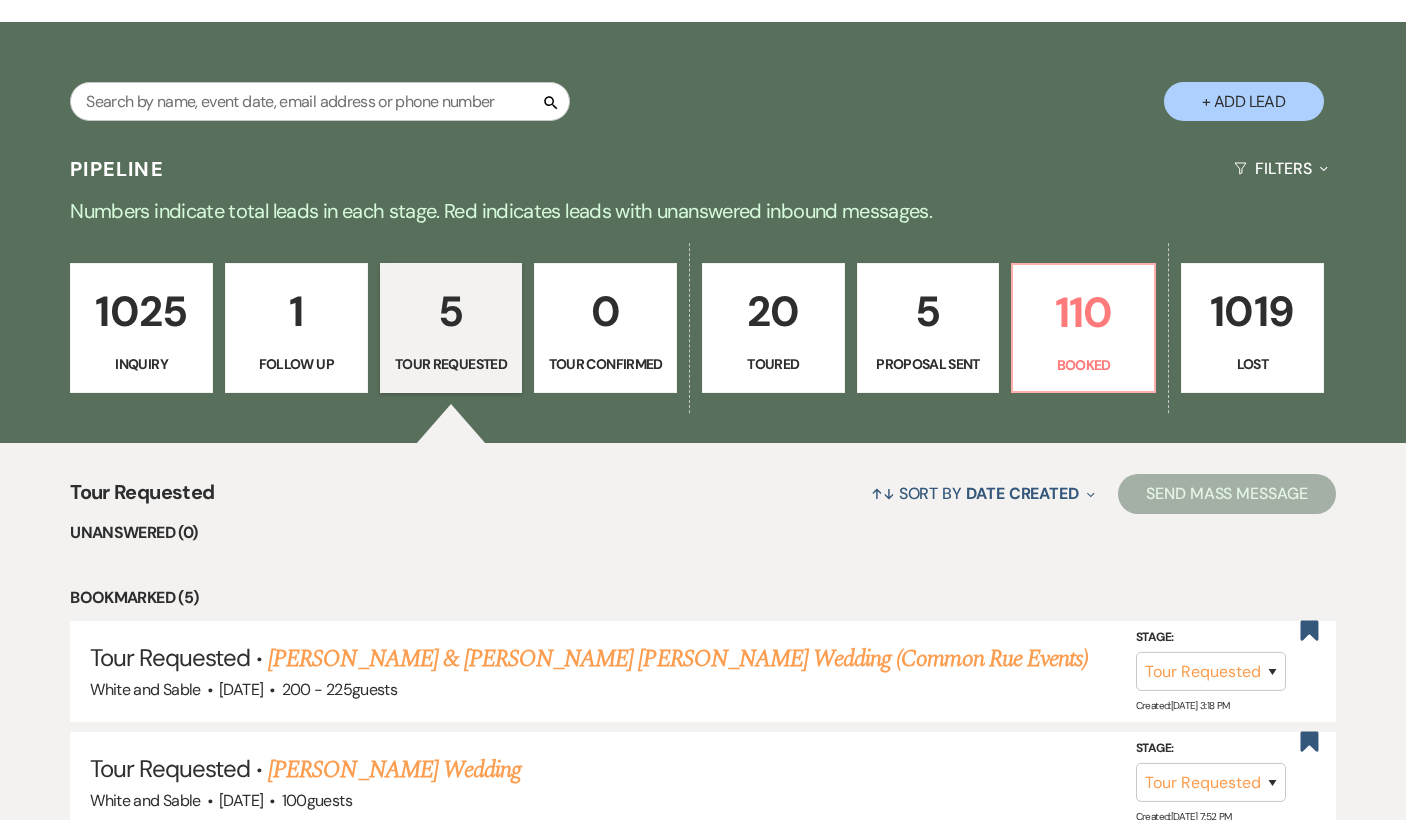 scroll, scrollTop: 0, scrollLeft: 0, axis: both 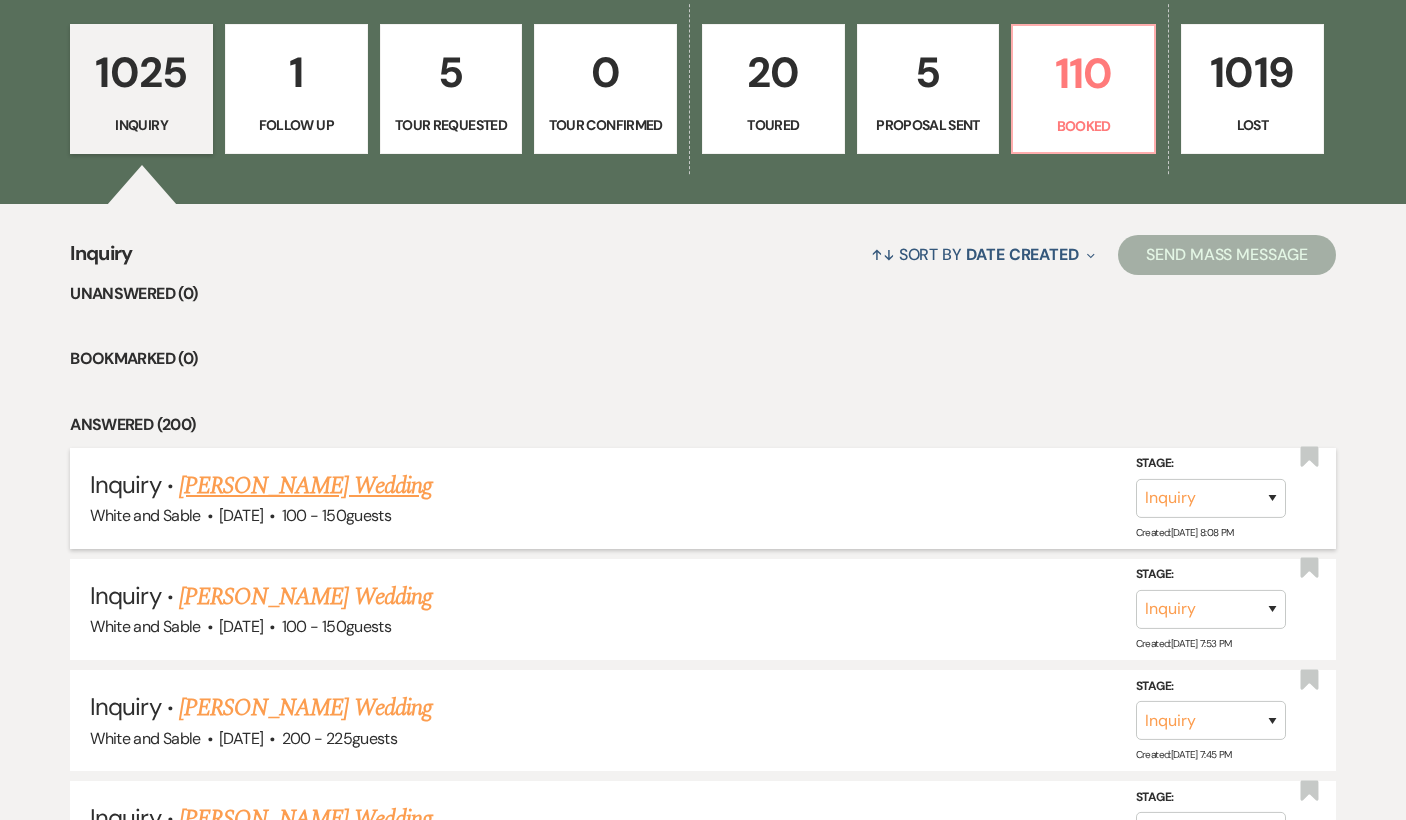 click on "[PERSON_NAME] Wedding" at bounding box center (305, 486) 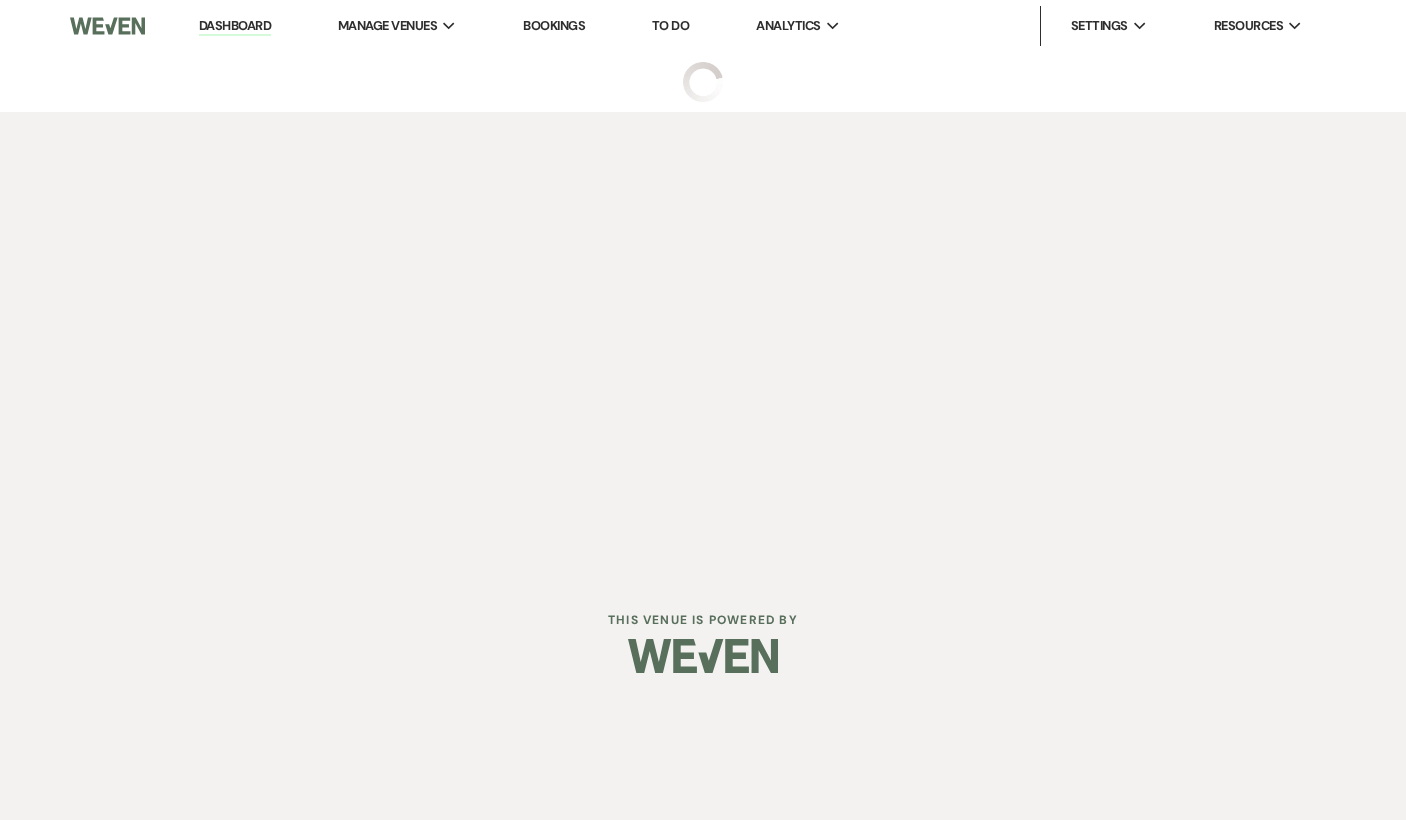 scroll, scrollTop: 0, scrollLeft: 0, axis: both 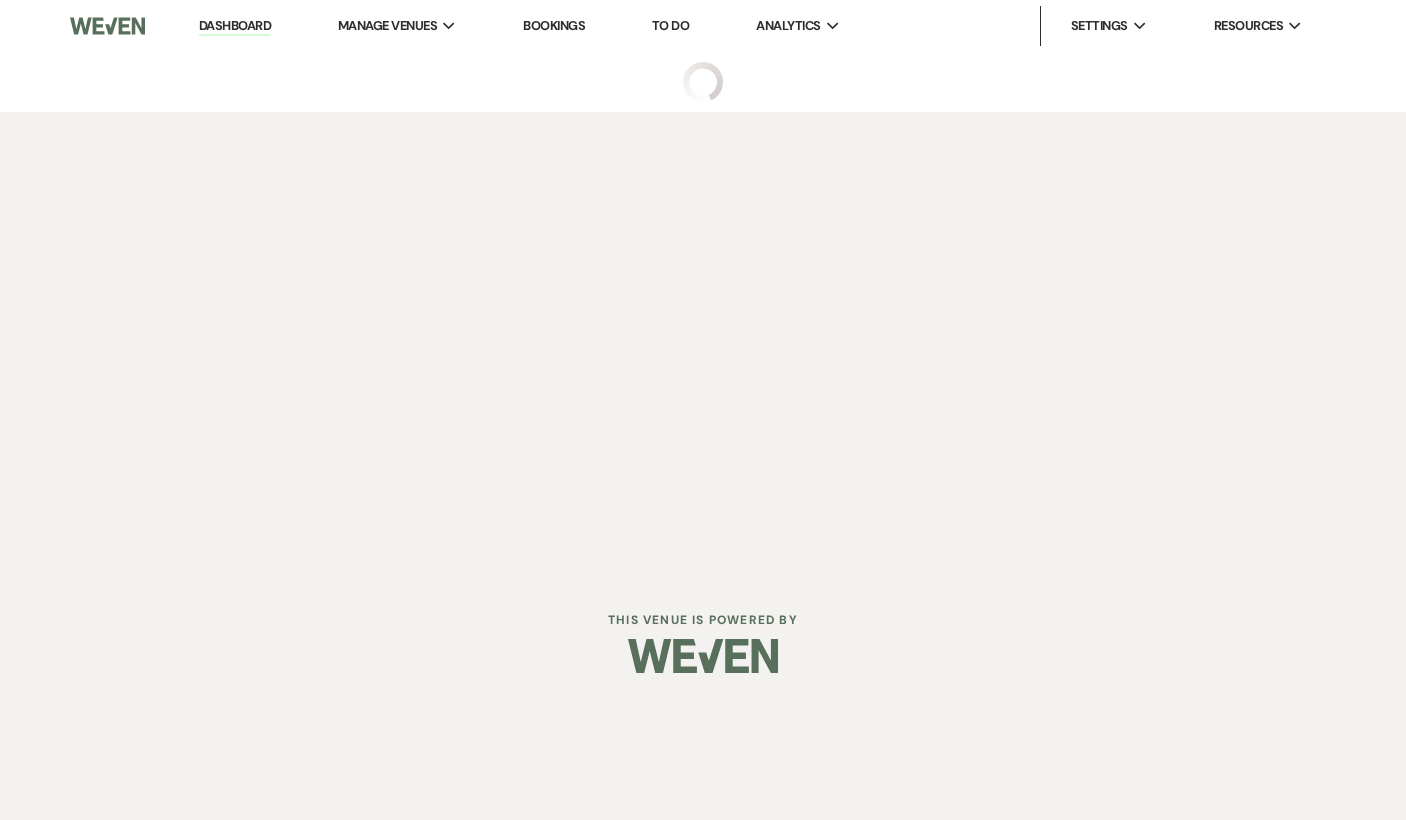 select on "5" 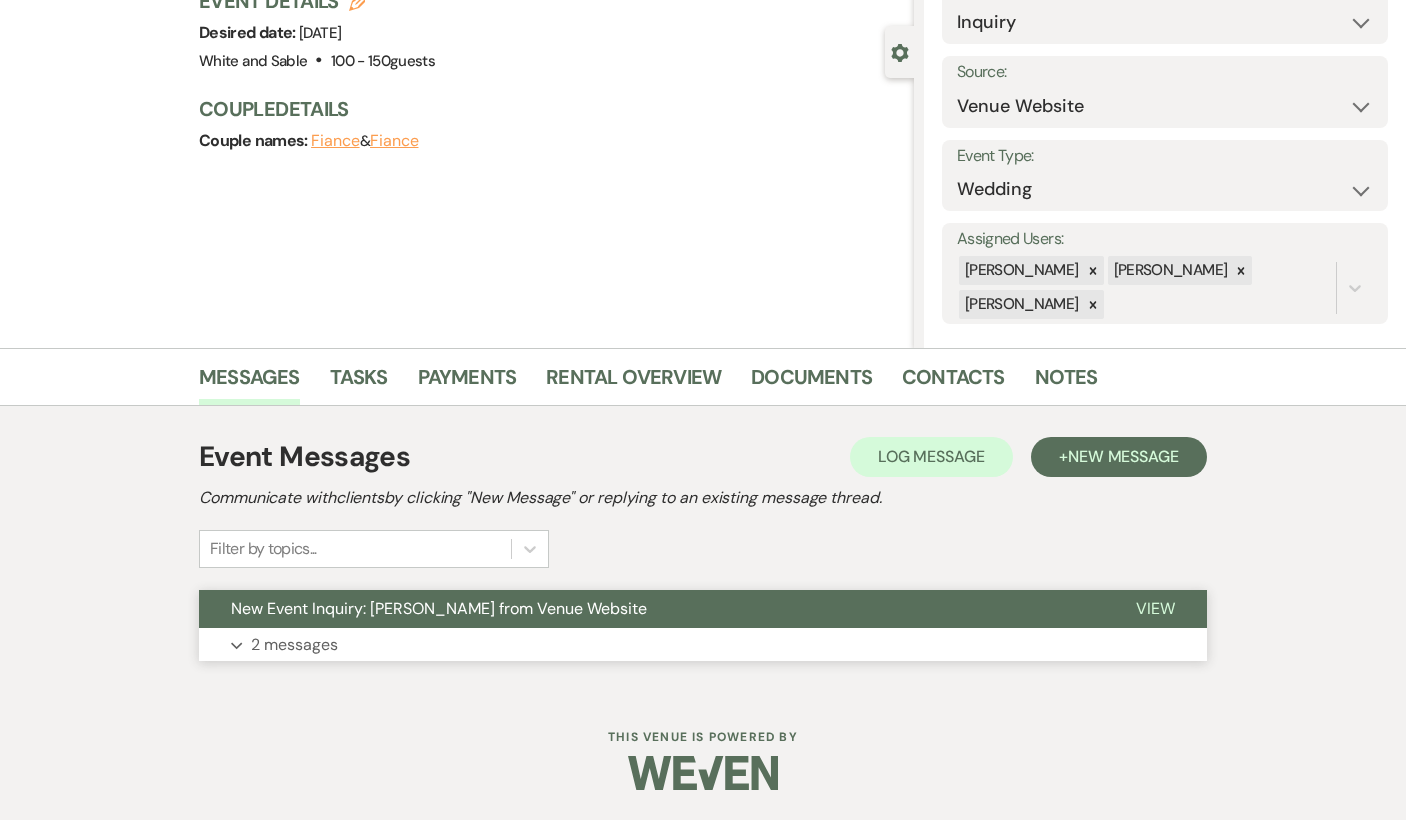 click on "New Event Inquiry: [PERSON_NAME] from Venue Website" at bounding box center [439, 608] 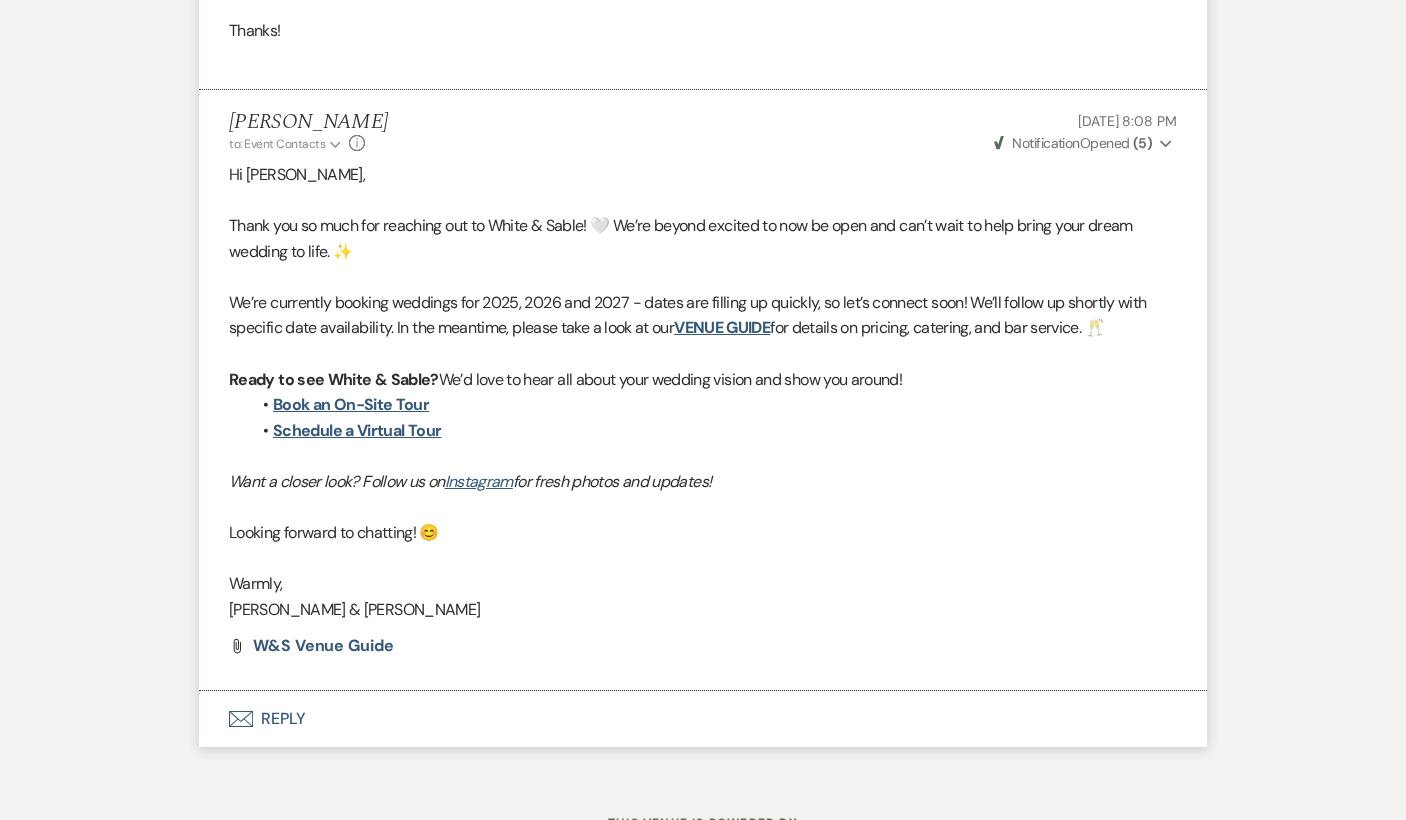 click on "Envelope Reply" at bounding box center [703, 719] 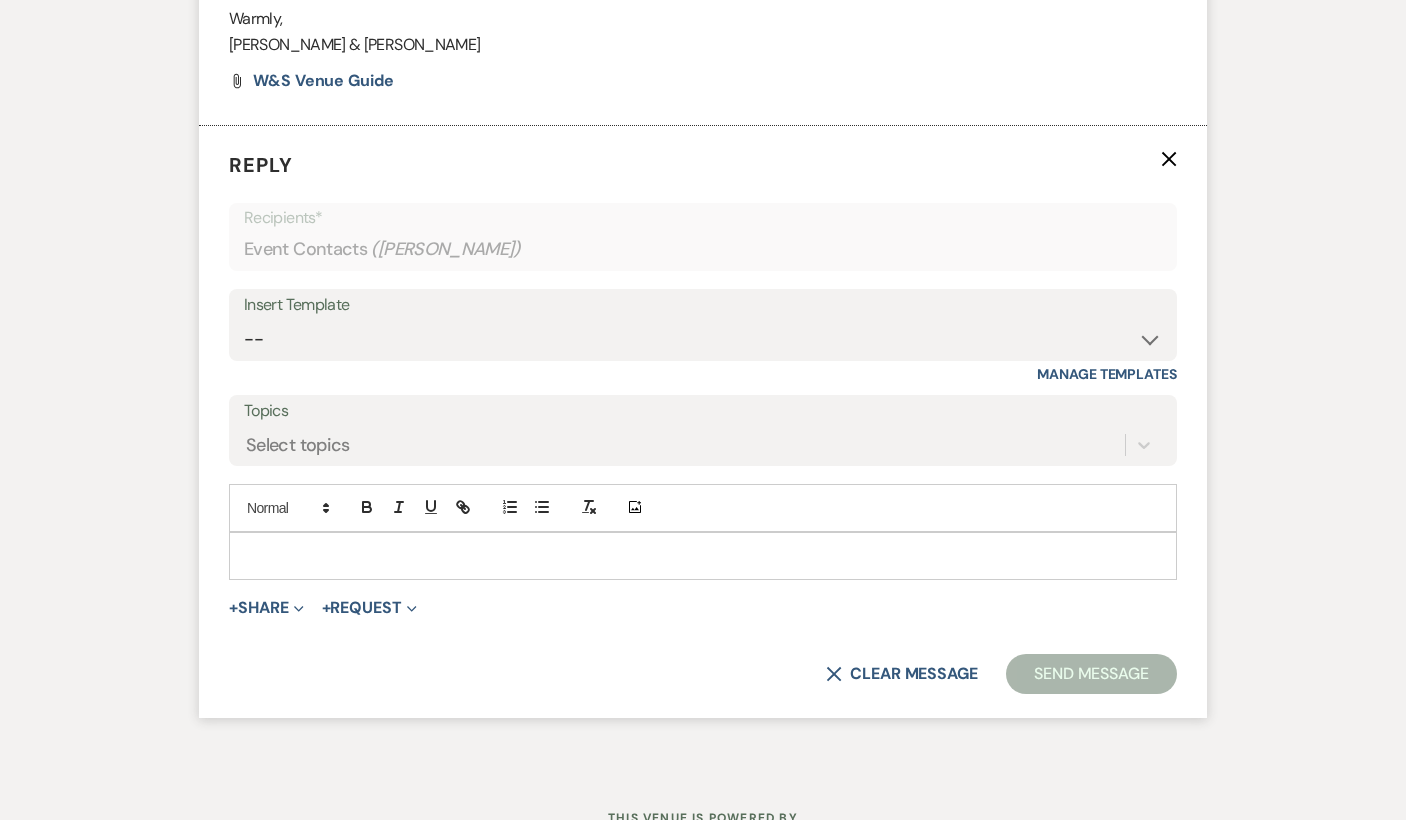 scroll, scrollTop: 1905, scrollLeft: 0, axis: vertical 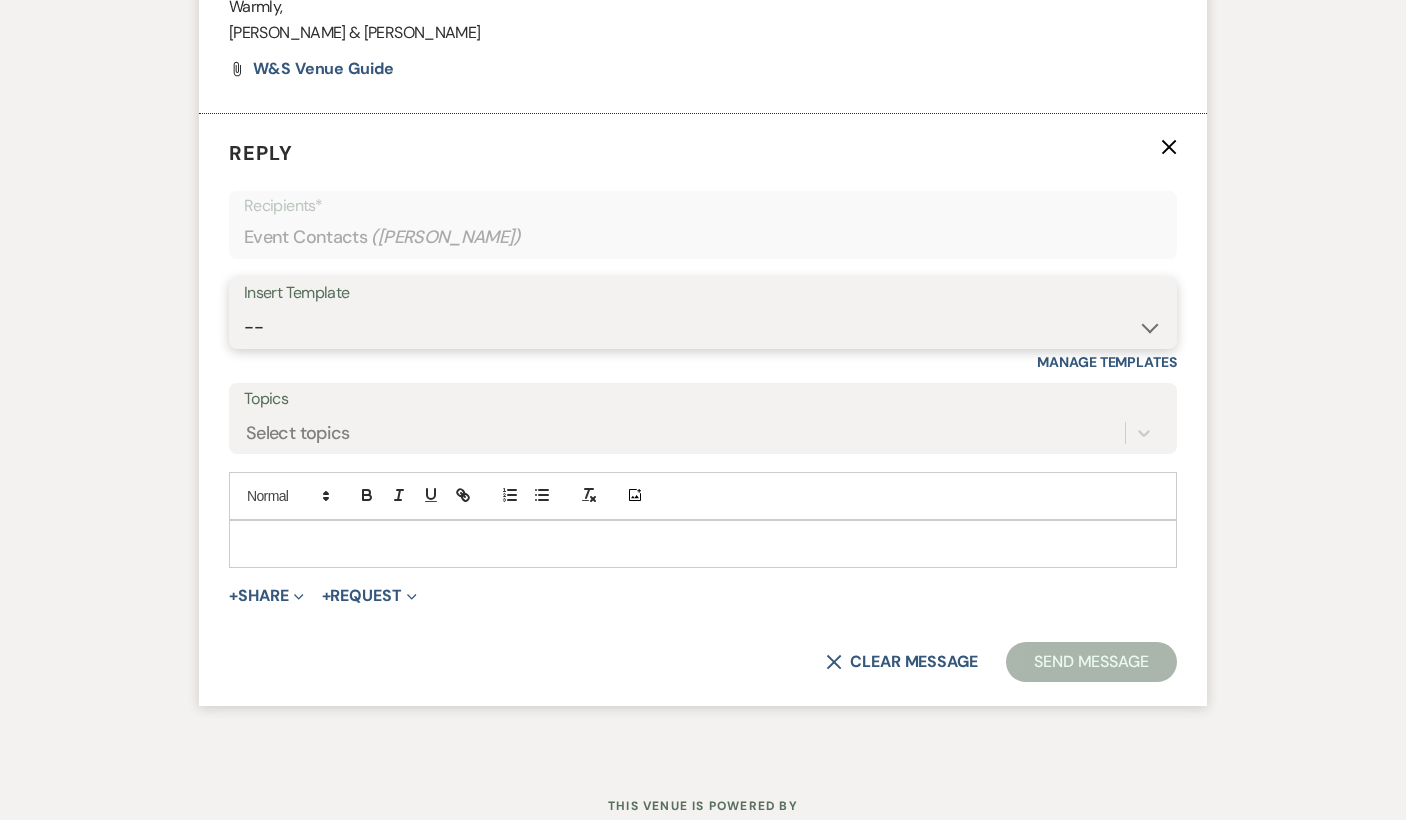 click on "-- Inquiry Response (Venue Guide) Schedule - Venue Tour Appt Confirmation Schedule - Venue Tour Appt Reminder Tour - Reschedule Tour - Follow-Up (Venue Guide) Proposal - Wedding Wedding Onboarding - Welcome Guide and Weven Planning Portal Introduction Inquiry Follow-Up: 5 Tips for Stress-Free Planning Inquiry - Available Dates Inquiry Follow-Up: Tour Invitation Inquiry Follow-Up: Unique Features Inquiry Follow-Up: Planning at W&S Insurance Exception Response [DATE] Weddings [DATE] Weddings Baseball Poop or get off toliet (Venue Guide) Concession Speech Onboarding - Welcome Magazine and Weven Planning Portal Introduction (NON-Wedding Events) Day-of Coordinators Schedule - Venue IN-PERSON Tour Appt Confirmation Outside Food Info [PERSON_NAME] Films [DATE] Weddings Hire a Host / Host a Toast Follow-follow up Recommended Vendors Weekend Tours Catering Guidelines & Vendor COI Requirements Inventory List to Booked Couples Cancellation Form [PERSON_NAME] Template Client Communication (parents requesting calls) - NEED TO EDIT" at bounding box center (703, 327) 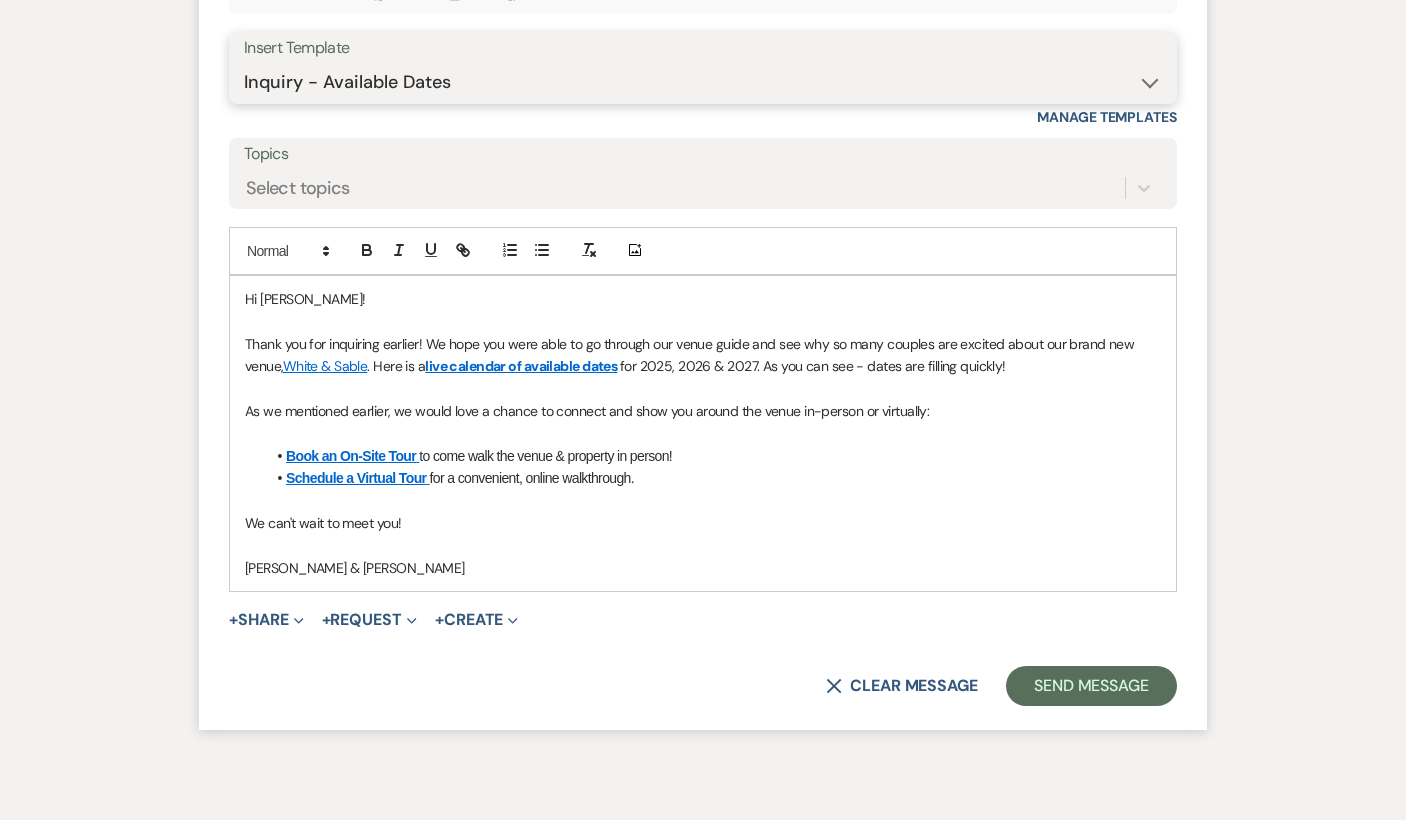 scroll, scrollTop: 2242, scrollLeft: 0, axis: vertical 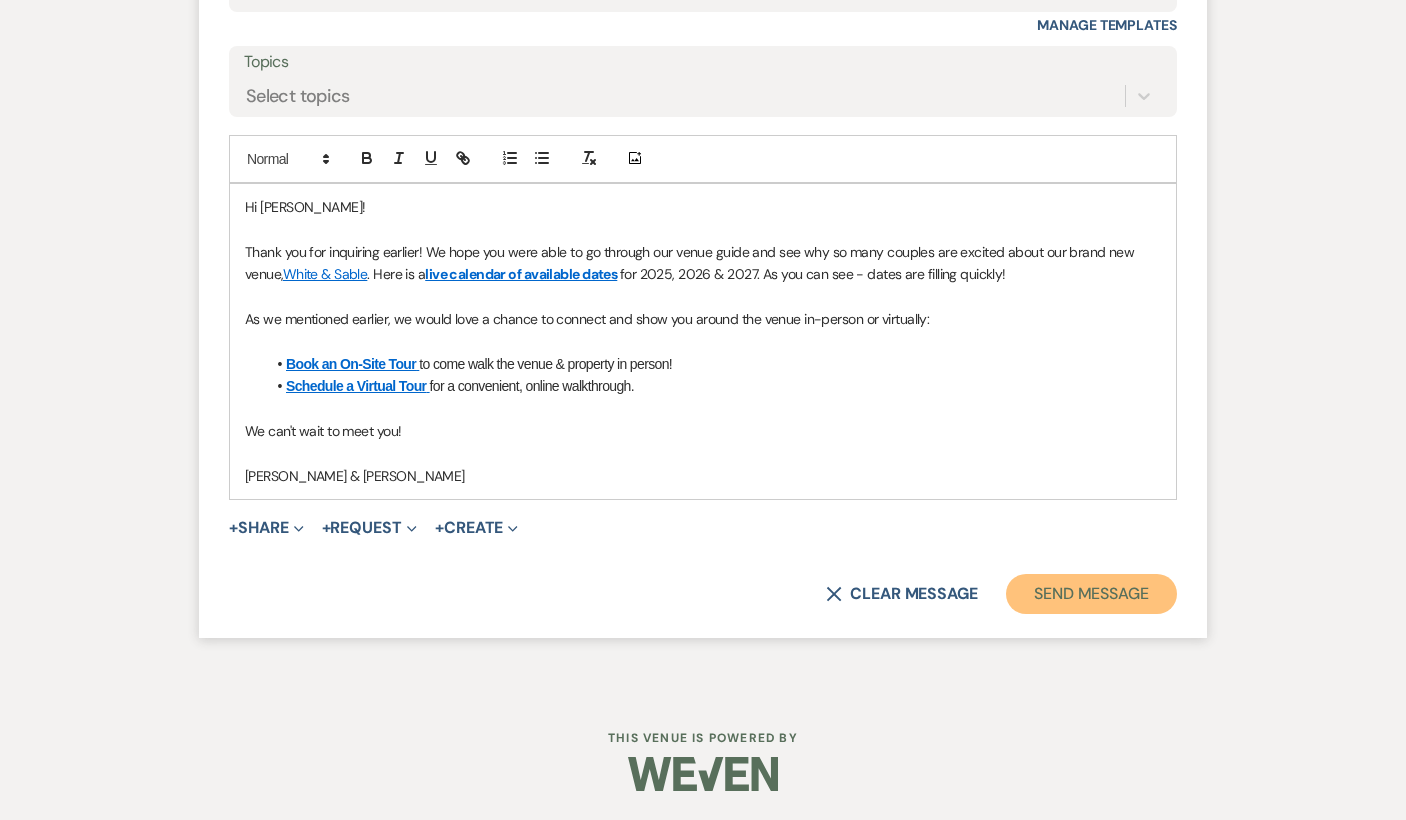 click on "Send Message" at bounding box center [1091, 594] 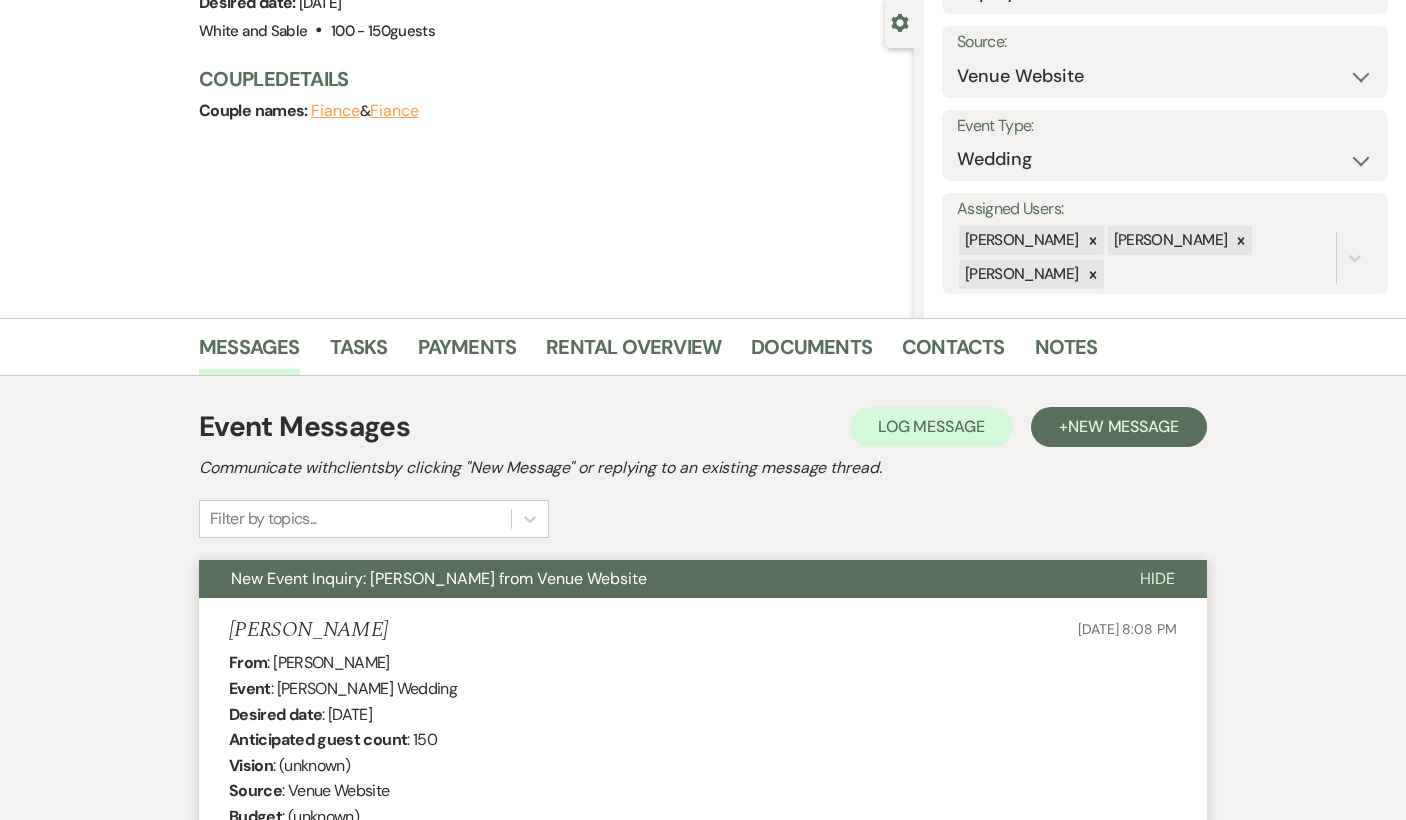 scroll, scrollTop: 0, scrollLeft: 0, axis: both 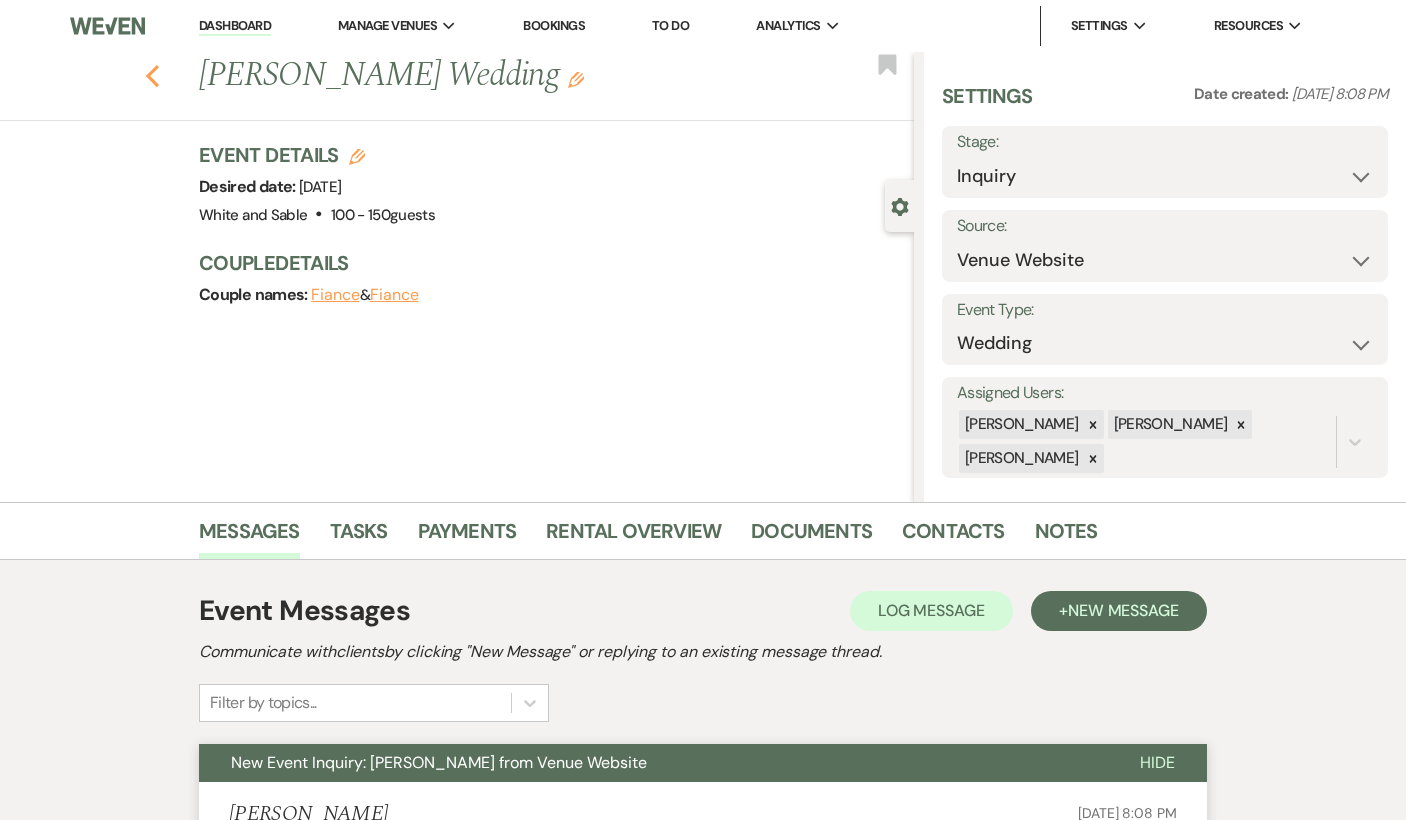 click on "Previous" 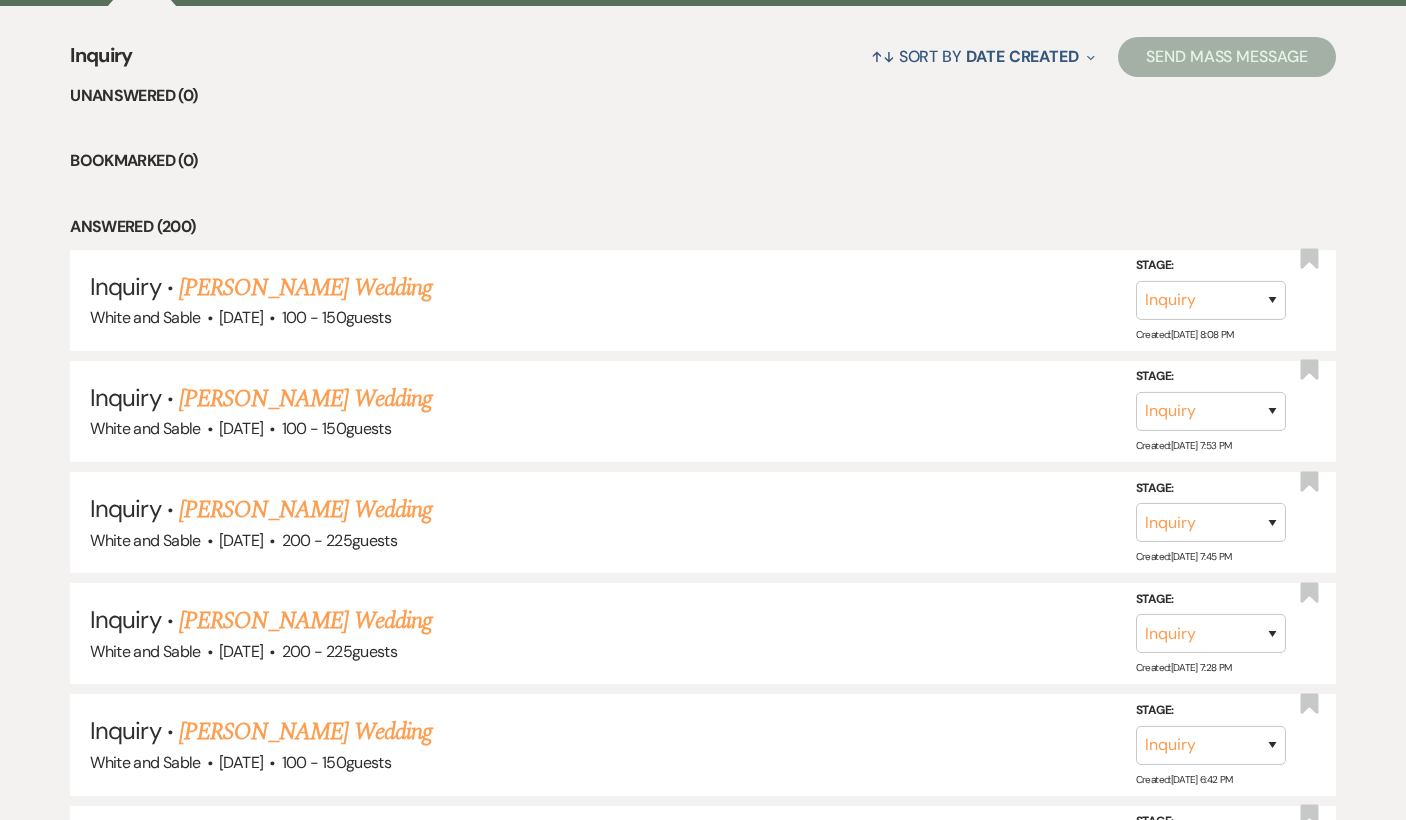 scroll, scrollTop: 785, scrollLeft: 0, axis: vertical 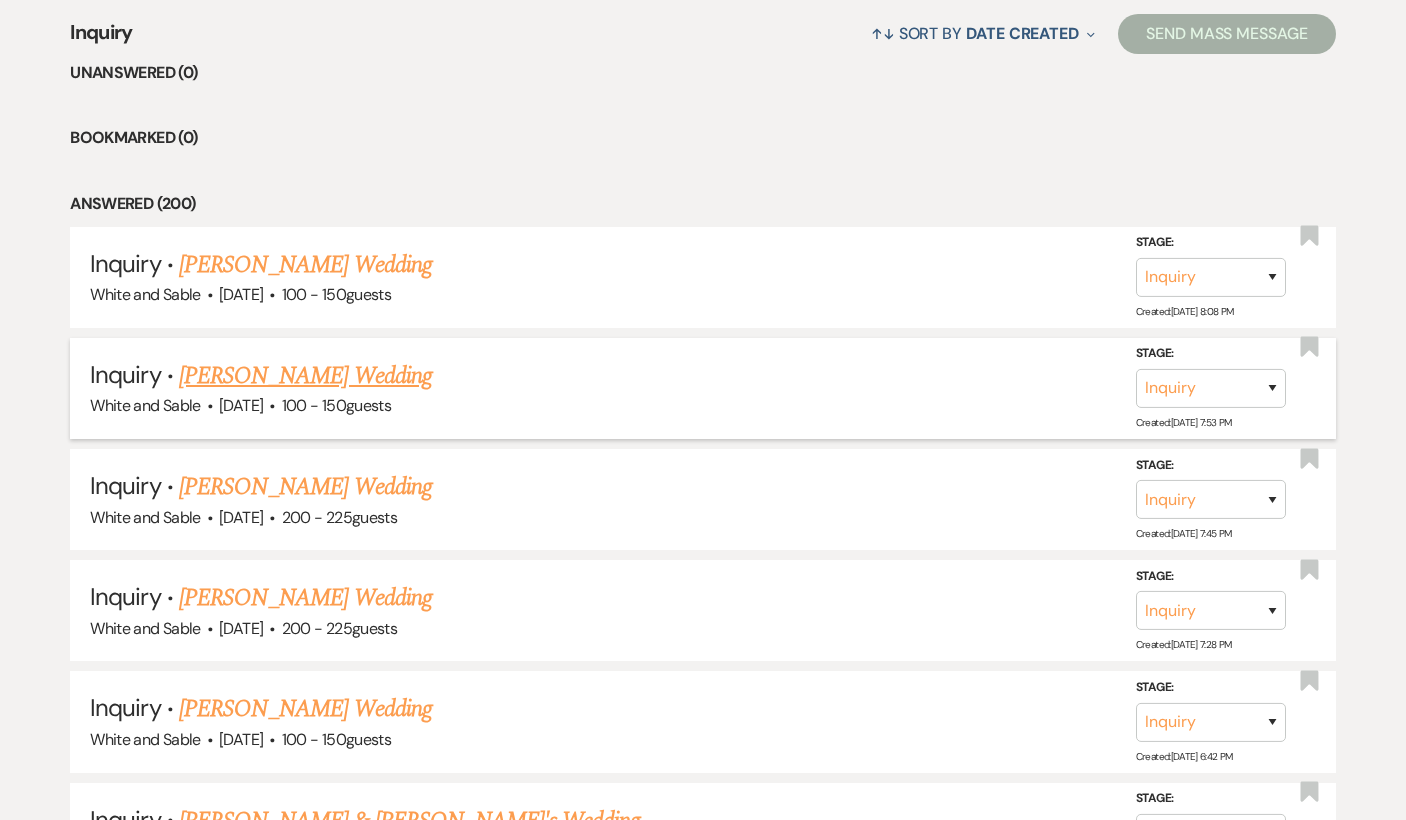 click on "[PERSON_NAME] Wedding" at bounding box center [305, 376] 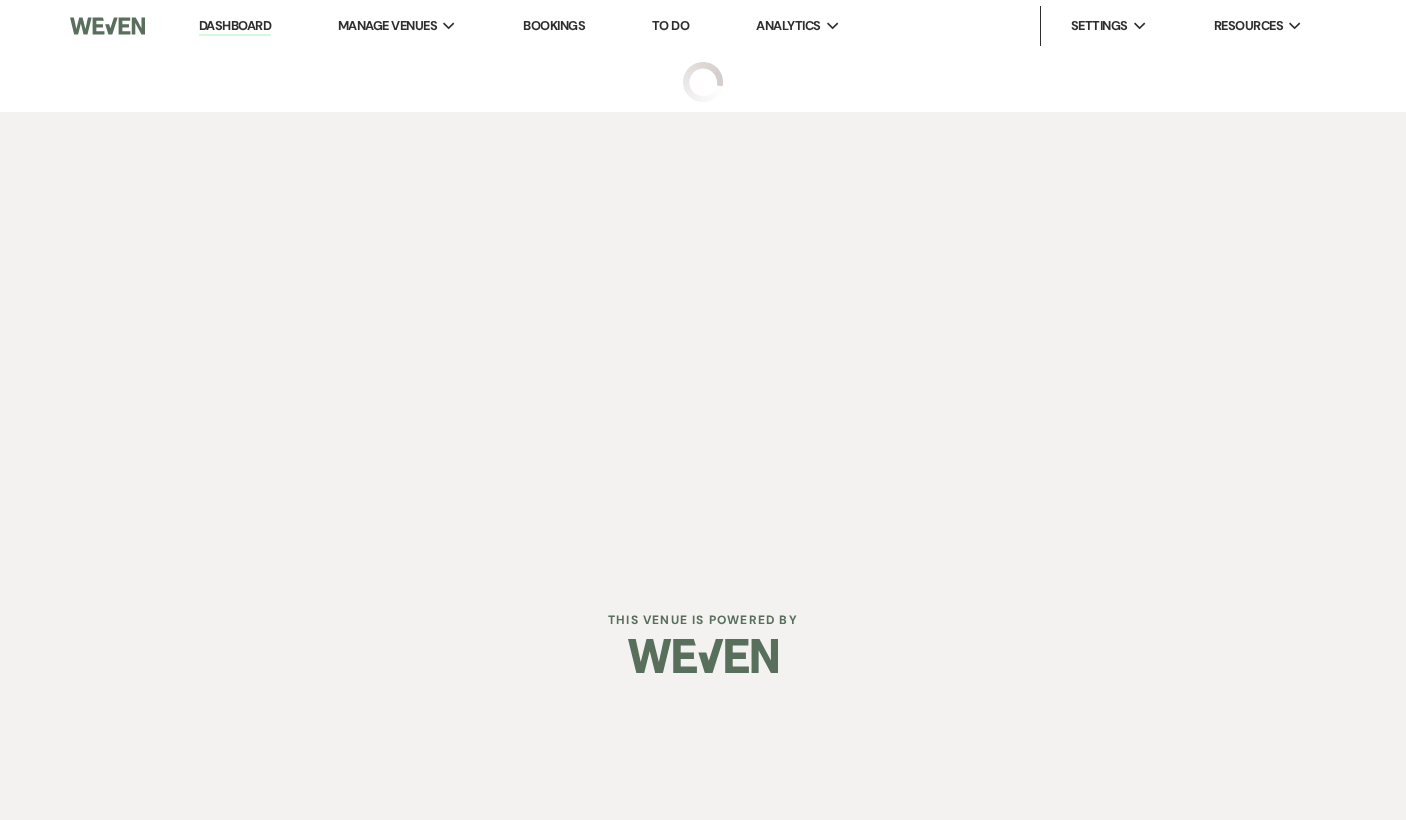 scroll, scrollTop: 0, scrollLeft: 0, axis: both 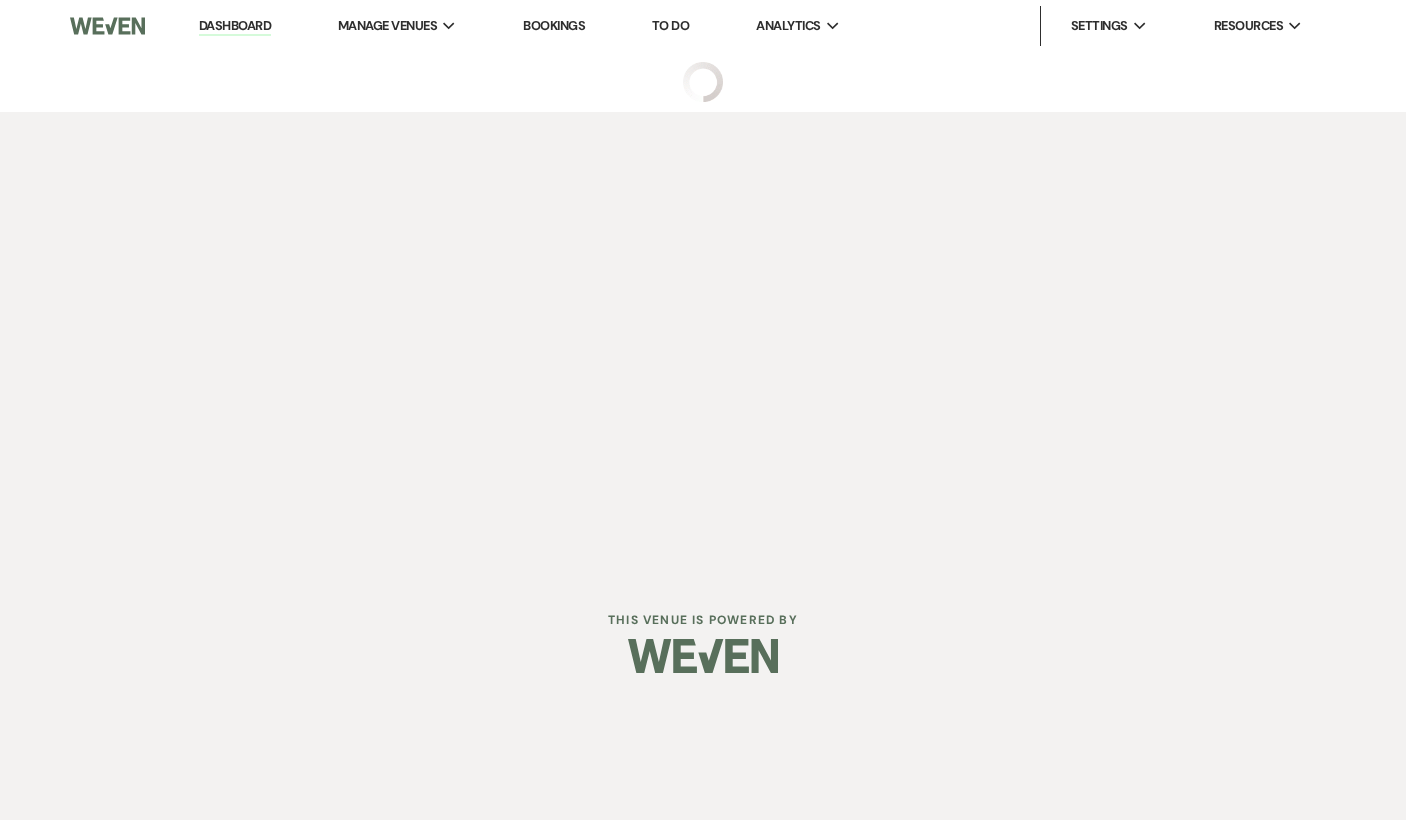 select on "5" 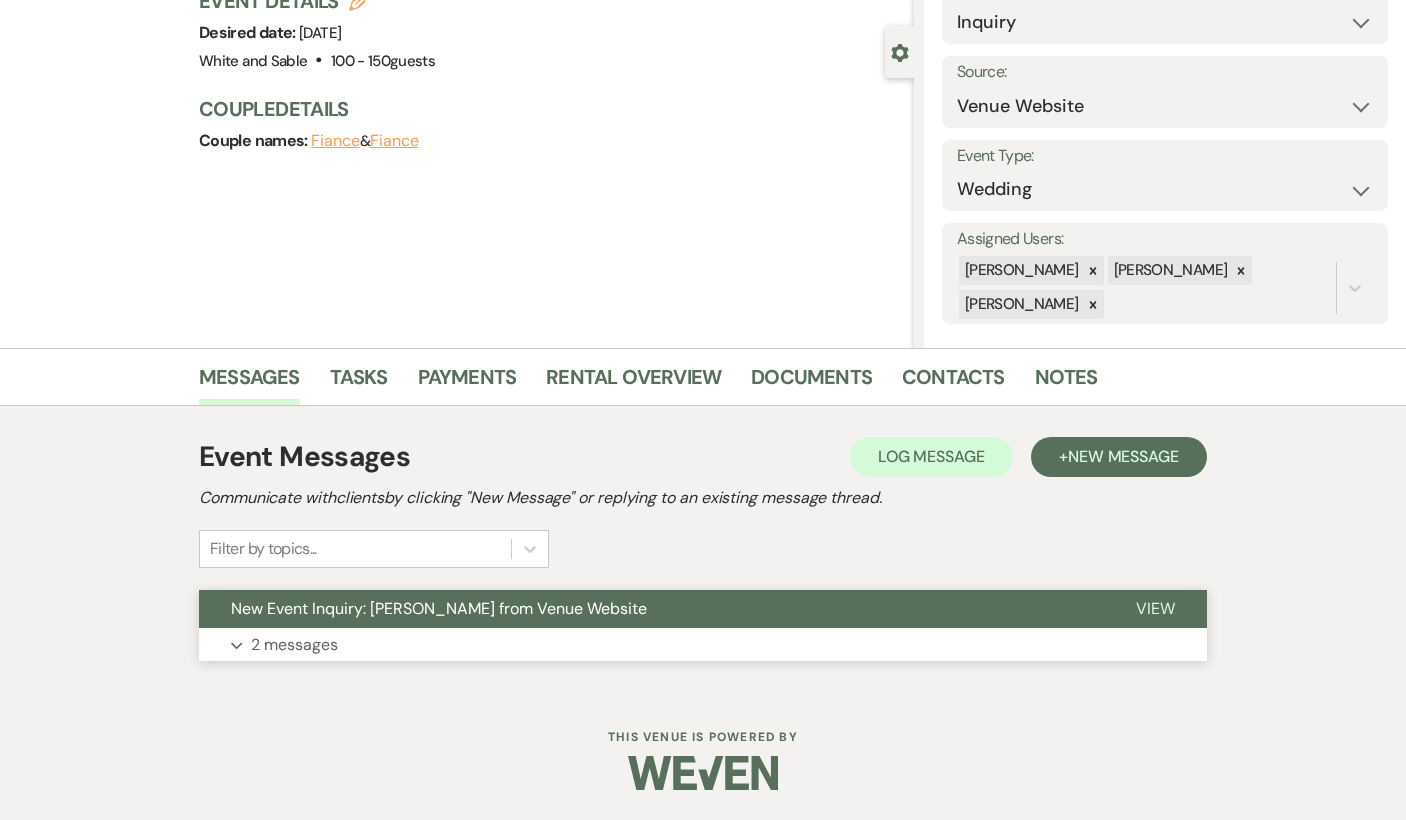click on "New Event Inquiry: [PERSON_NAME] from Venue Website" at bounding box center (439, 608) 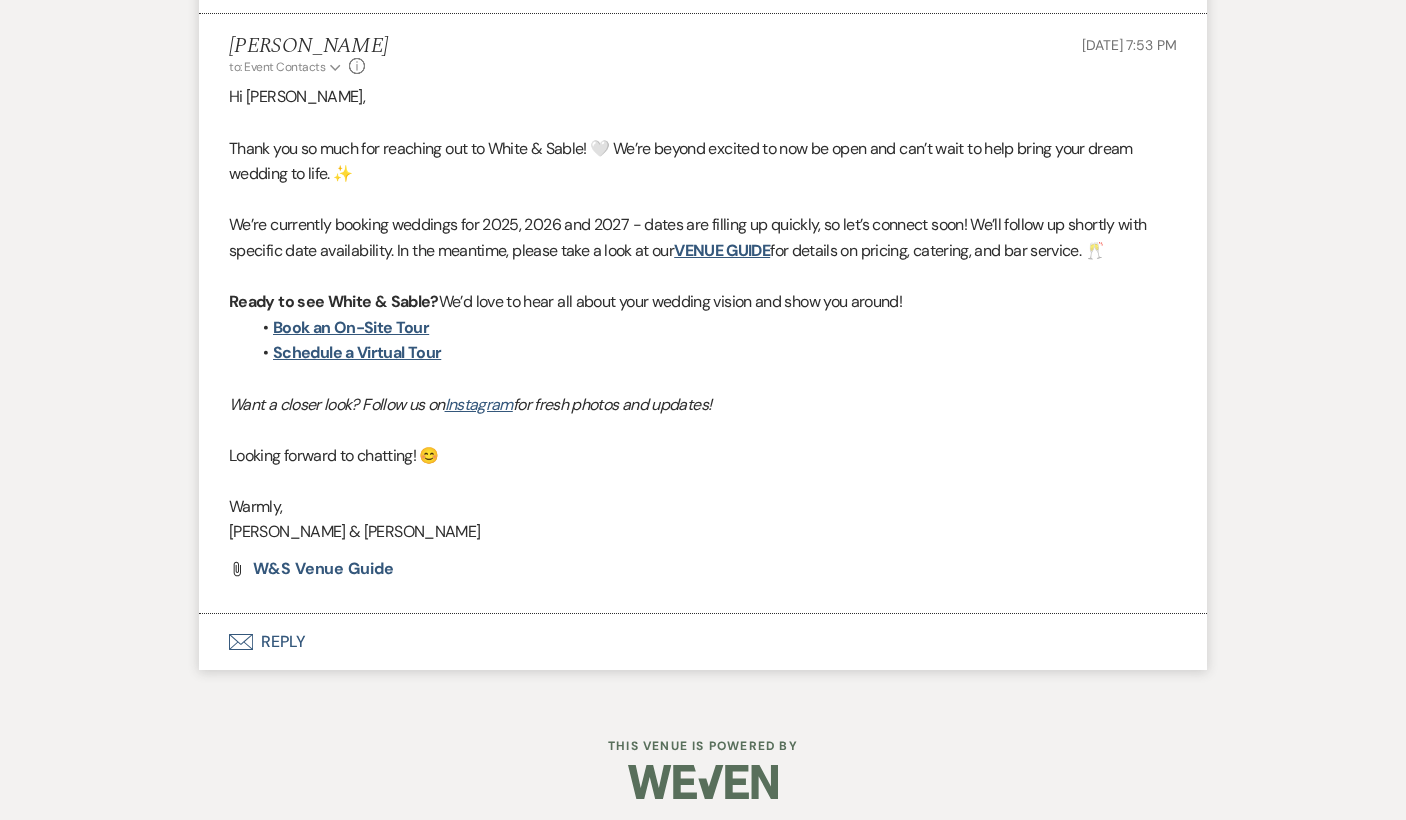 scroll, scrollTop: 1315, scrollLeft: 0, axis: vertical 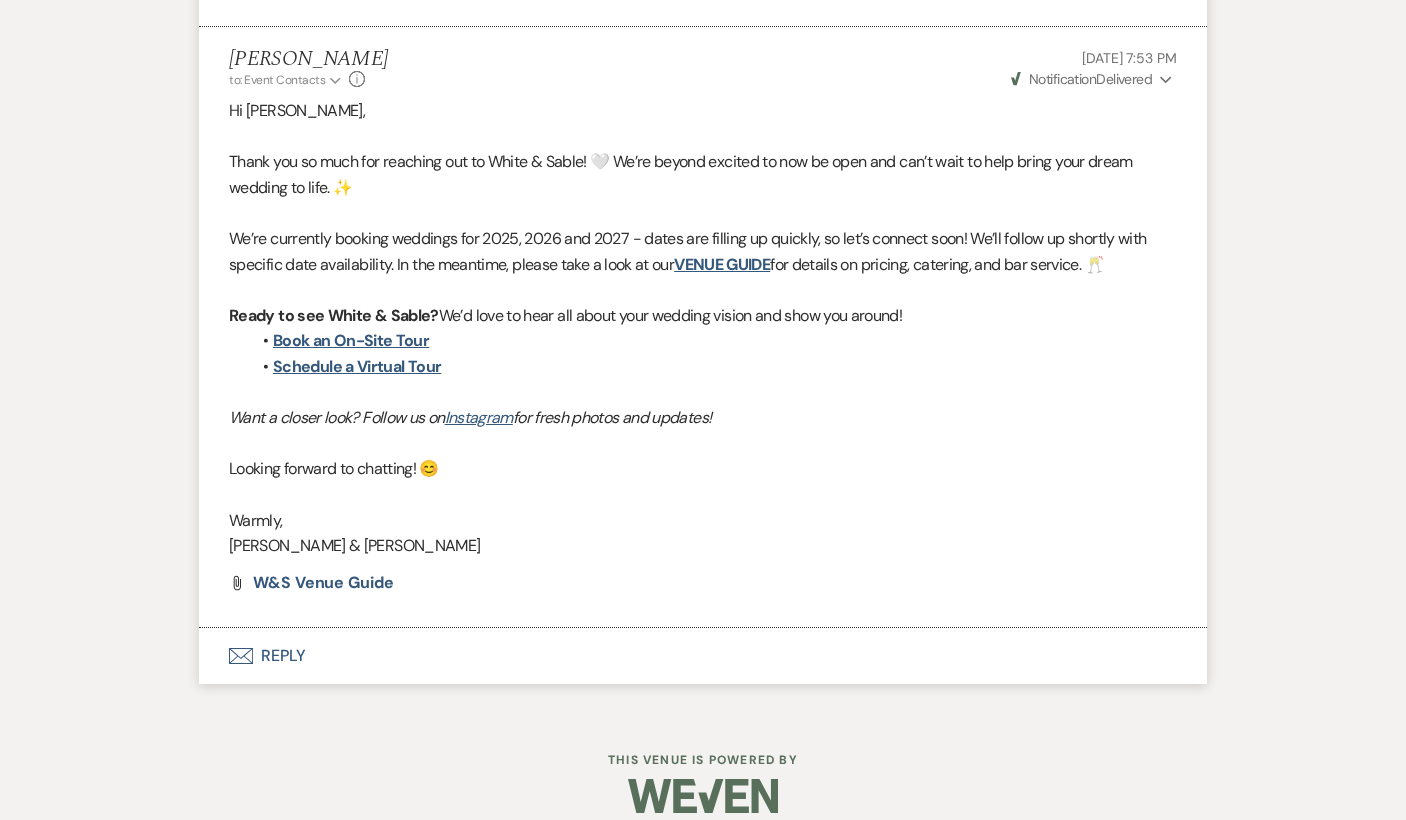 click on "Envelope Reply" at bounding box center [703, 656] 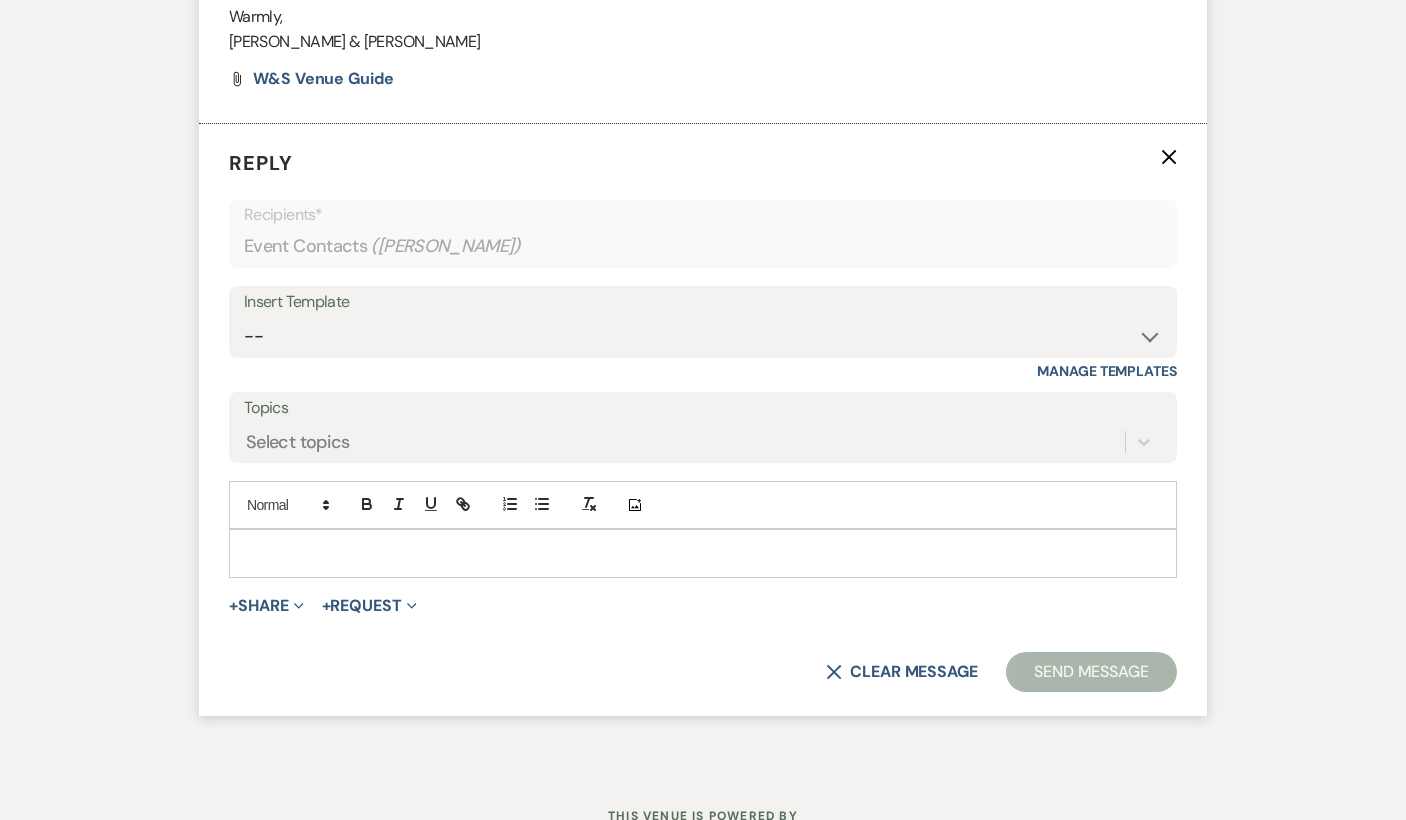 scroll, scrollTop: 1829, scrollLeft: 0, axis: vertical 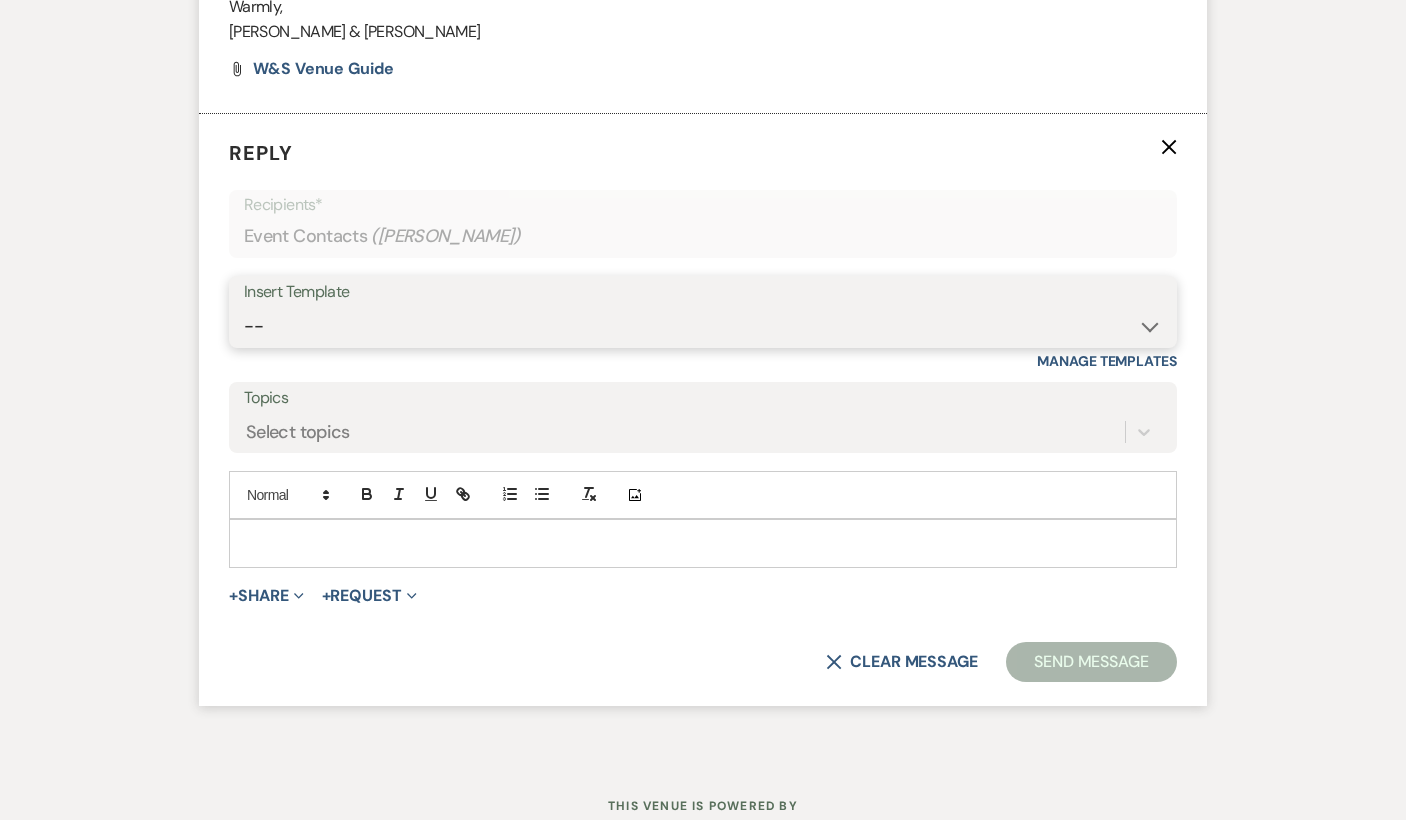 click on "-- Inquiry Response (Venue Guide) Schedule - Venue Tour Appt Confirmation Schedule - Venue Tour Appt Reminder Tour - Reschedule Tour - Follow-Up (Venue Guide) Proposal - Wedding Wedding Onboarding - Welcome Guide and Weven Planning Portal Introduction Inquiry Follow-Up: 5 Tips for Stress-Free Planning Inquiry - Available Dates Inquiry Follow-Up: Tour Invitation Inquiry Follow-Up: Unique Features Inquiry Follow-Up: Planning at W&S Insurance Exception Response [DATE] Weddings [DATE] Weddings Baseball Poop or get off toliet (Venue Guide) Concession Speech Onboarding - Welcome Magazine and Weven Planning Portal Introduction (NON-Wedding Events) Day-of Coordinators Schedule - Venue IN-PERSON Tour Appt Confirmation Outside Food Info [PERSON_NAME] Films [DATE] Weddings Hire a Host / Host a Toast Follow-follow up Recommended Vendors Weekend Tours Catering Guidelines & Vendor COI Requirements Inventory List to Booked Couples Cancellation Form [PERSON_NAME] Template Client Communication (parents requesting calls) - NEED TO EDIT" at bounding box center (703, 326) 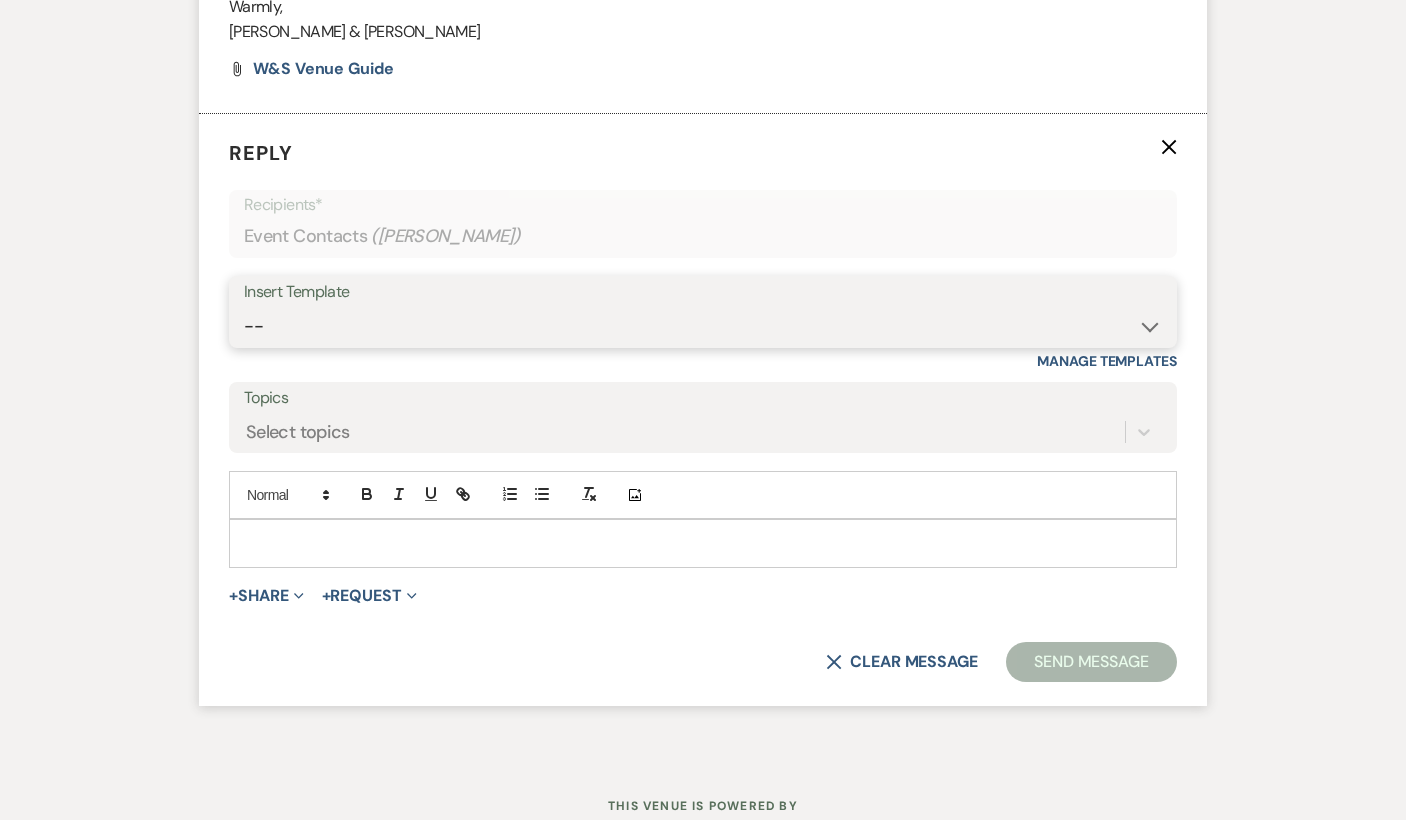 select on "3608" 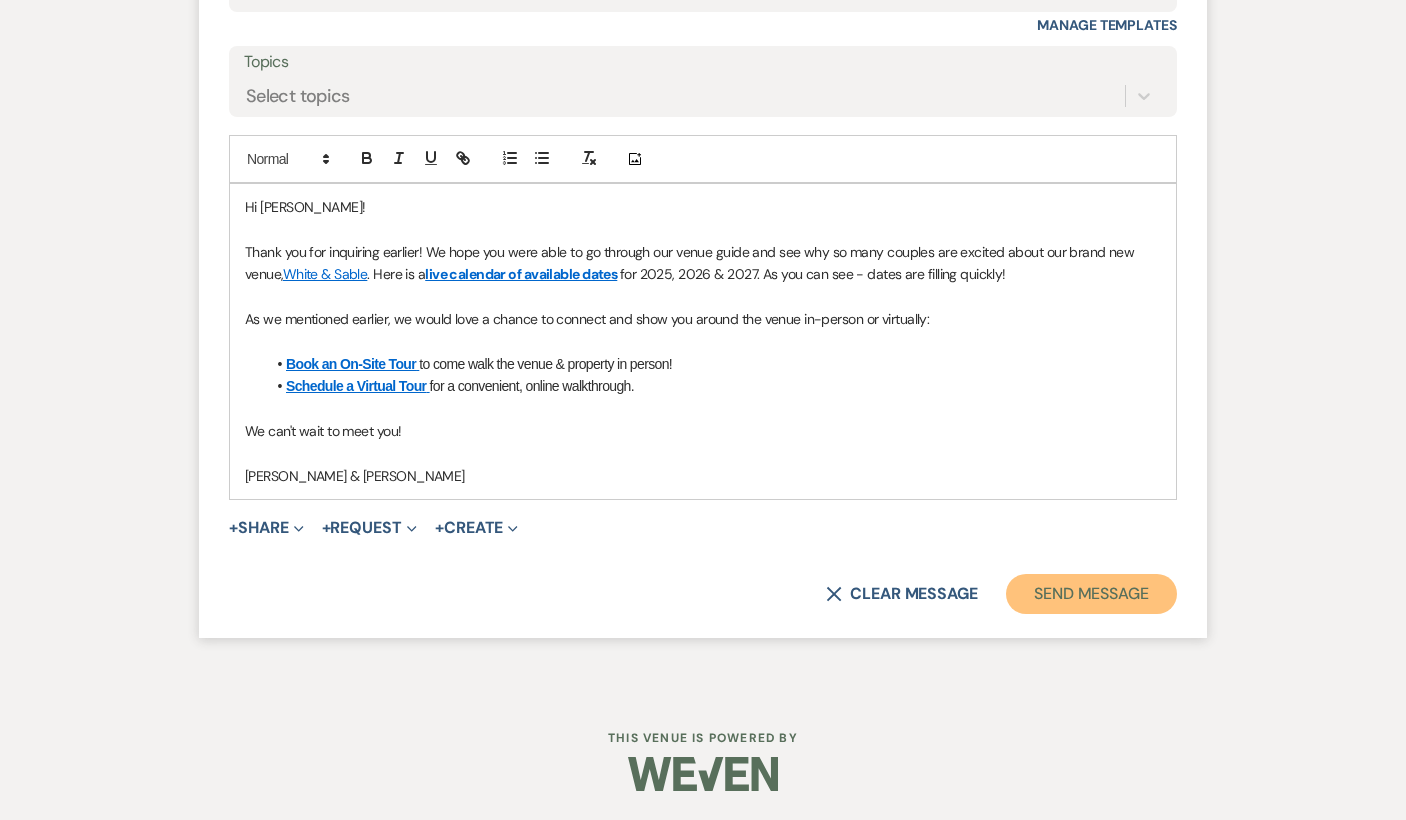 click on "Send Message" at bounding box center (1091, 594) 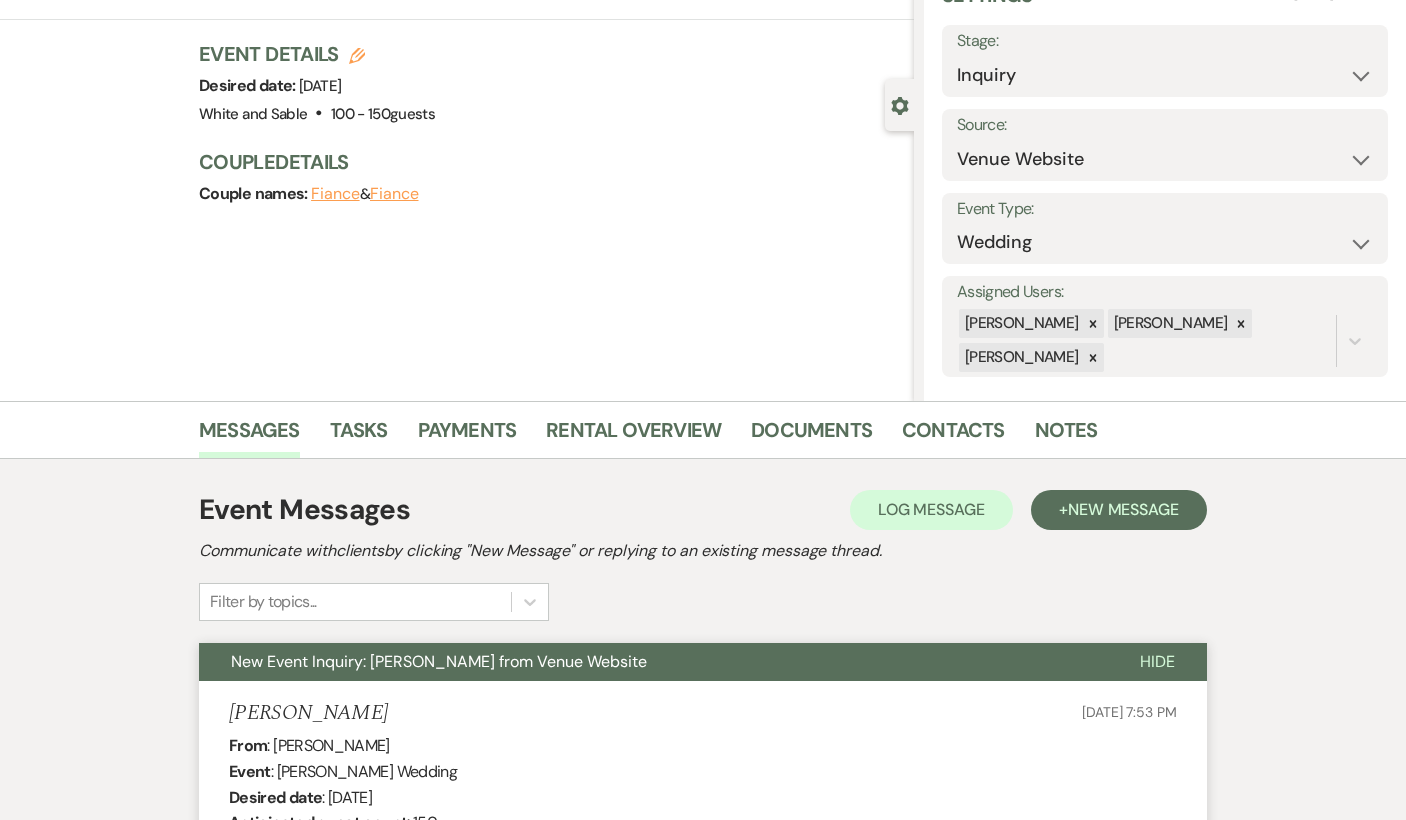 scroll, scrollTop: 0, scrollLeft: 0, axis: both 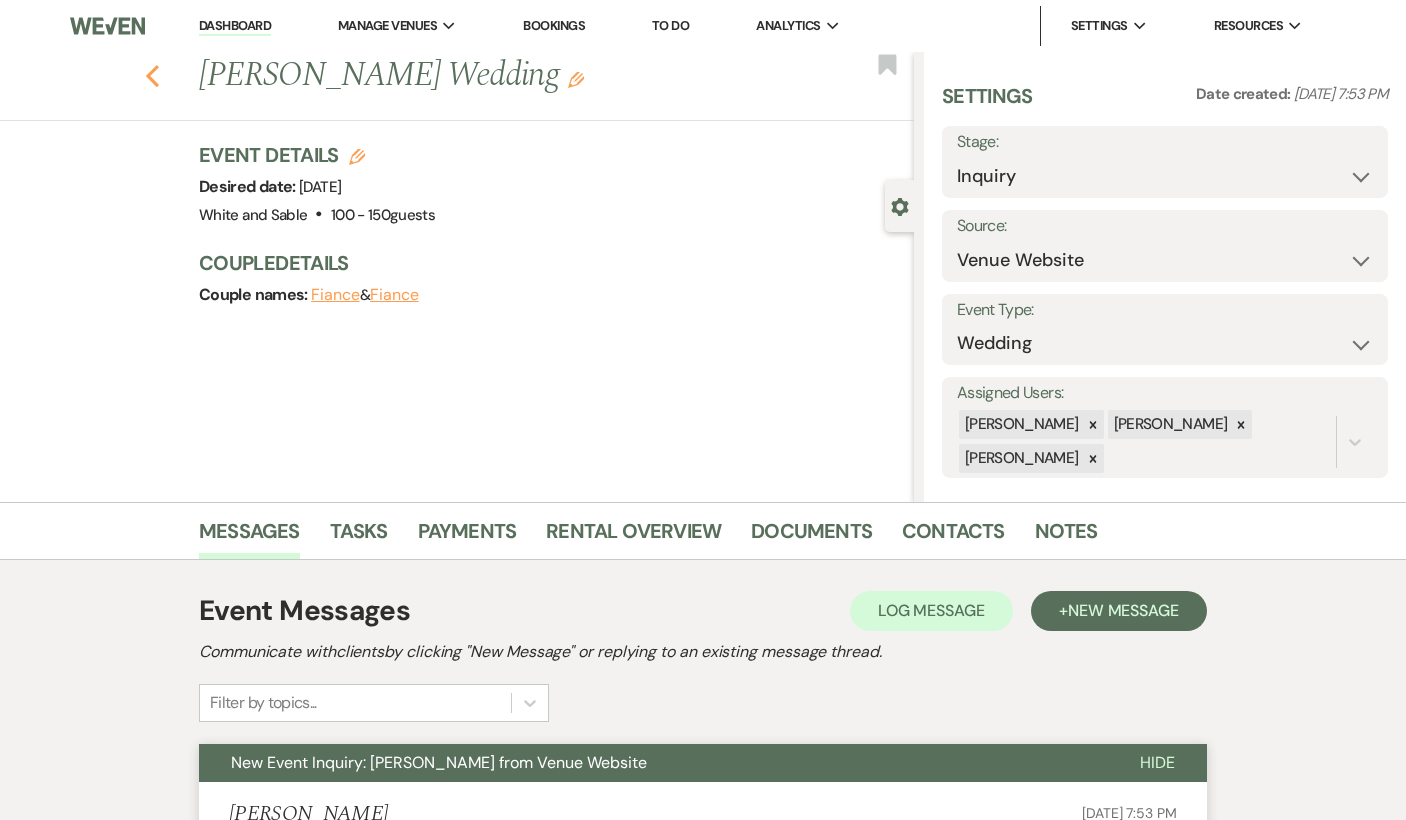 click on "Previous" 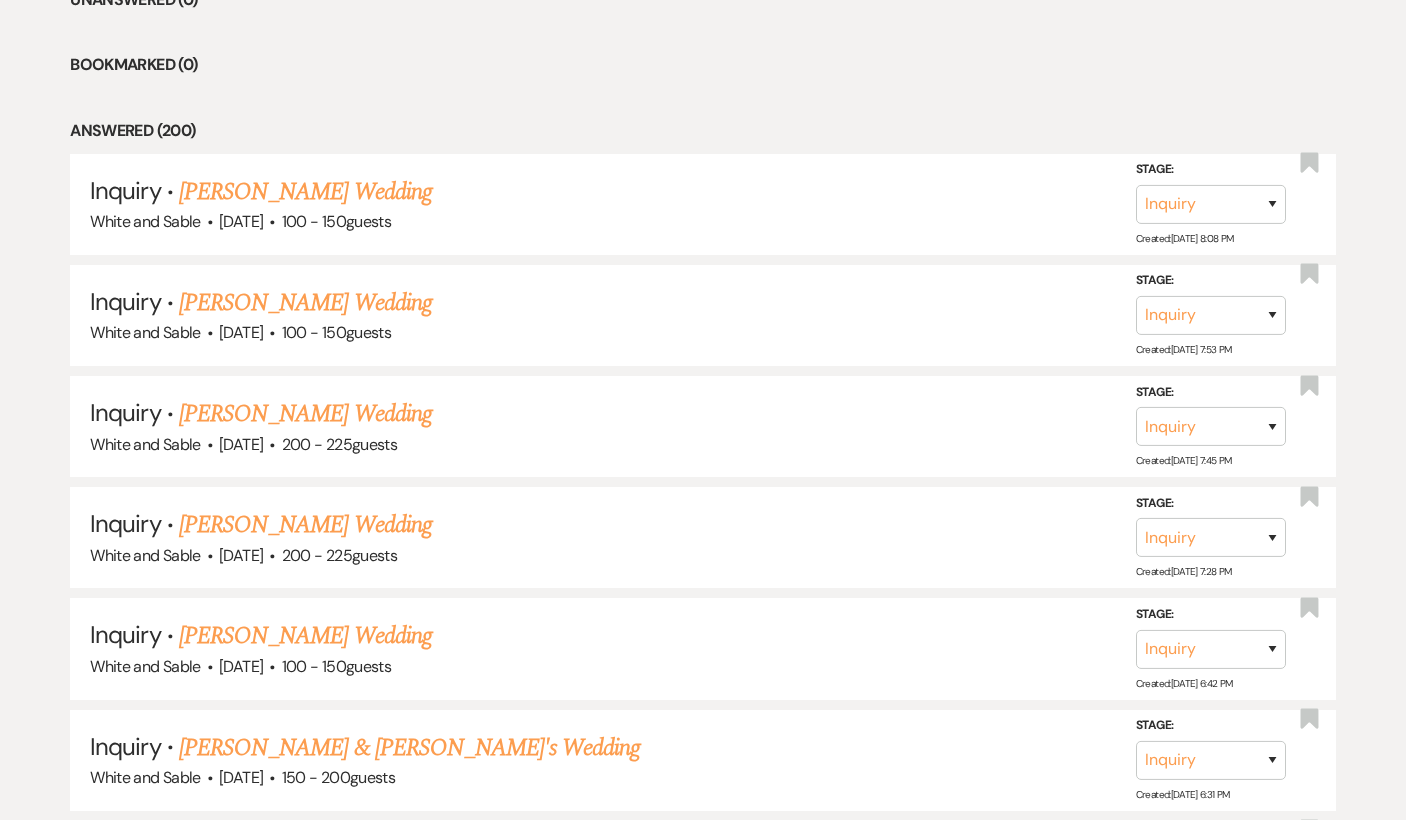 scroll, scrollTop: 945, scrollLeft: 0, axis: vertical 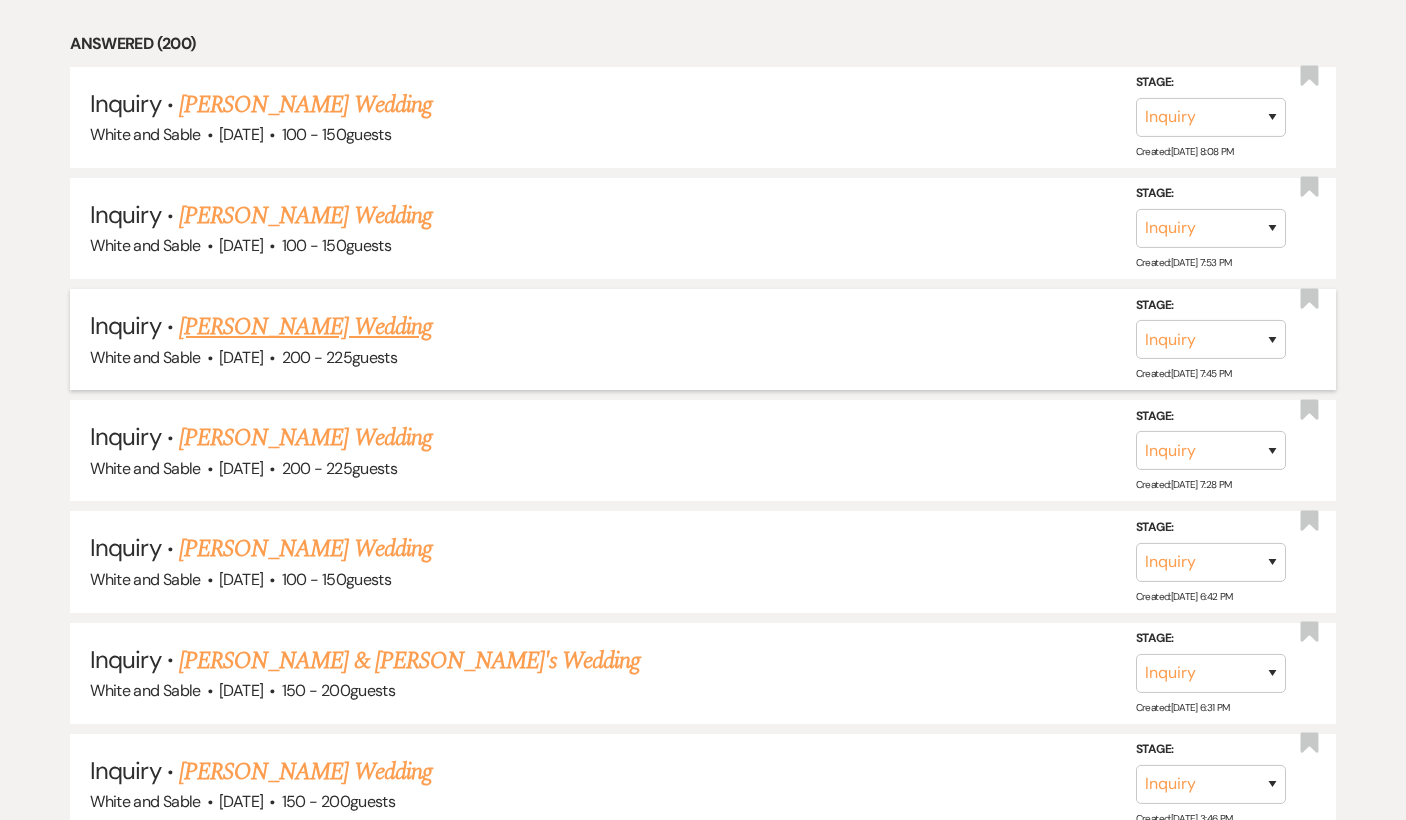 click on "[PERSON_NAME] Wedding" at bounding box center [305, 327] 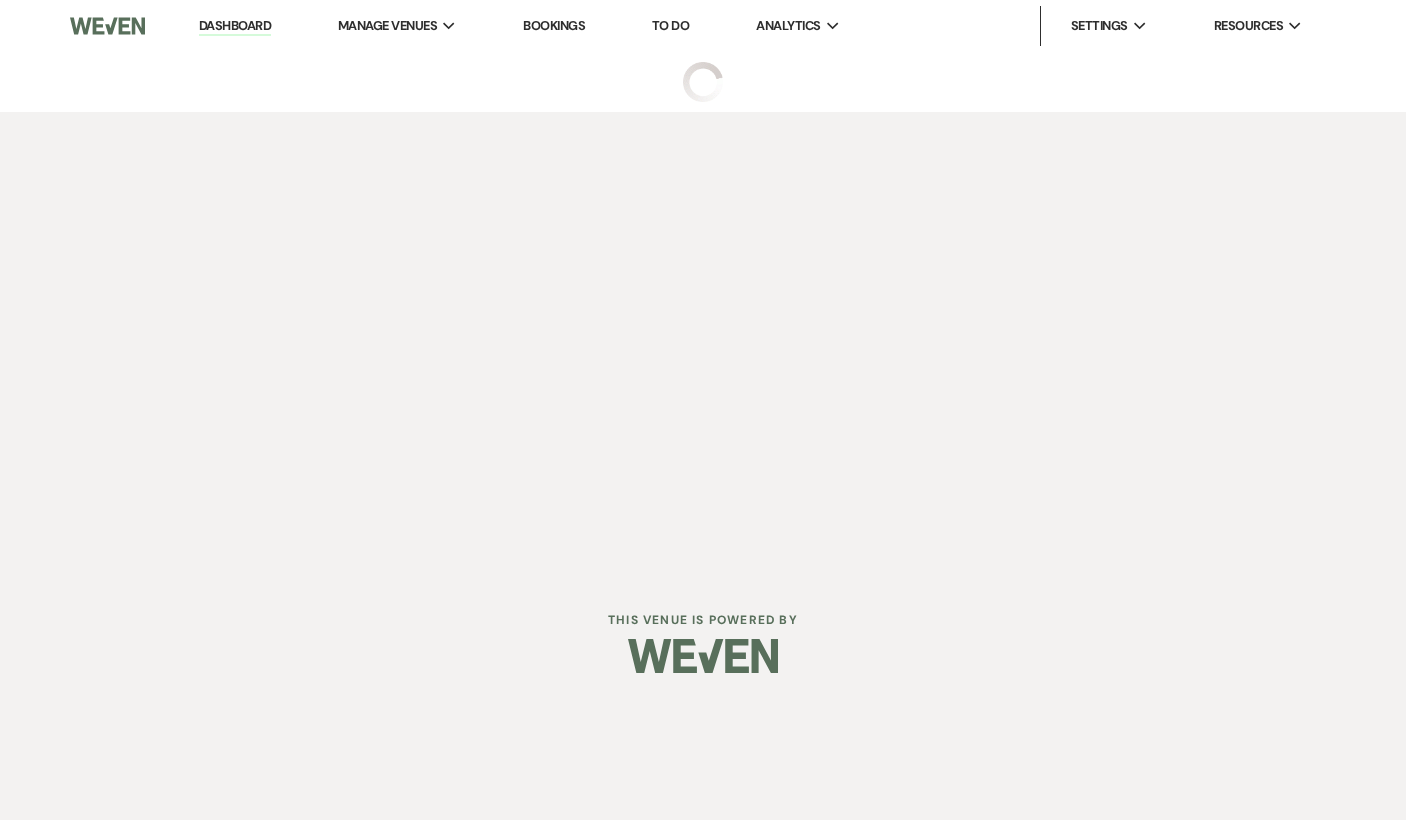 scroll, scrollTop: 0, scrollLeft: 0, axis: both 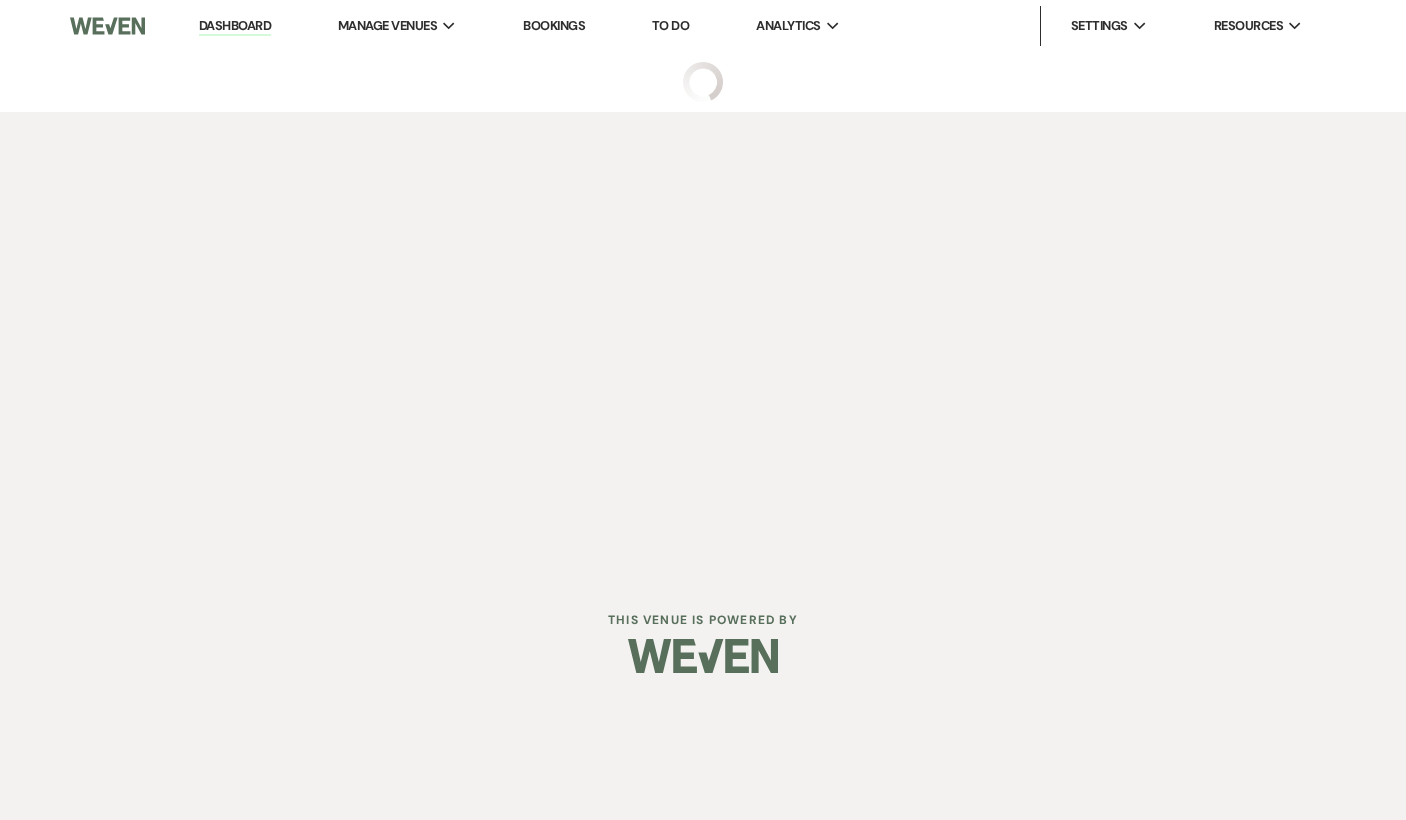 select on "5" 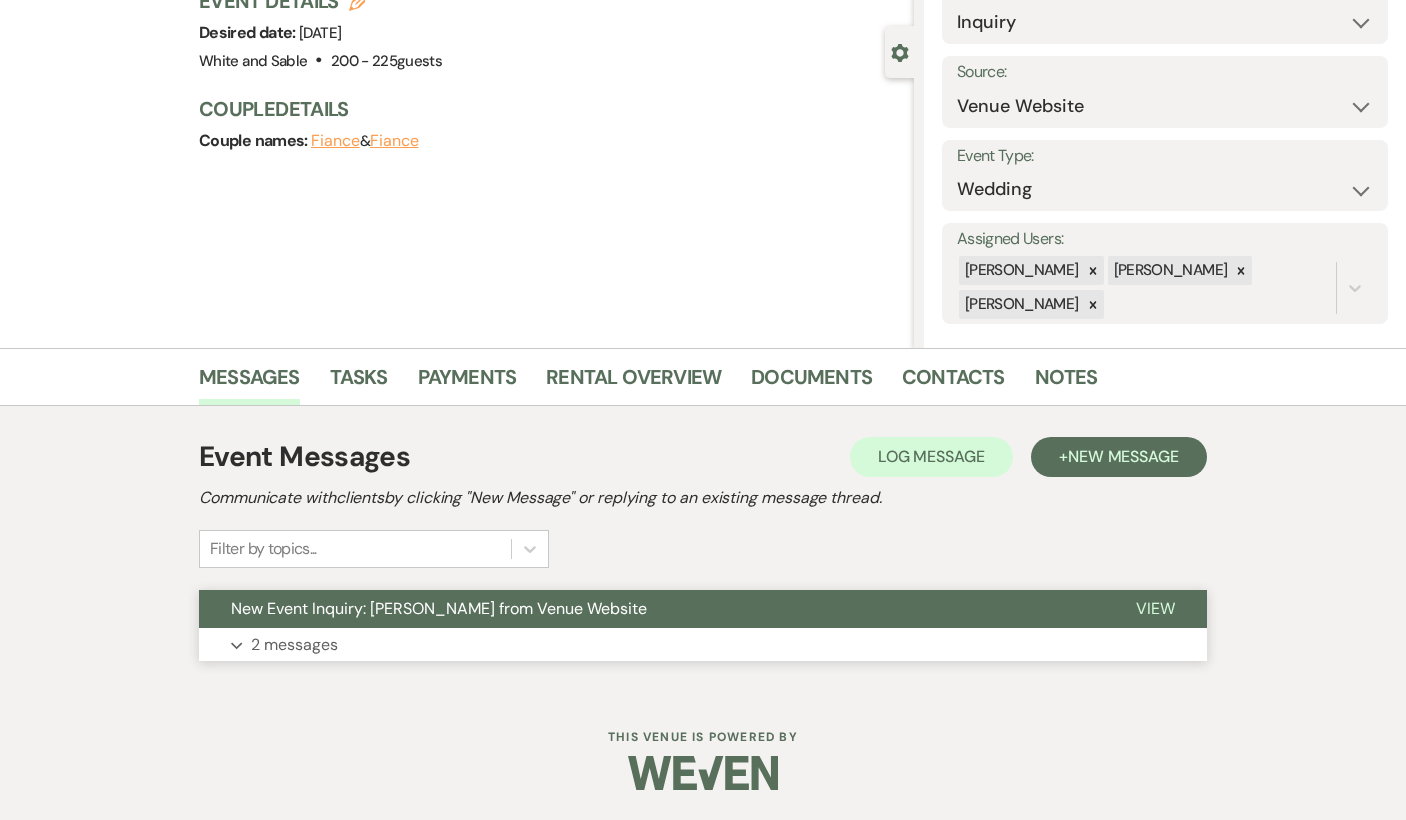 click on "New Event Inquiry: [PERSON_NAME] from Venue Website" at bounding box center (439, 608) 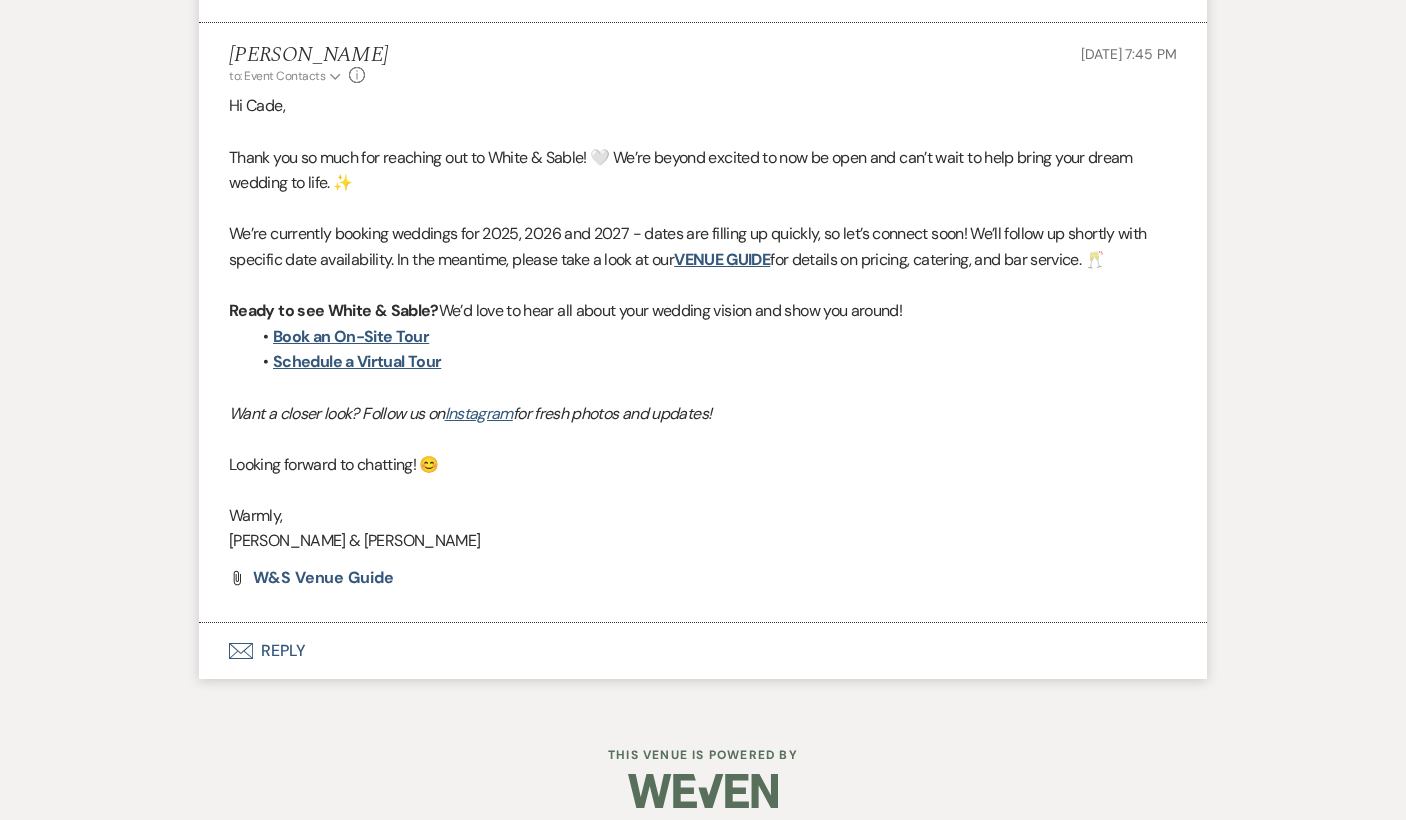 scroll, scrollTop: 1323, scrollLeft: 0, axis: vertical 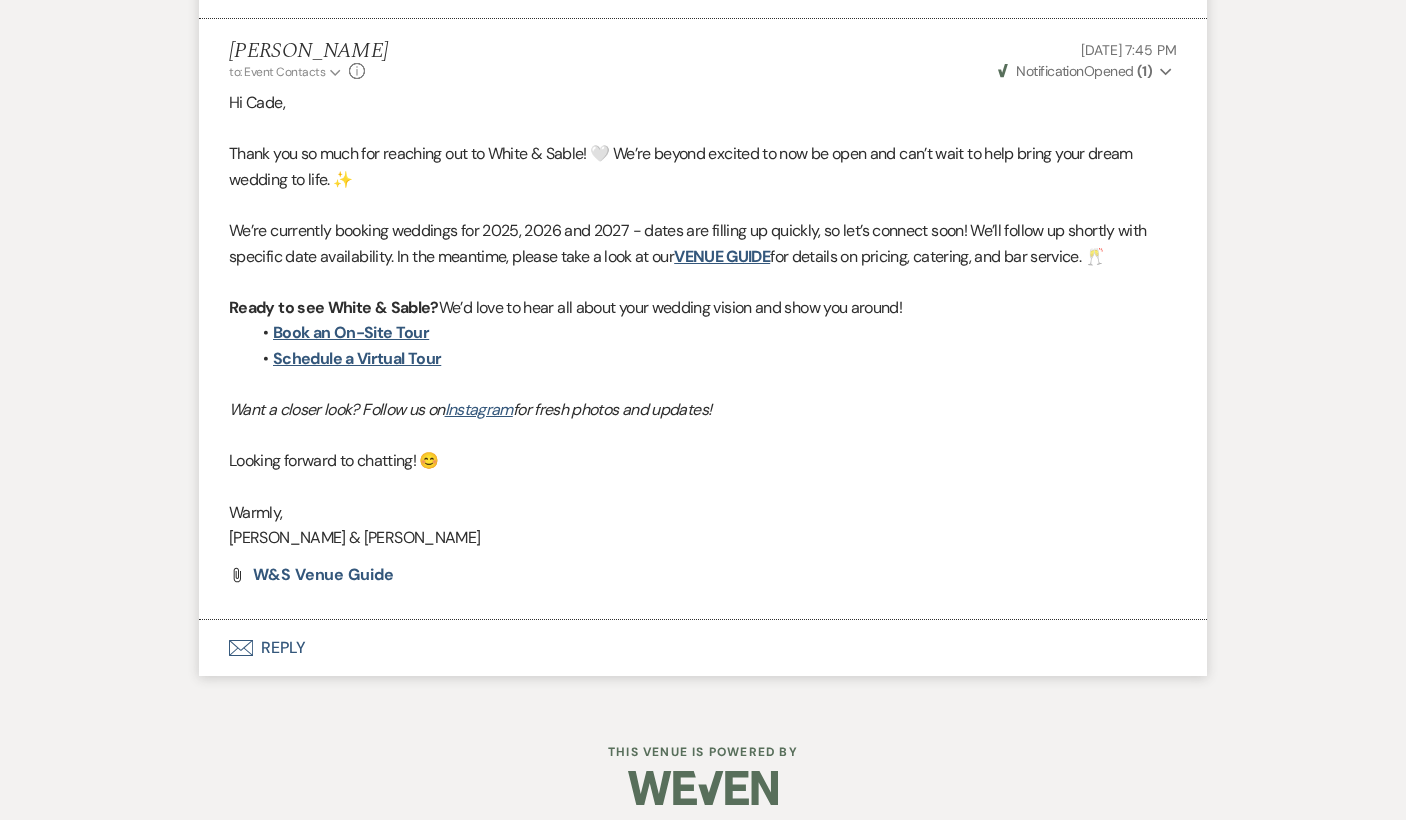 click on "Envelope Reply" at bounding box center [703, 648] 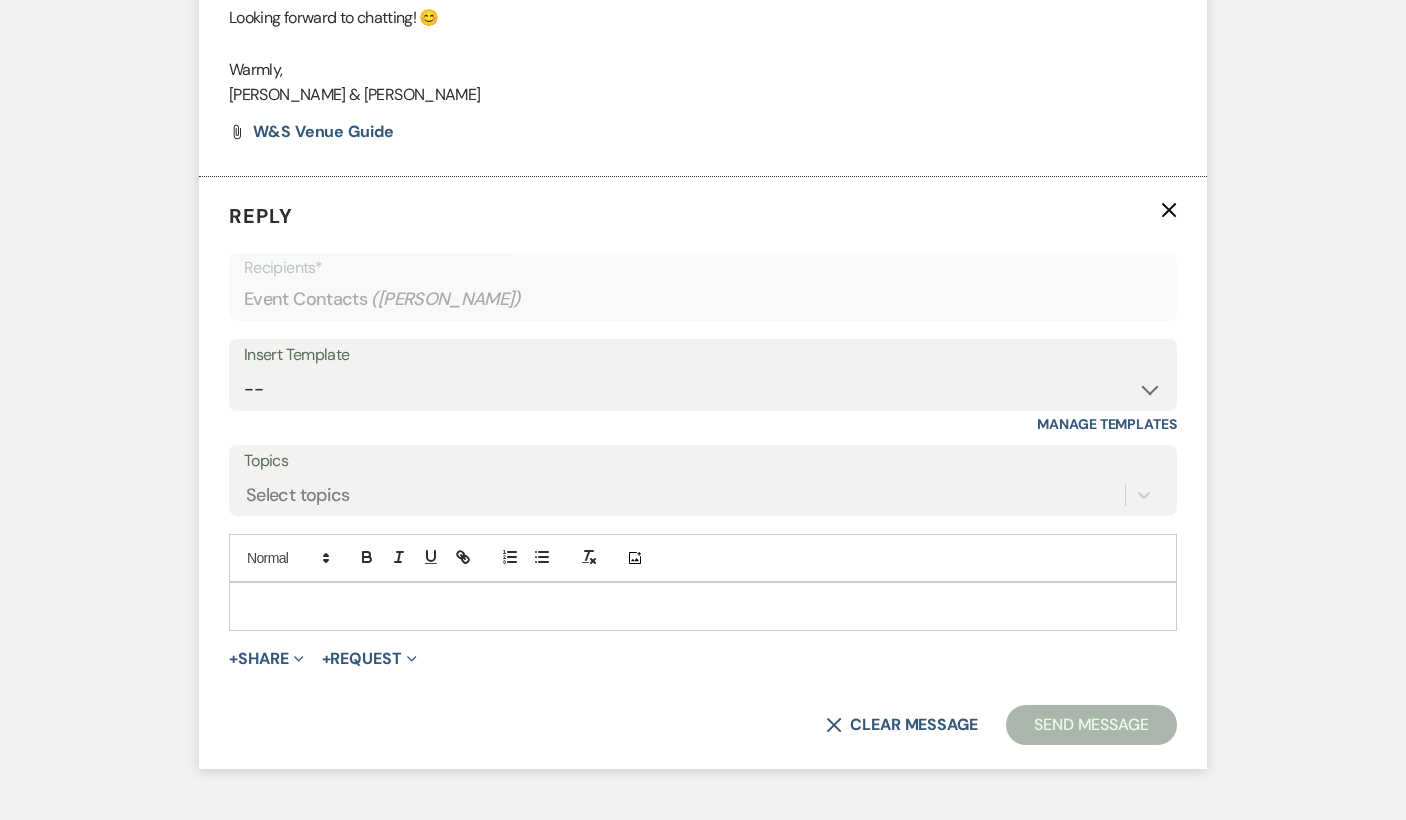 scroll, scrollTop: 1829, scrollLeft: 0, axis: vertical 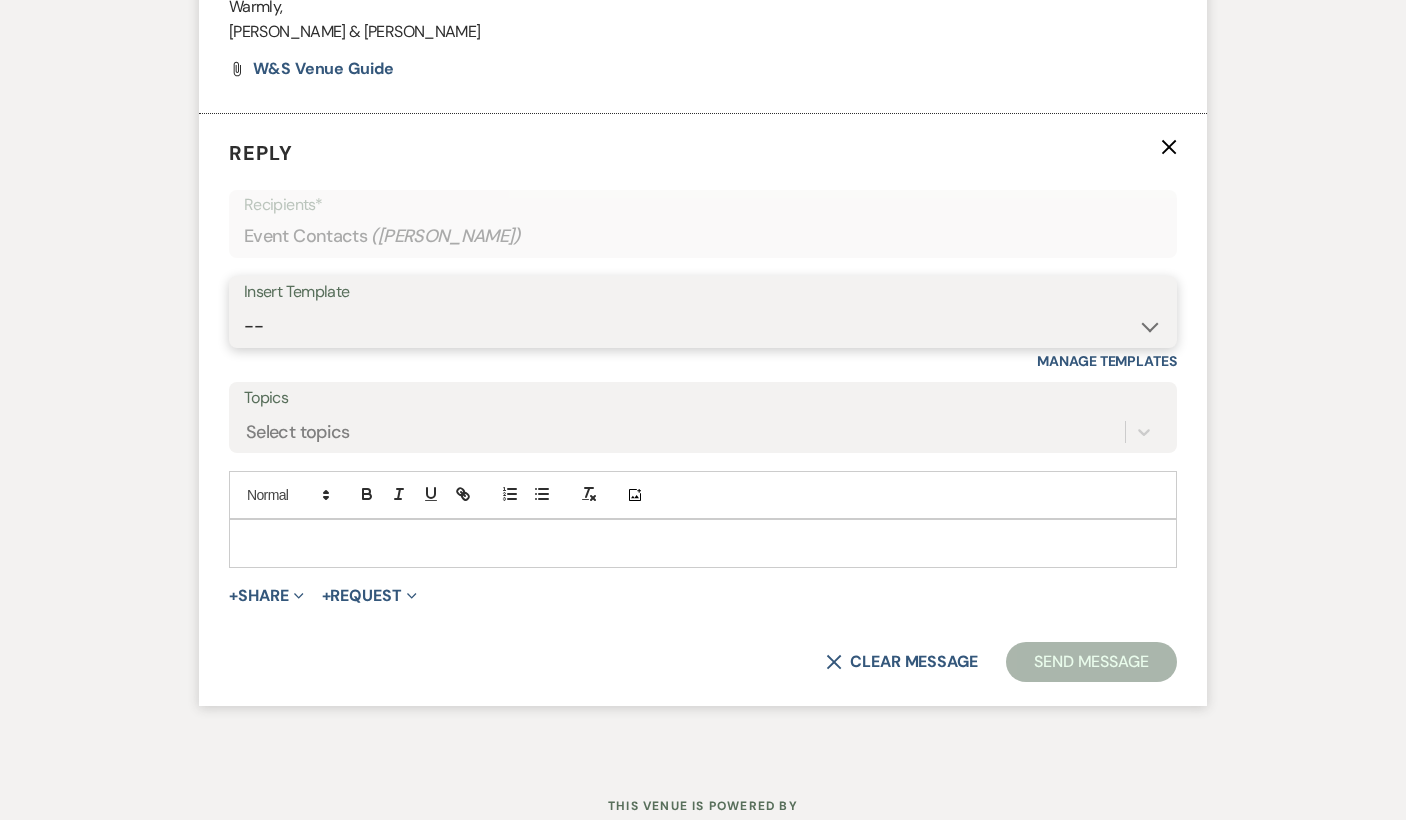 click on "-- Inquiry Response (Venue Guide) Schedule - Venue Tour Appt Confirmation Schedule - Venue Tour Appt Reminder Tour - Reschedule Tour - Follow-Up (Venue Guide) Proposal - Wedding Wedding Onboarding - Welcome Guide and Weven Planning Portal Introduction Inquiry Follow-Up: 5 Tips for Stress-Free Planning Inquiry - Available Dates Inquiry Follow-Up: Tour Invitation Inquiry Follow-Up: Unique Features Inquiry Follow-Up: Planning at W&S Insurance Exception Response [DATE] Weddings [DATE] Weddings Baseball Poop or get off toliet (Venue Guide) Concession Speech Onboarding - Welcome Magazine and Weven Planning Portal Introduction (NON-Wedding Events) Day-of Coordinators Schedule - Venue IN-PERSON Tour Appt Confirmation Outside Food Info [PERSON_NAME] Films [DATE] Weddings Hire a Host / Host a Toast Follow-follow up Recommended Vendors Weekend Tours Catering Guidelines & Vendor COI Requirements Inventory List to Booked Couples Cancellation Form [PERSON_NAME] Template Client Communication (parents requesting calls) - NEED TO EDIT" at bounding box center [703, 326] 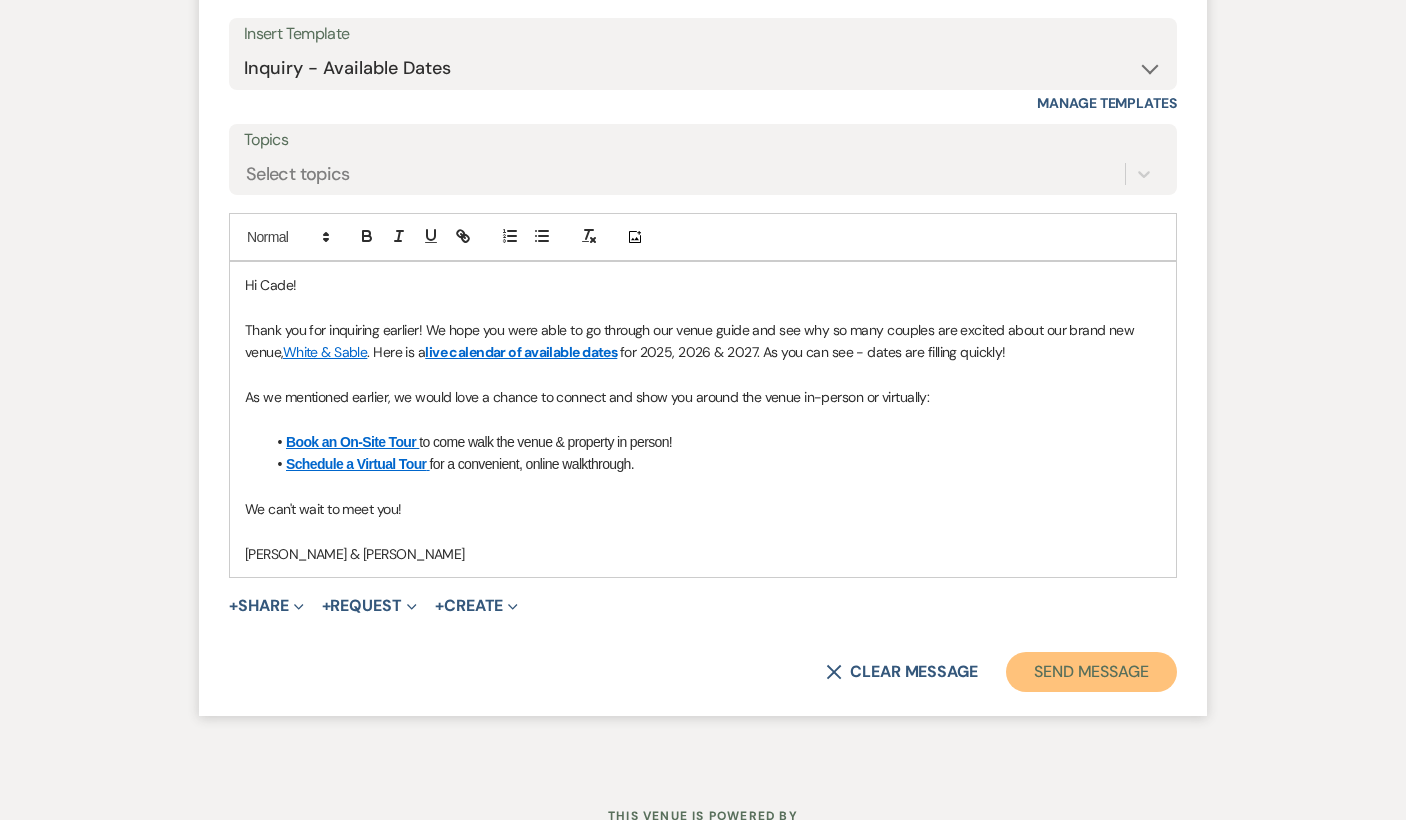 click on "Send Message" at bounding box center (1091, 672) 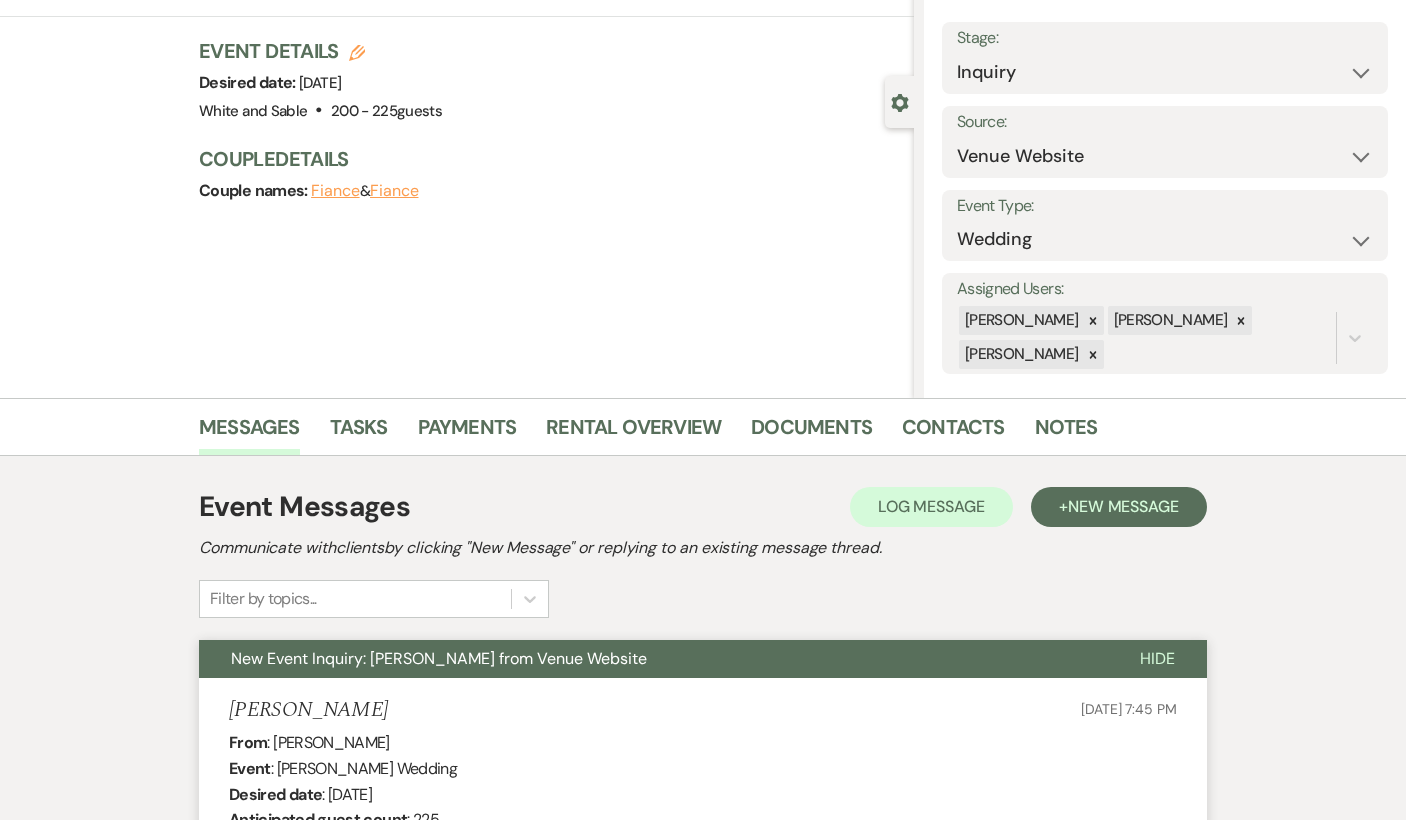 scroll, scrollTop: 0, scrollLeft: 0, axis: both 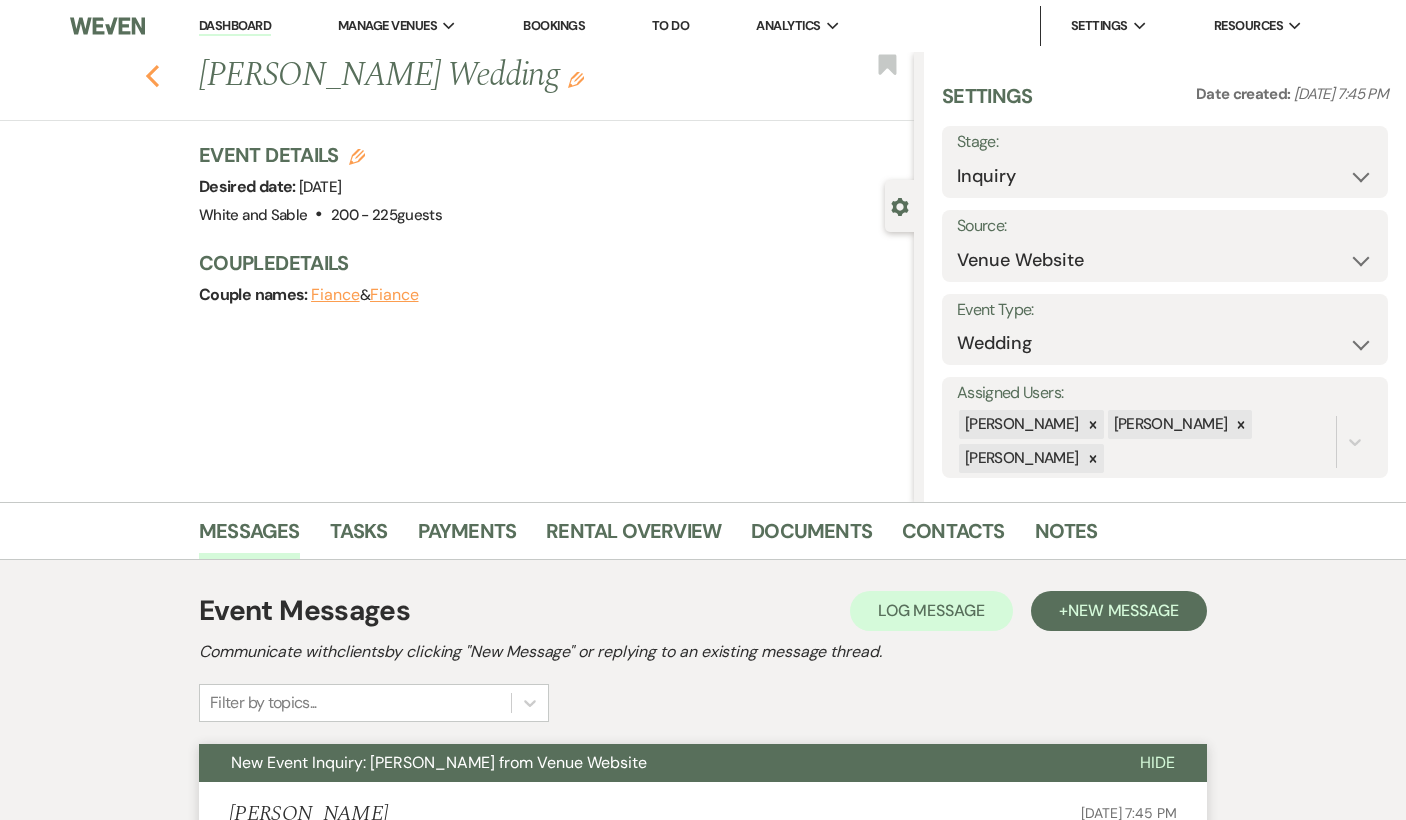 click 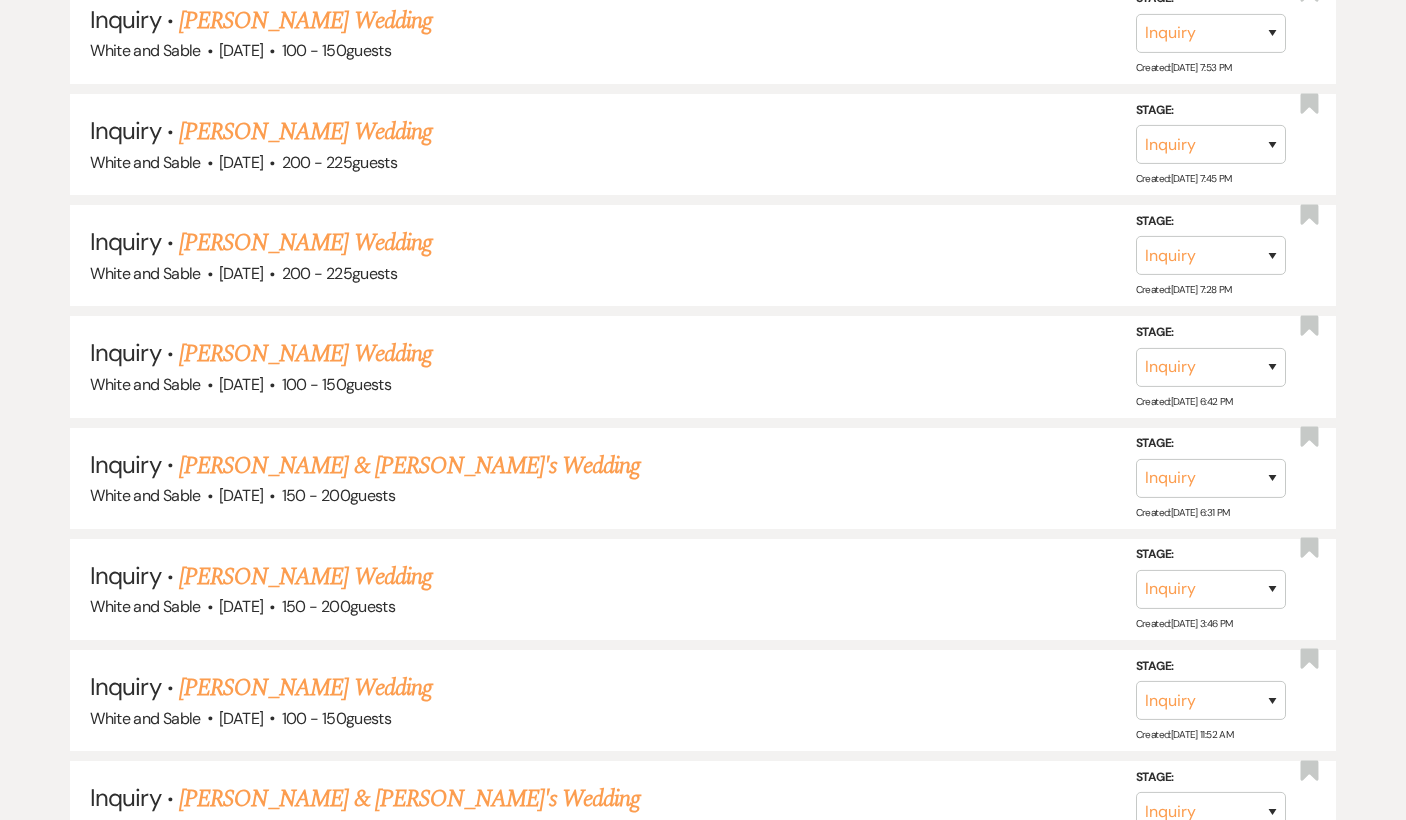 scroll, scrollTop: 1172, scrollLeft: 0, axis: vertical 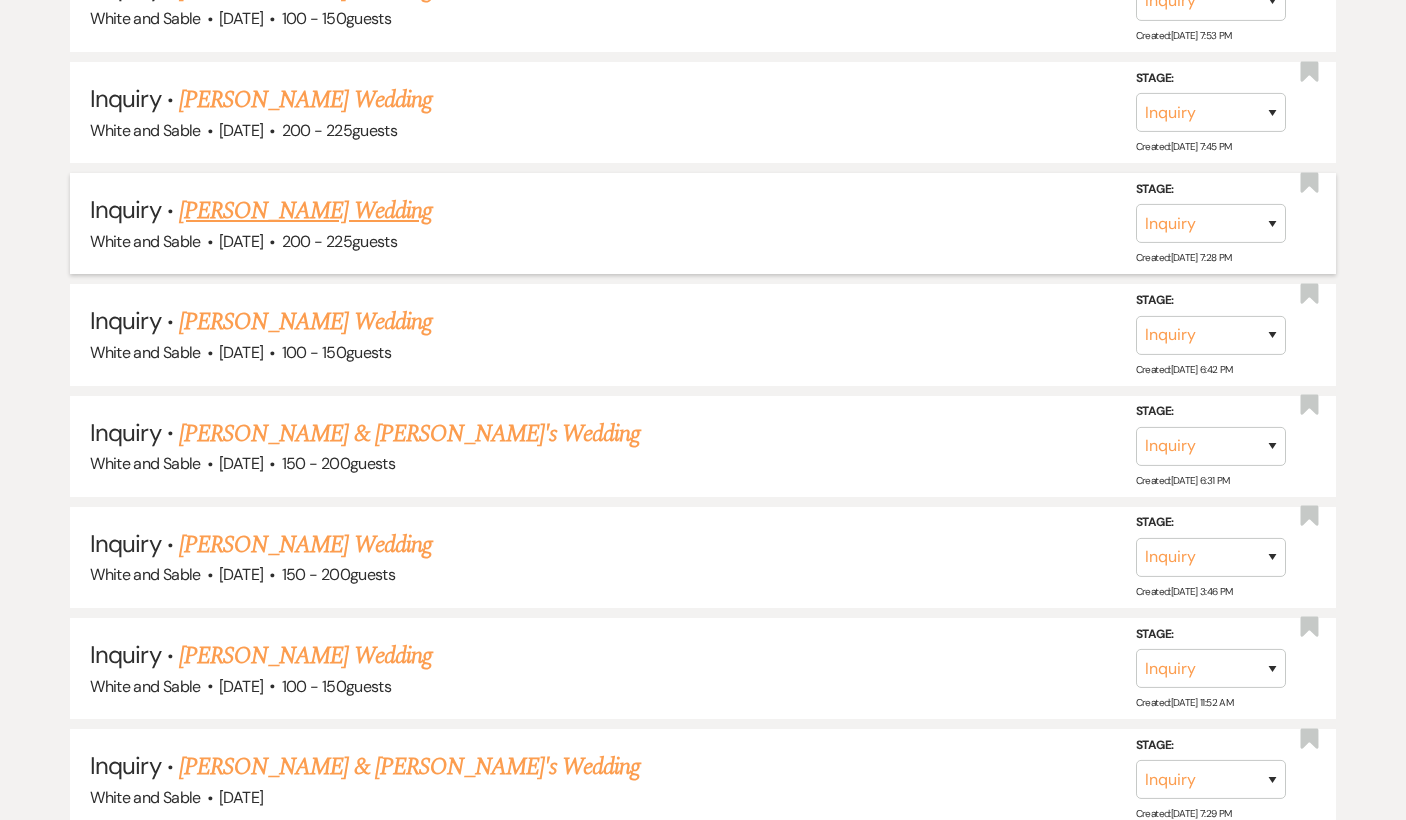 click on "200 - 225  guests" at bounding box center [339, 241] 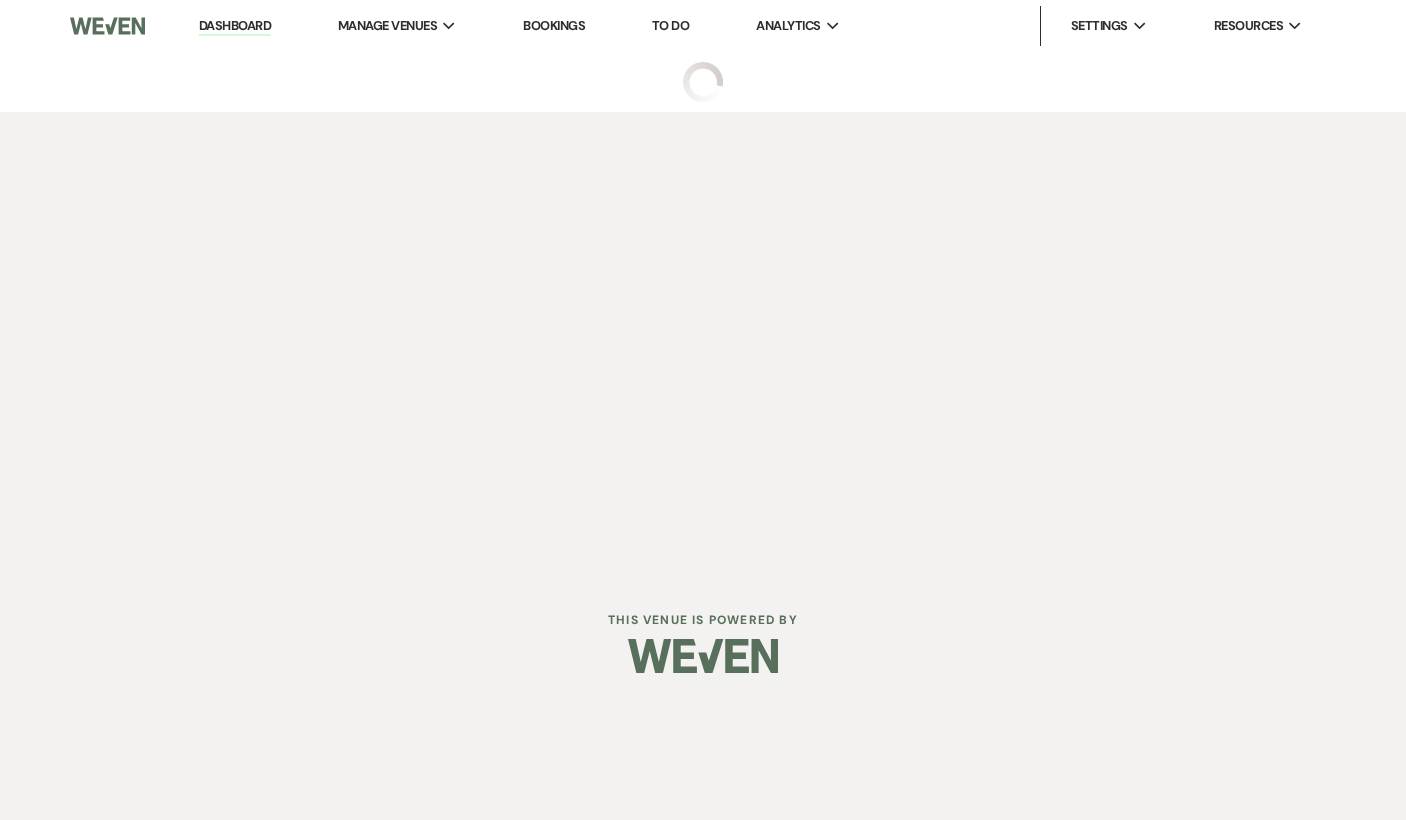 scroll, scrollTop: 0, scrollLeft: 0, axis: both 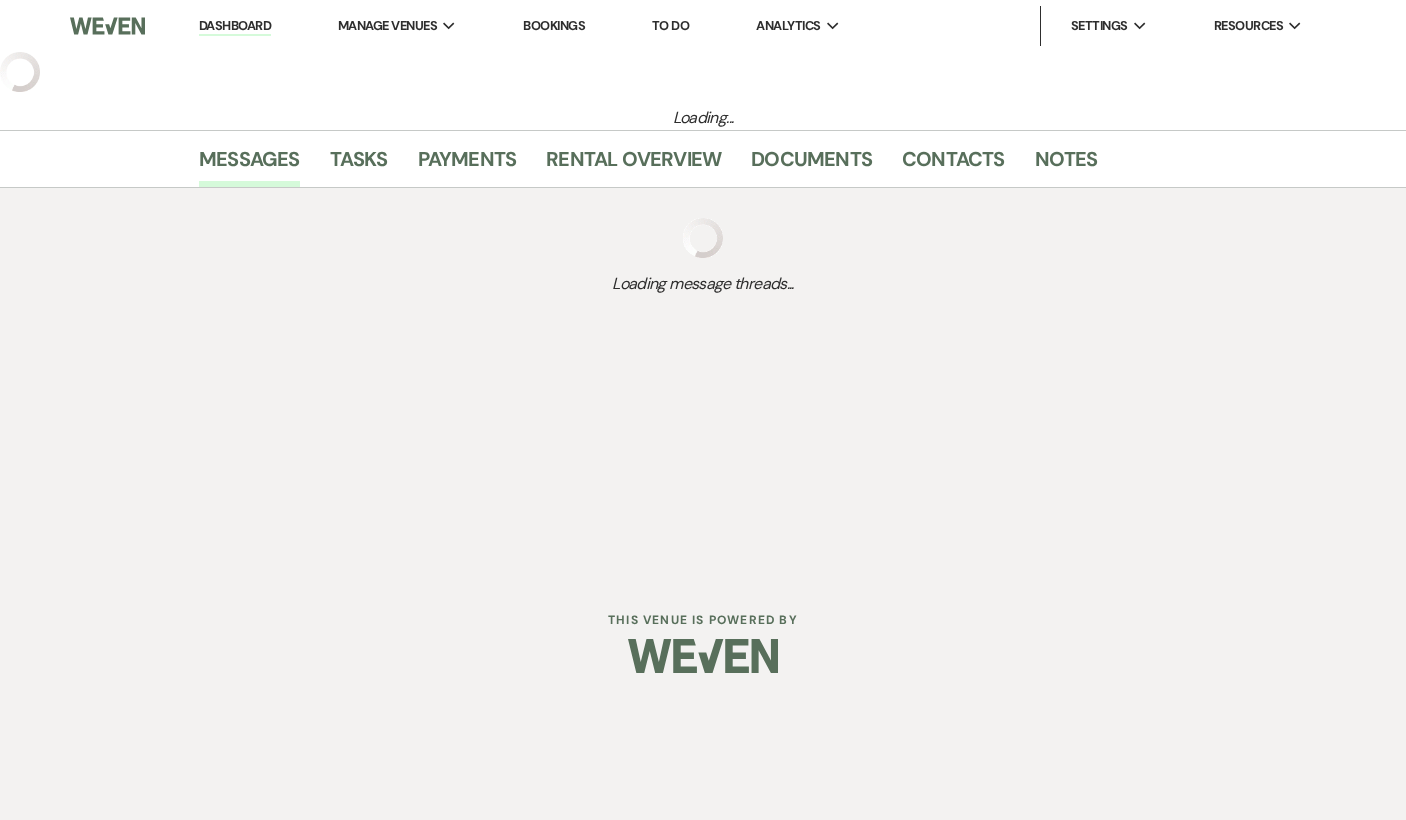 select on "5" 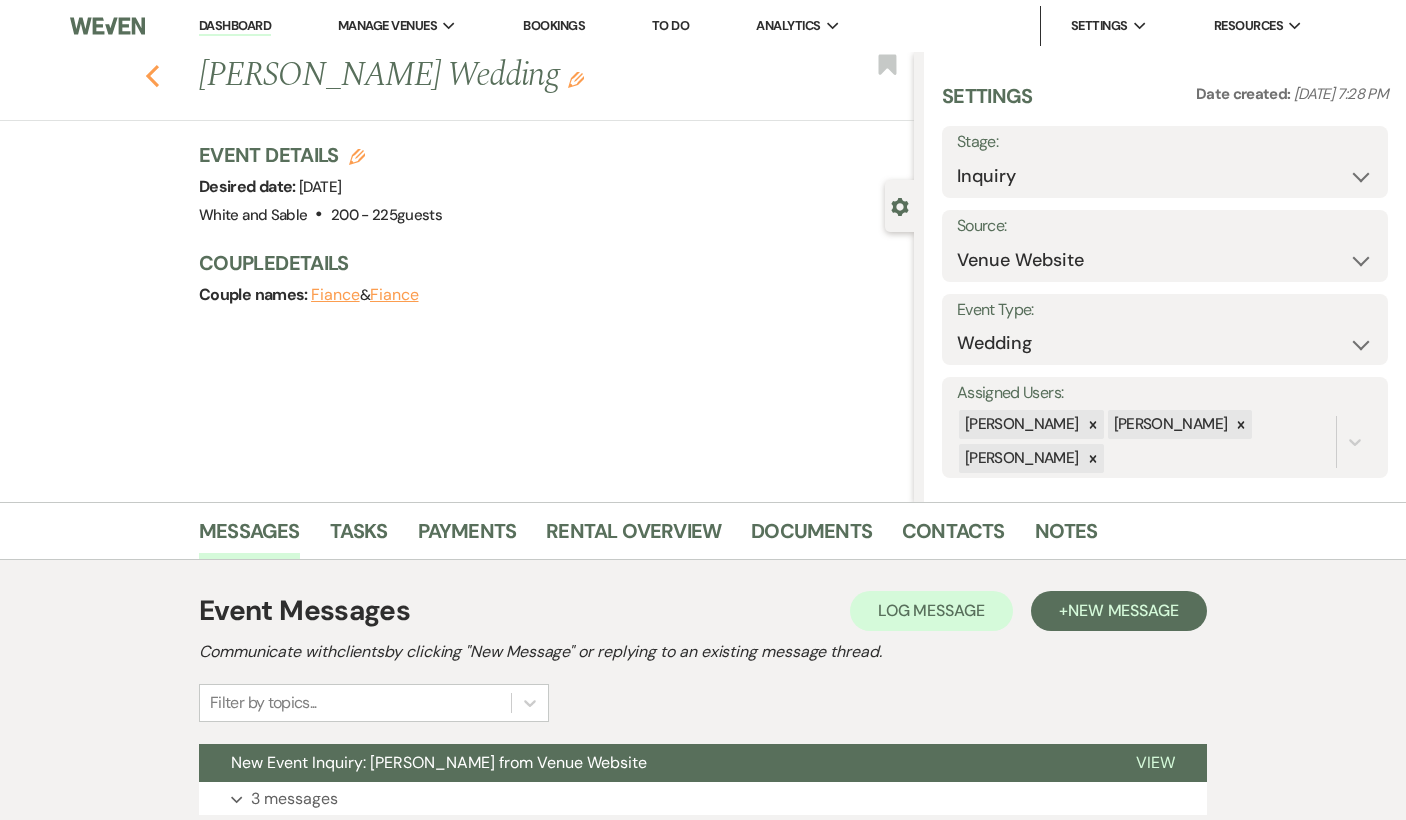 click on "Previous" 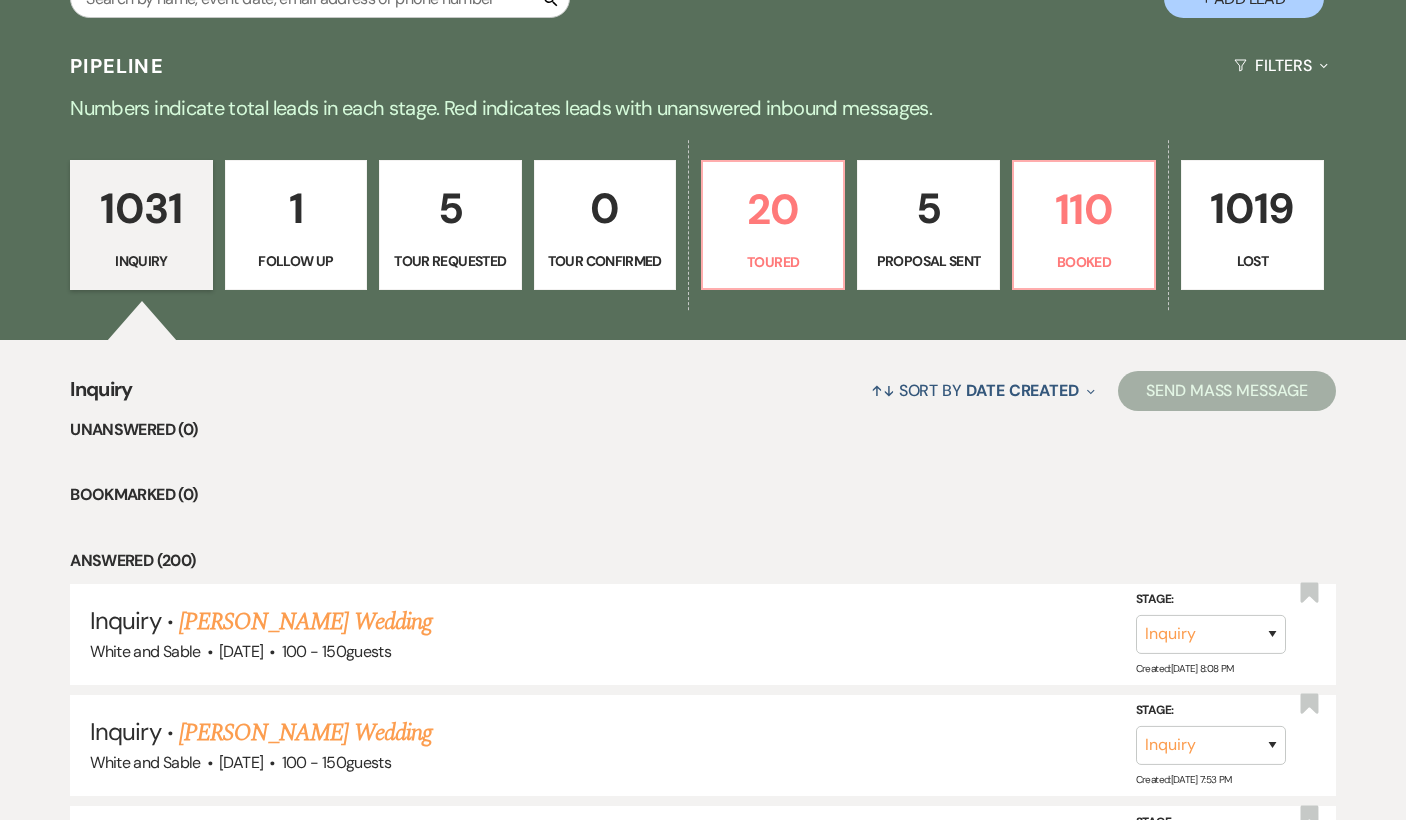 scroll, scrollTop: 0, scrollLeft: 0, axis: both 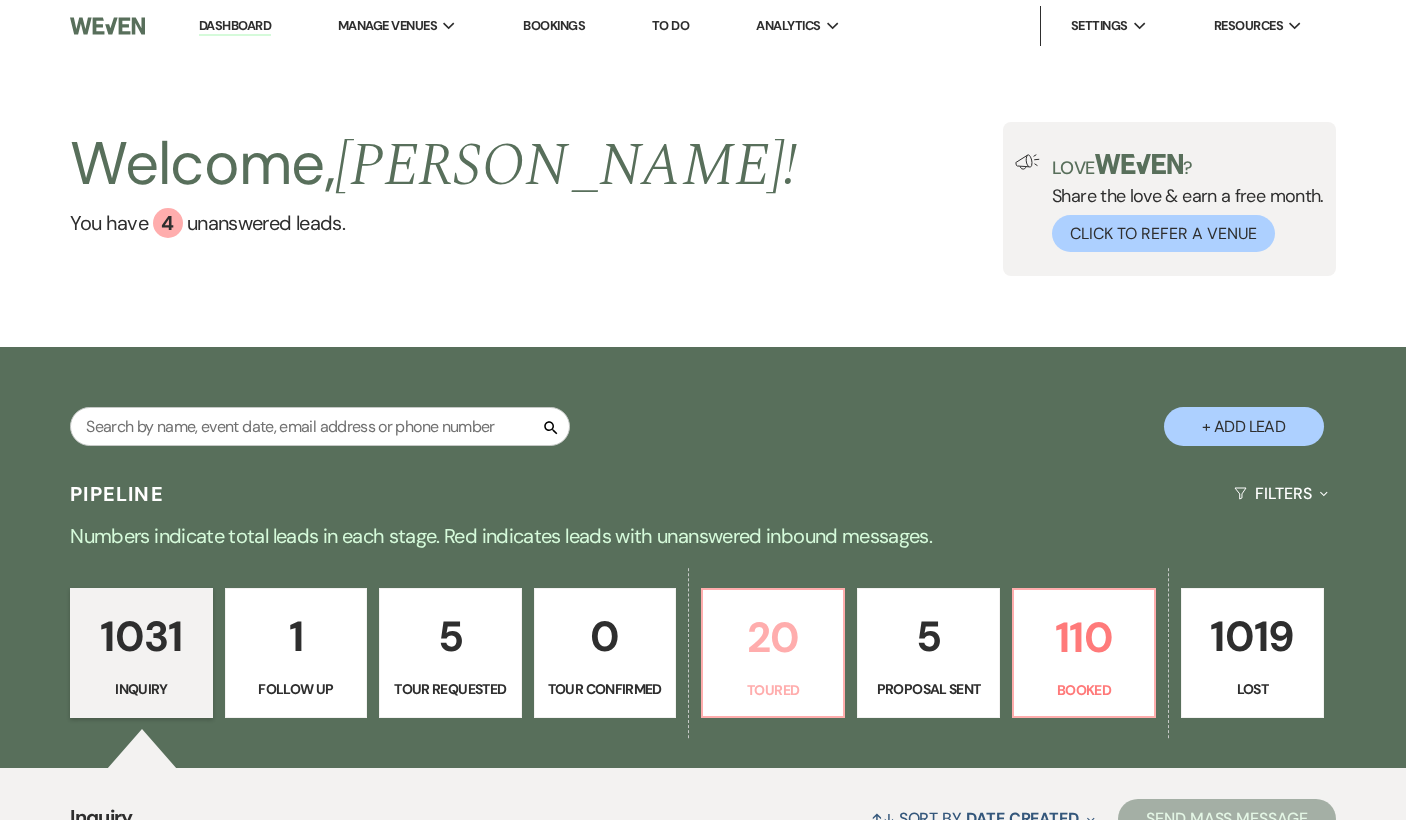 click on "20 Toured" at bounding box center (773, 653) 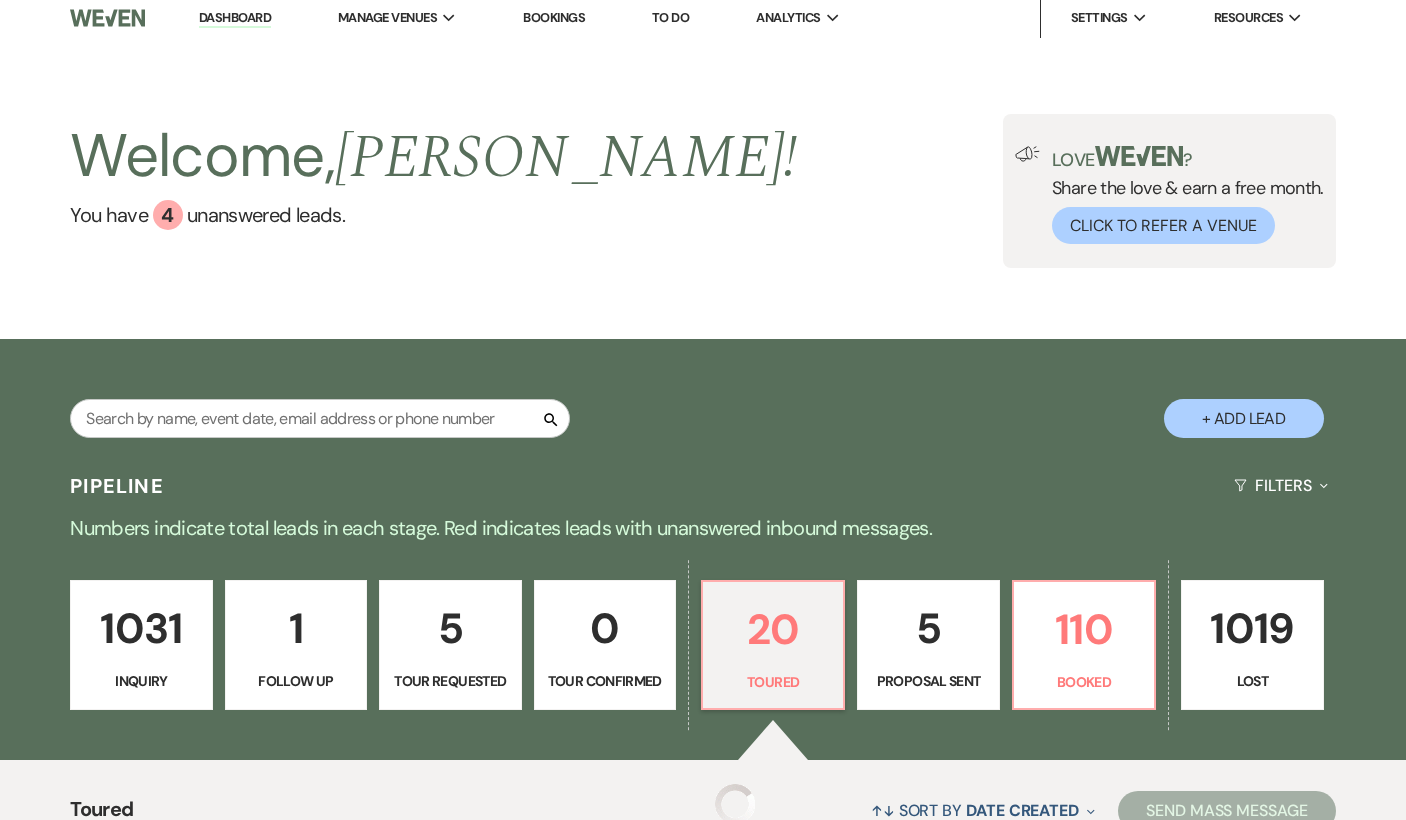 select on "5" 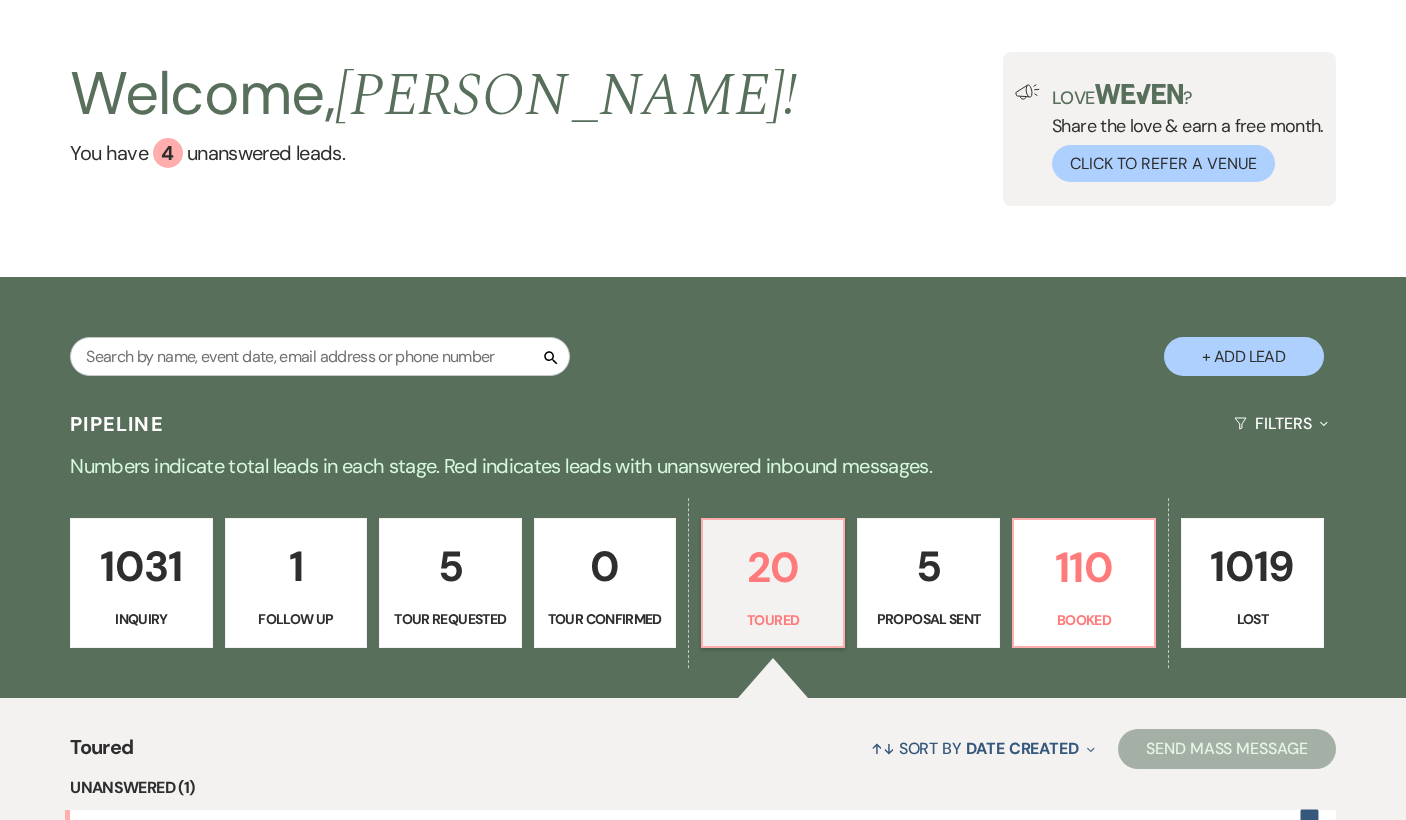 scroll, scrollTop: 56, scrollLeft: 0, axis: vertical 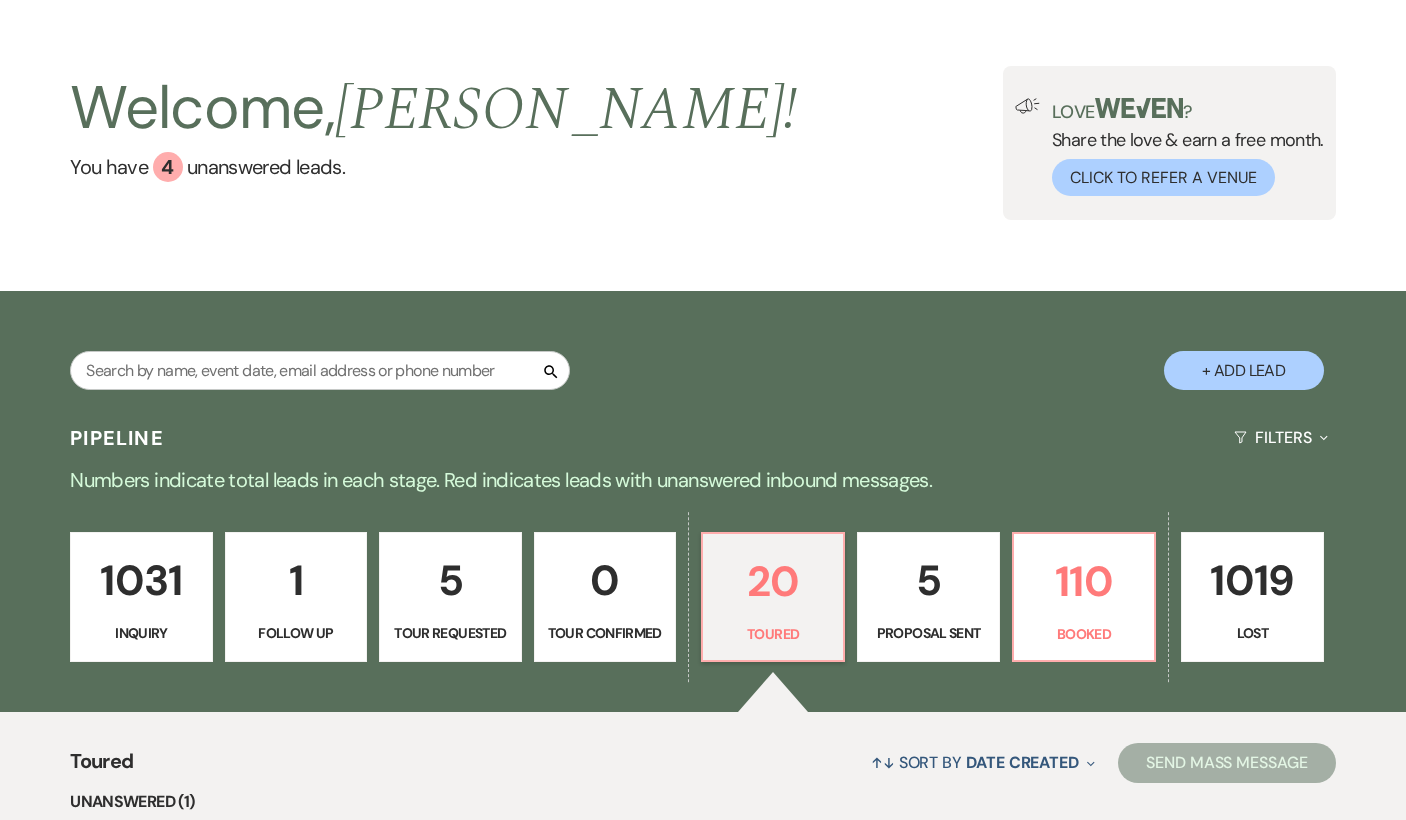 click on "5" at bounding box center (450, 580) 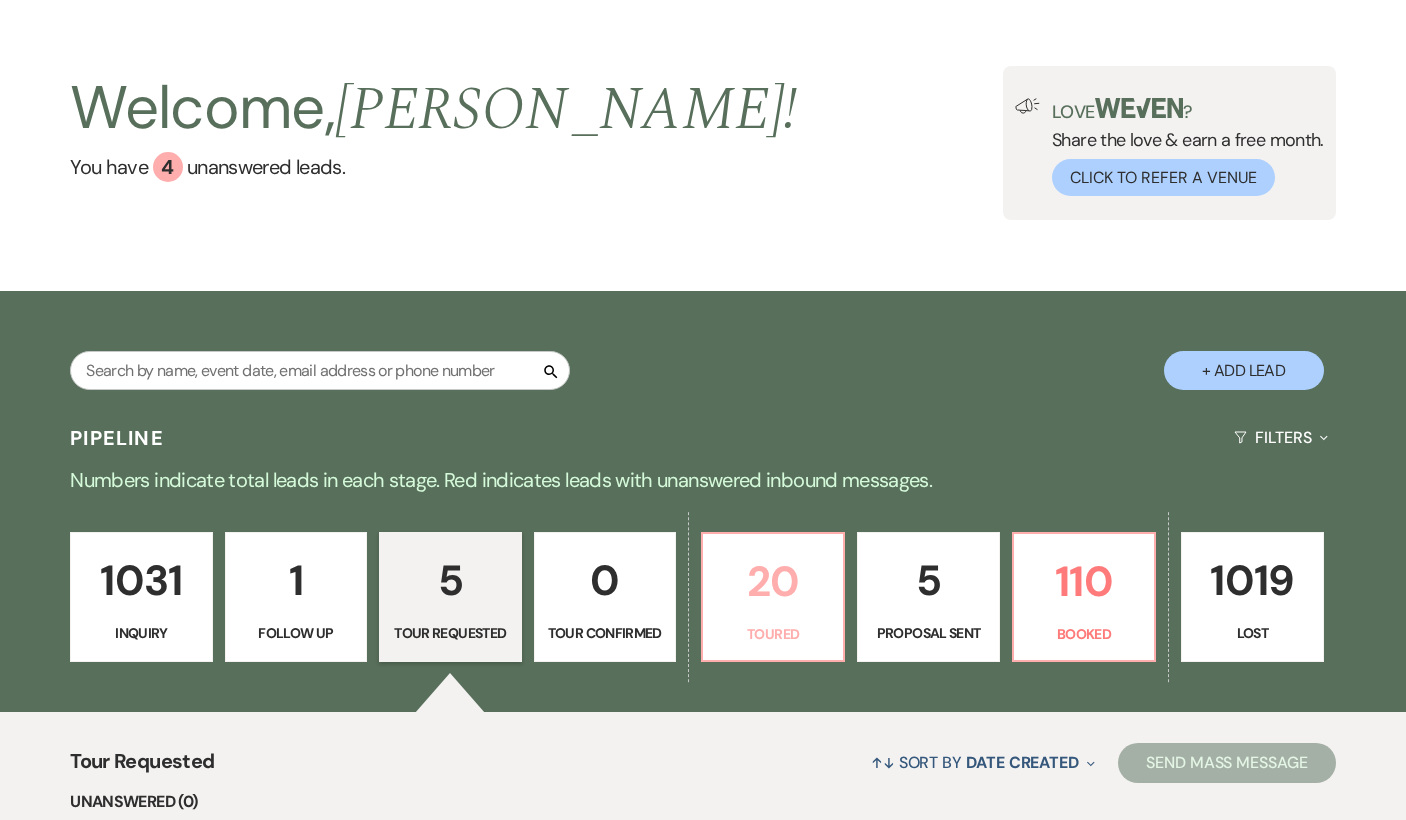click on "20" at bounding box center (773, 581) 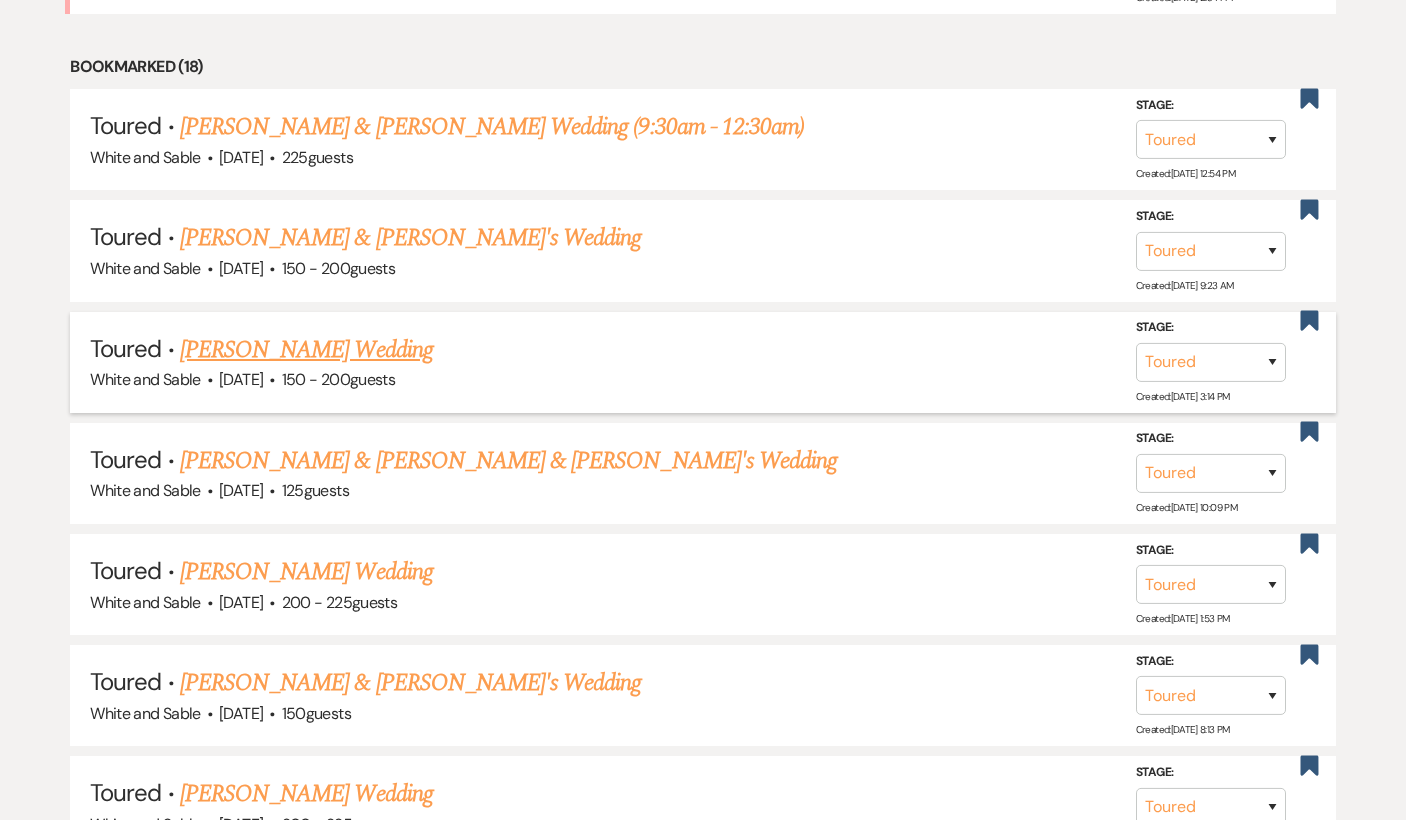 scroll, scrollTop: 971, scrollLeft: 0, axis: vertical 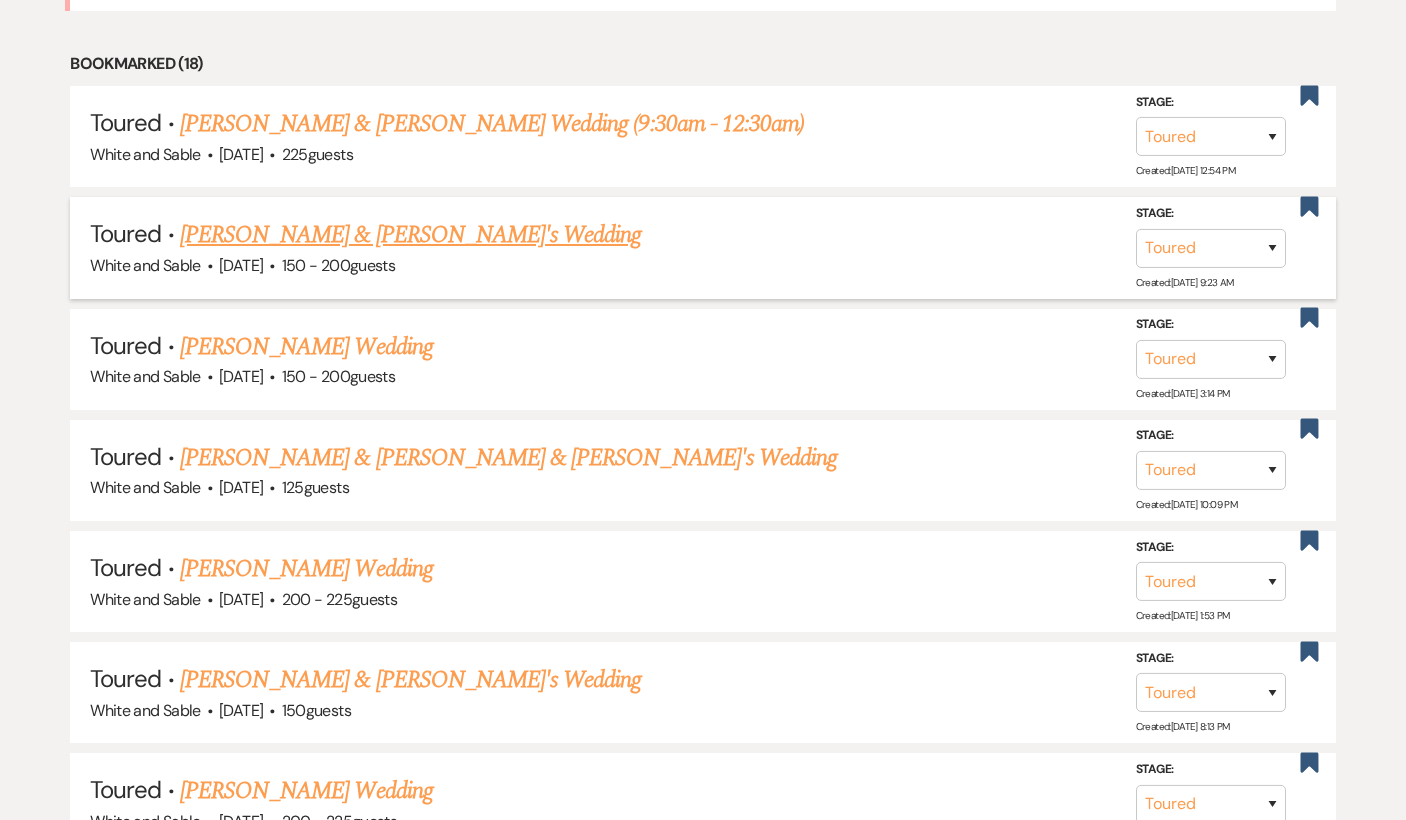 click on "[PERSON_NAME] & [PERSON_NAME]'s Wedding" at bounding box center [411, 235] 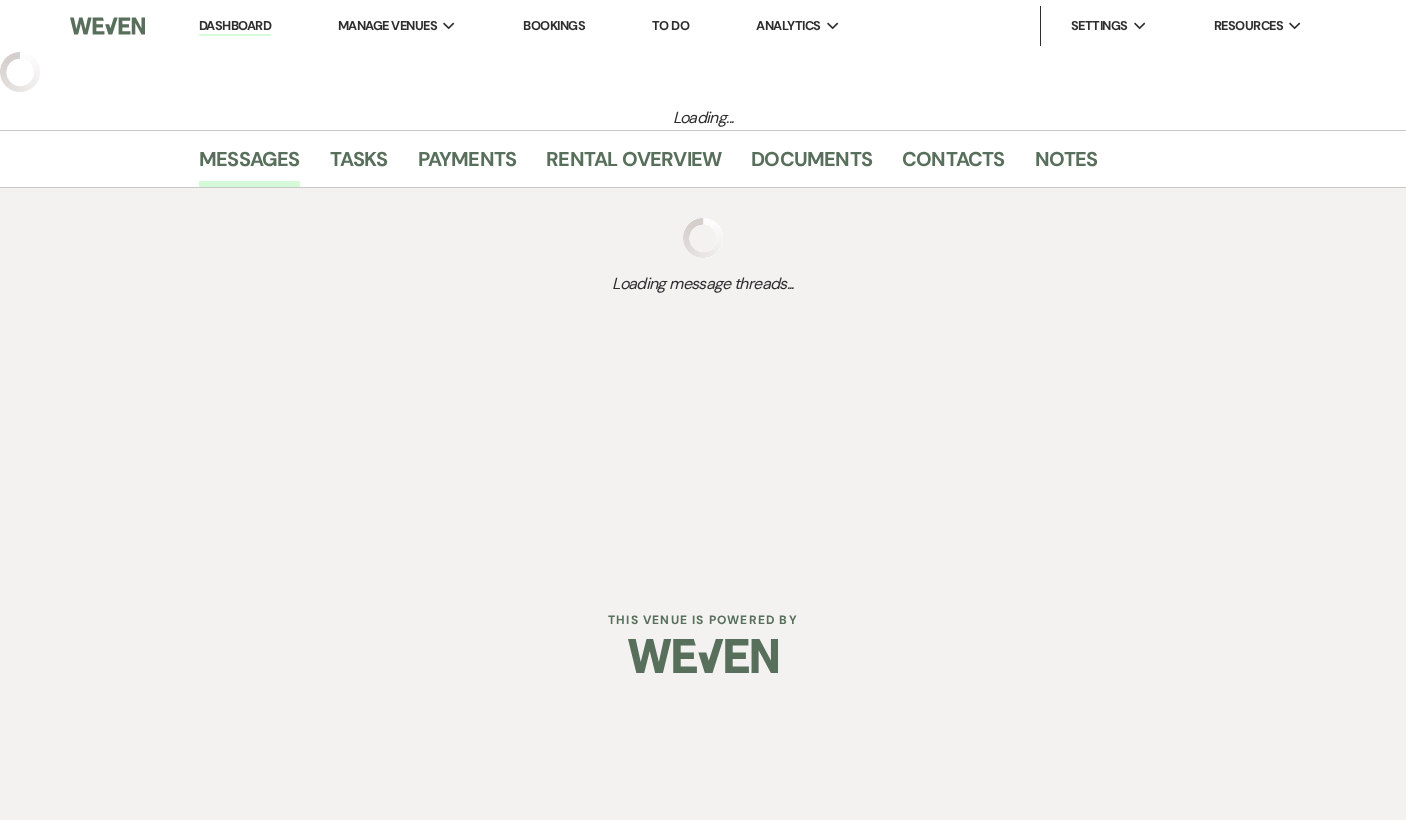 select on "5" 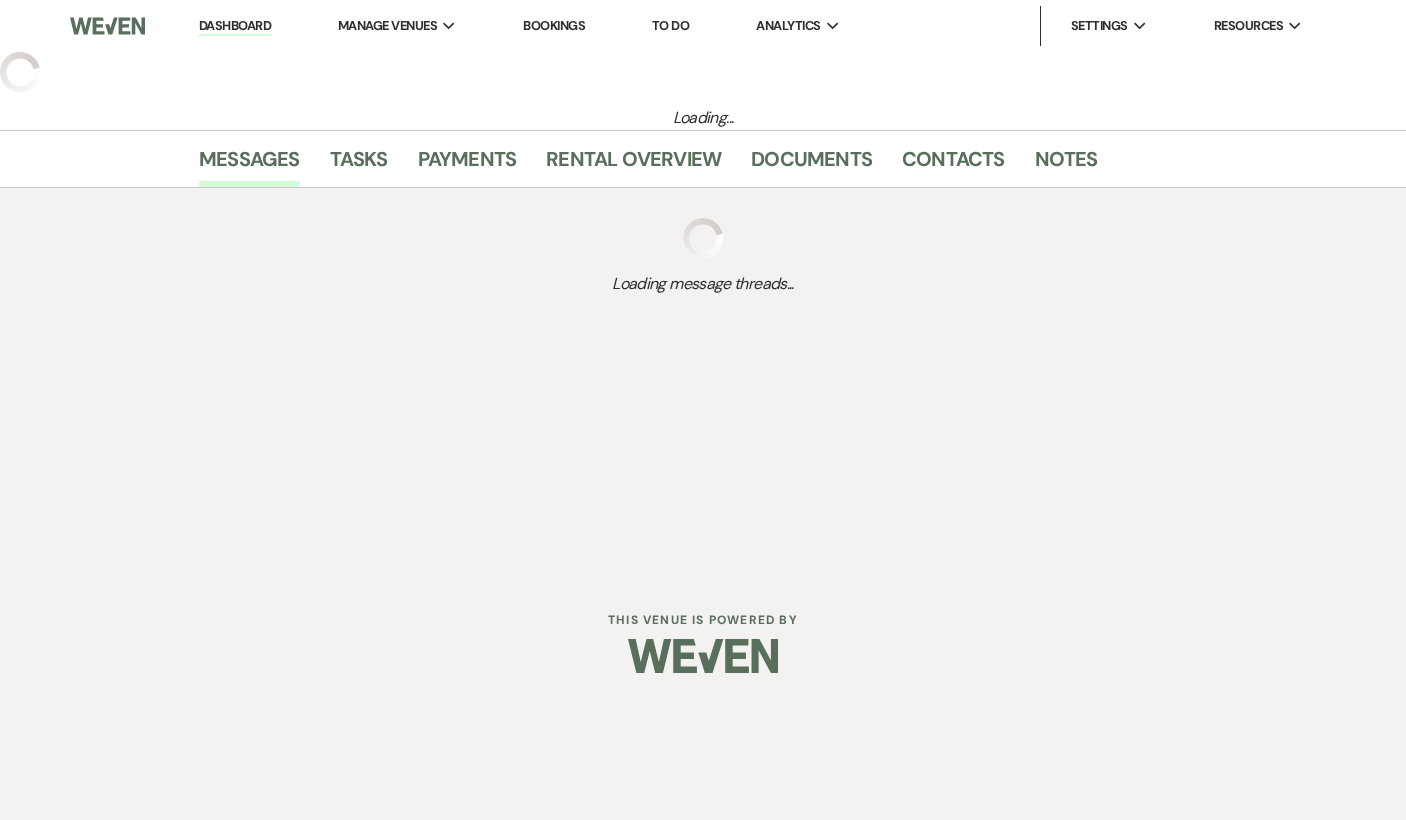 select on "6" 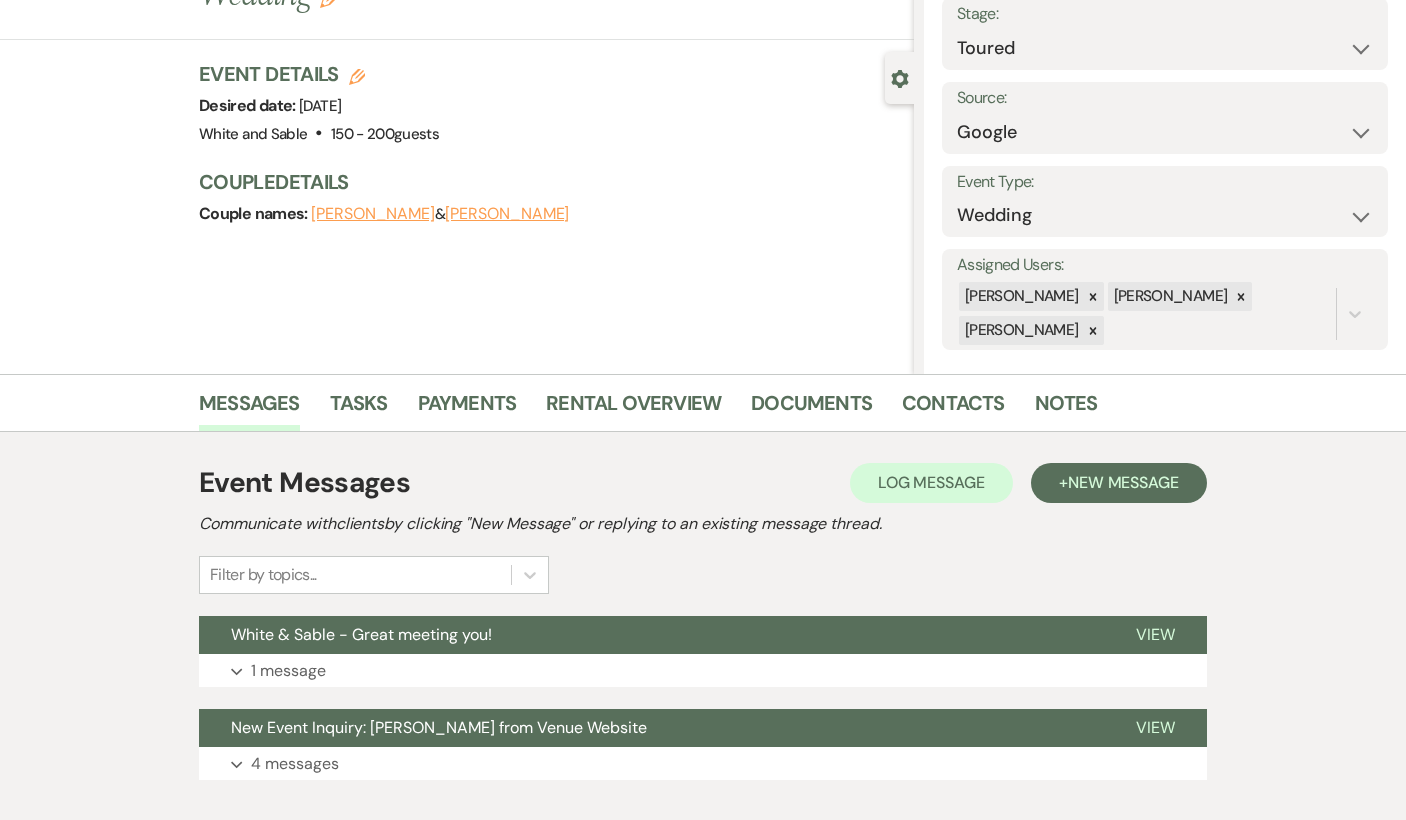 scroll, scrollTop: 247, scrollLeft: 0, axis: vertical 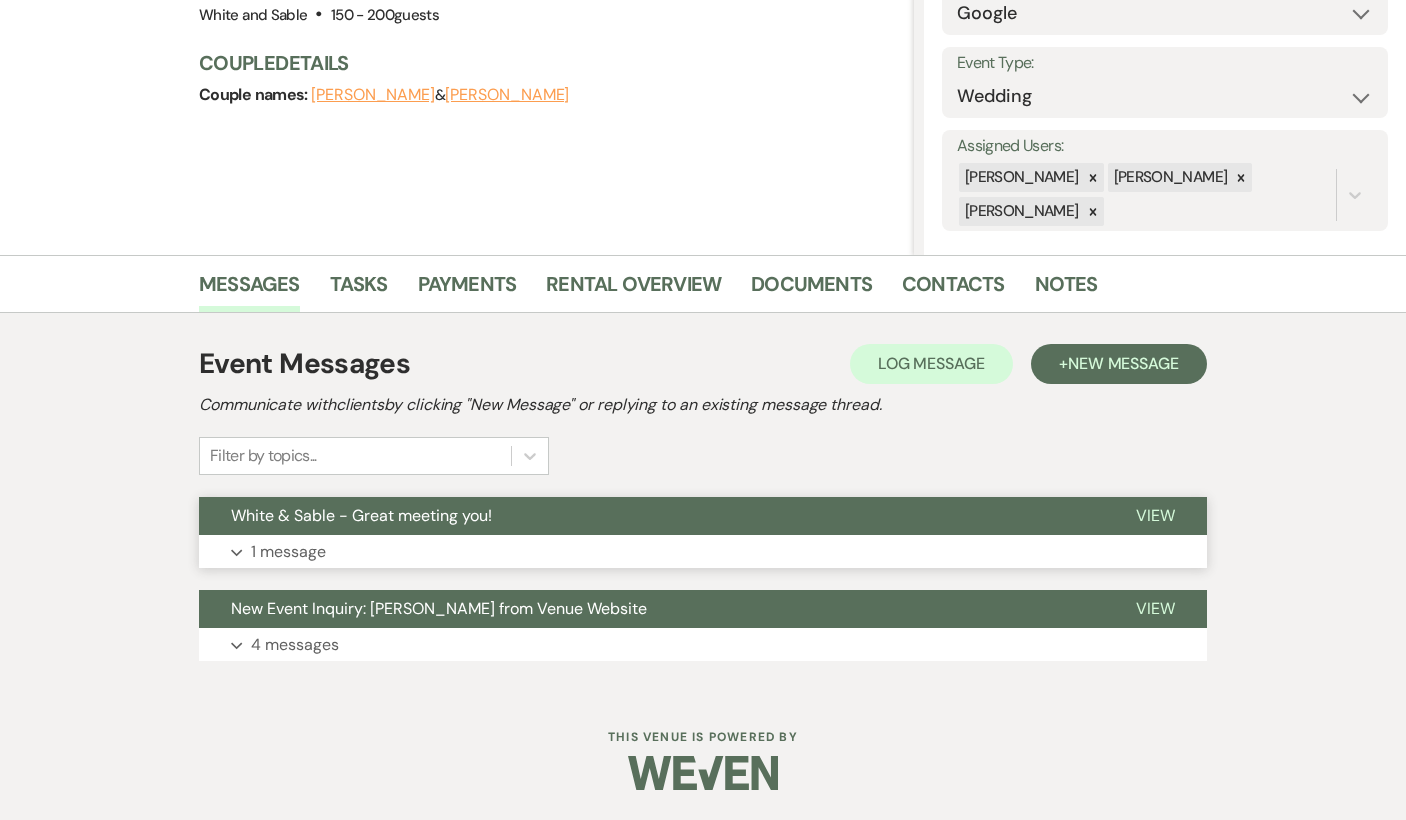 click on "White & Sable - Great meeting you!" at bounding box center (361, 515) 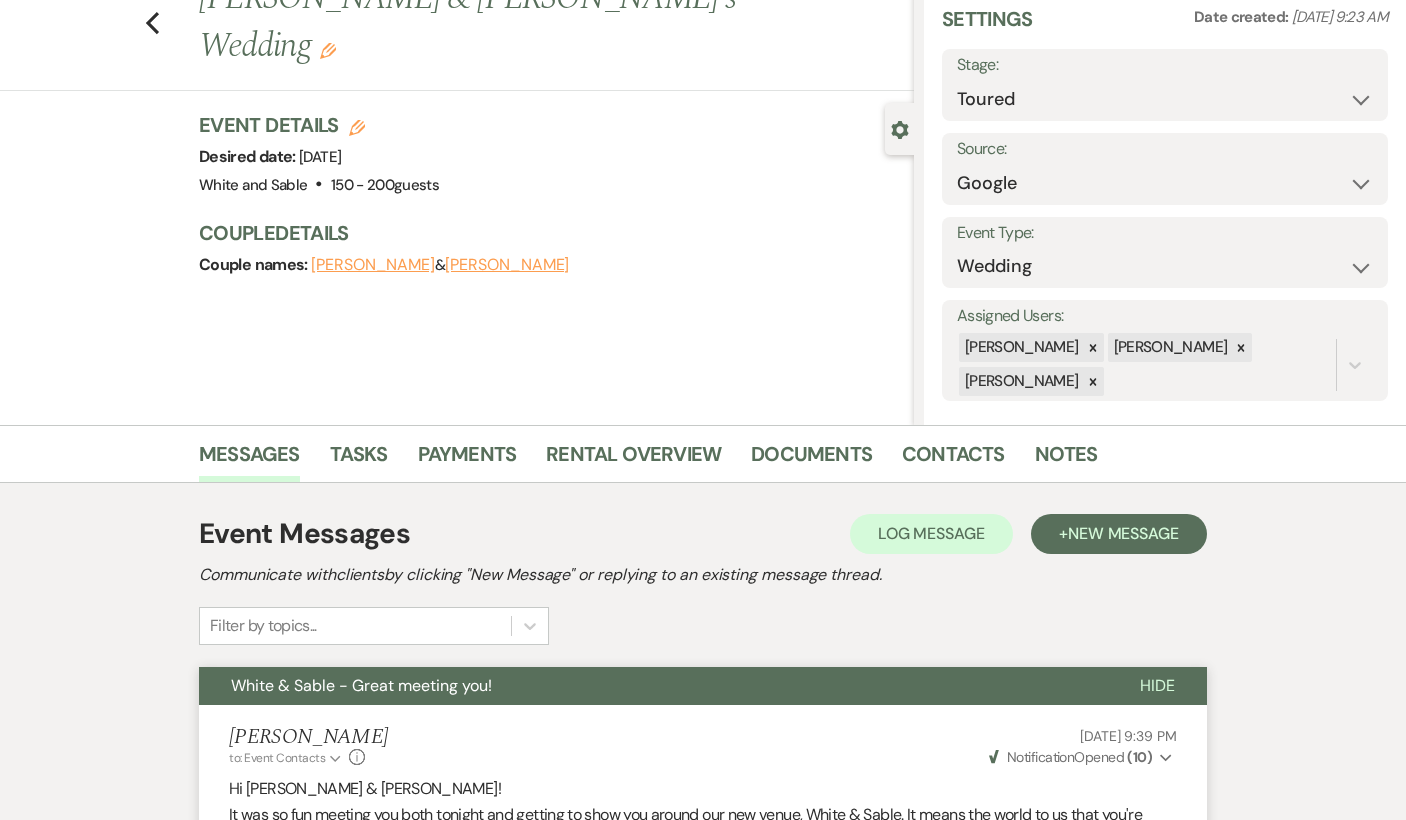 scroll, scrollTop: 0, scrollLeft: 0, axis: both 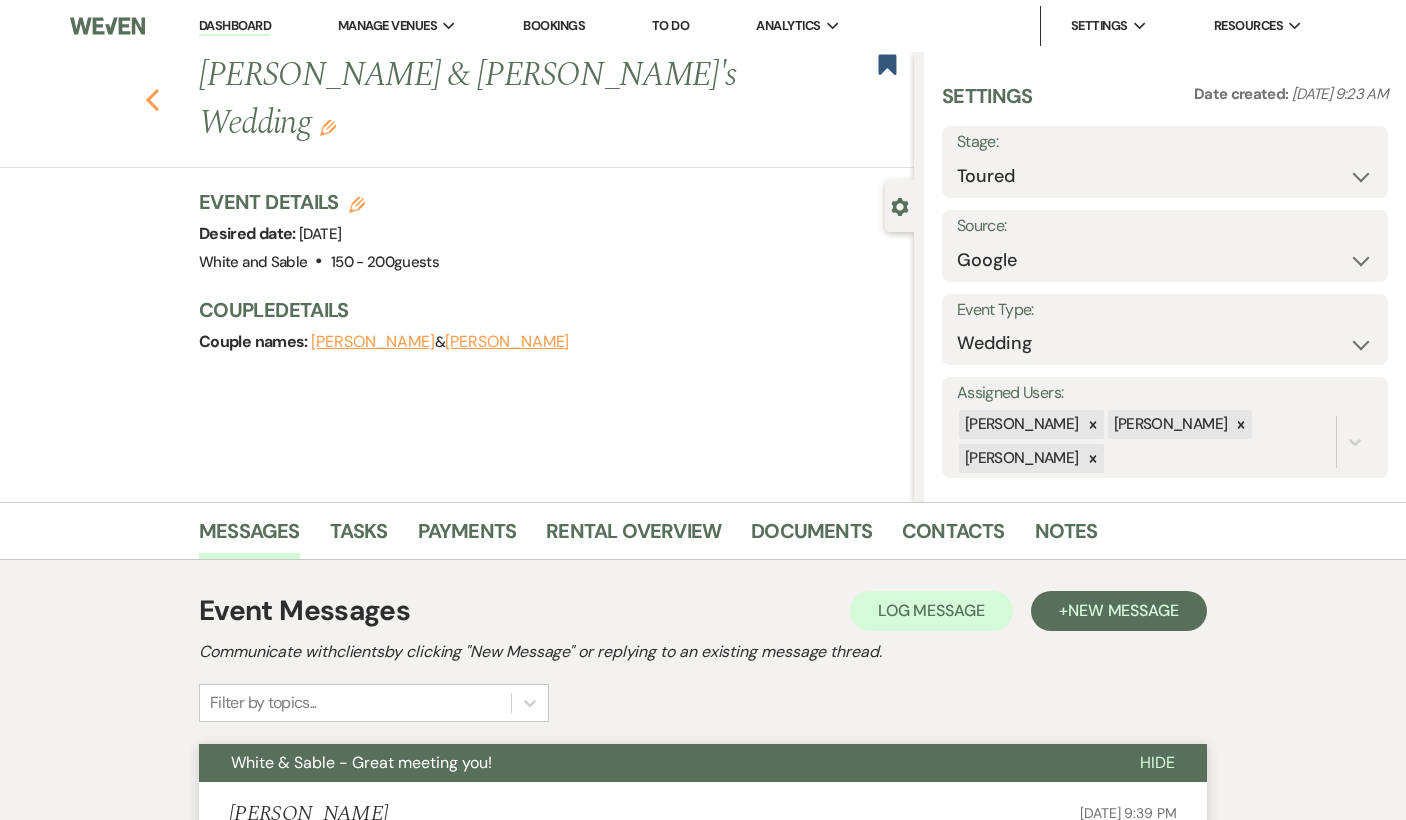 click on "Previous" 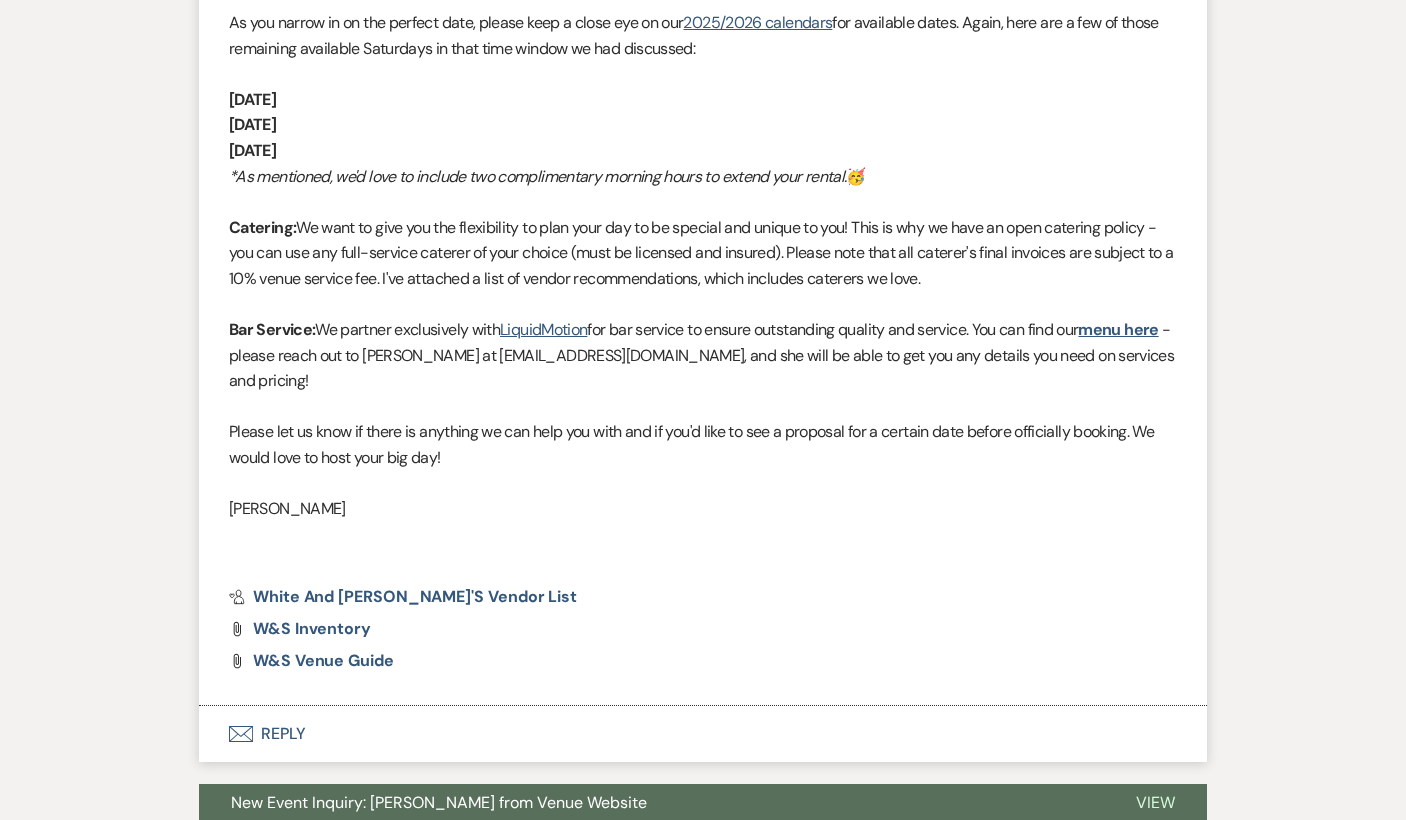 select on "5" 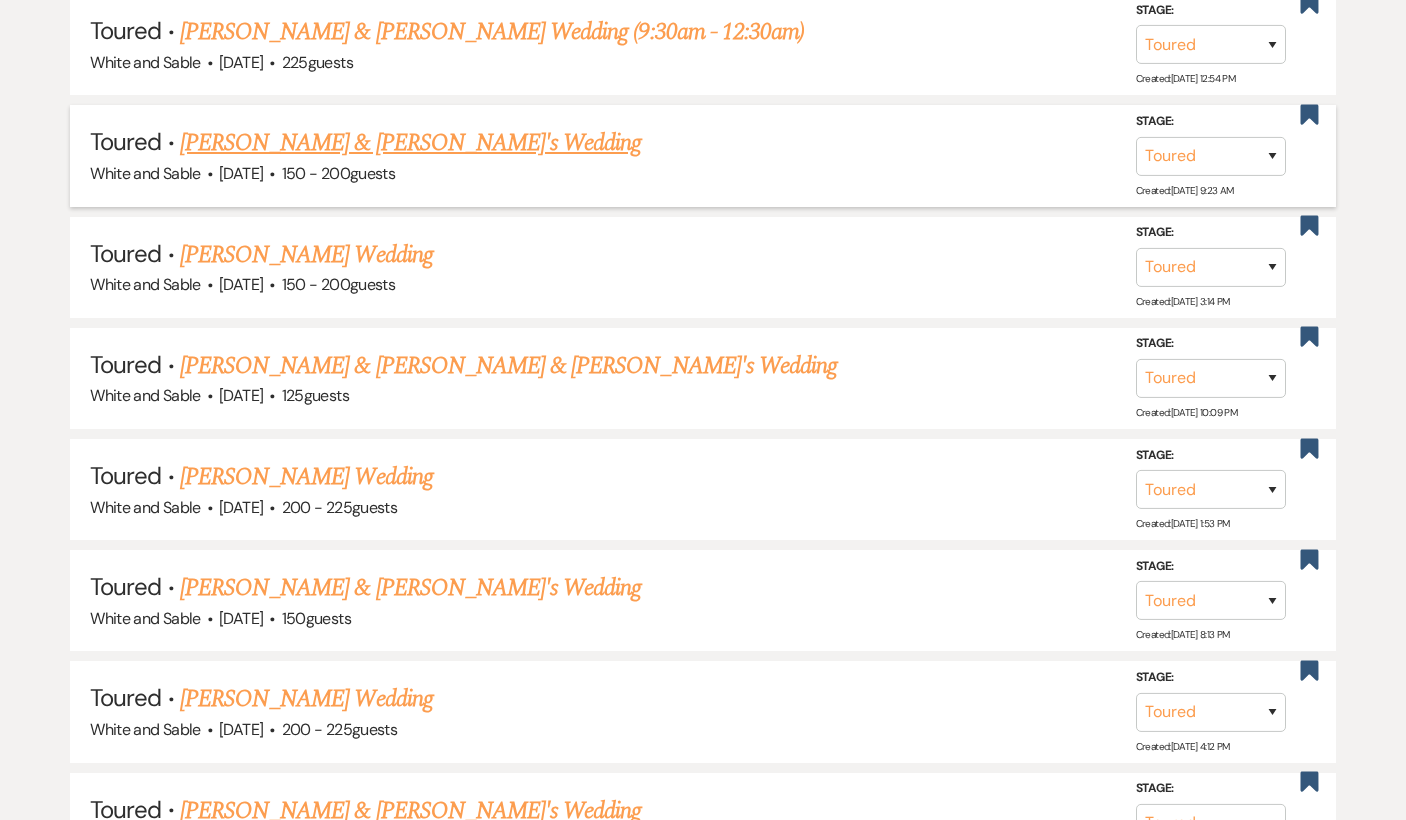 scroll, scrollTop: 1081, scrollLeft: 0, axis: vertical 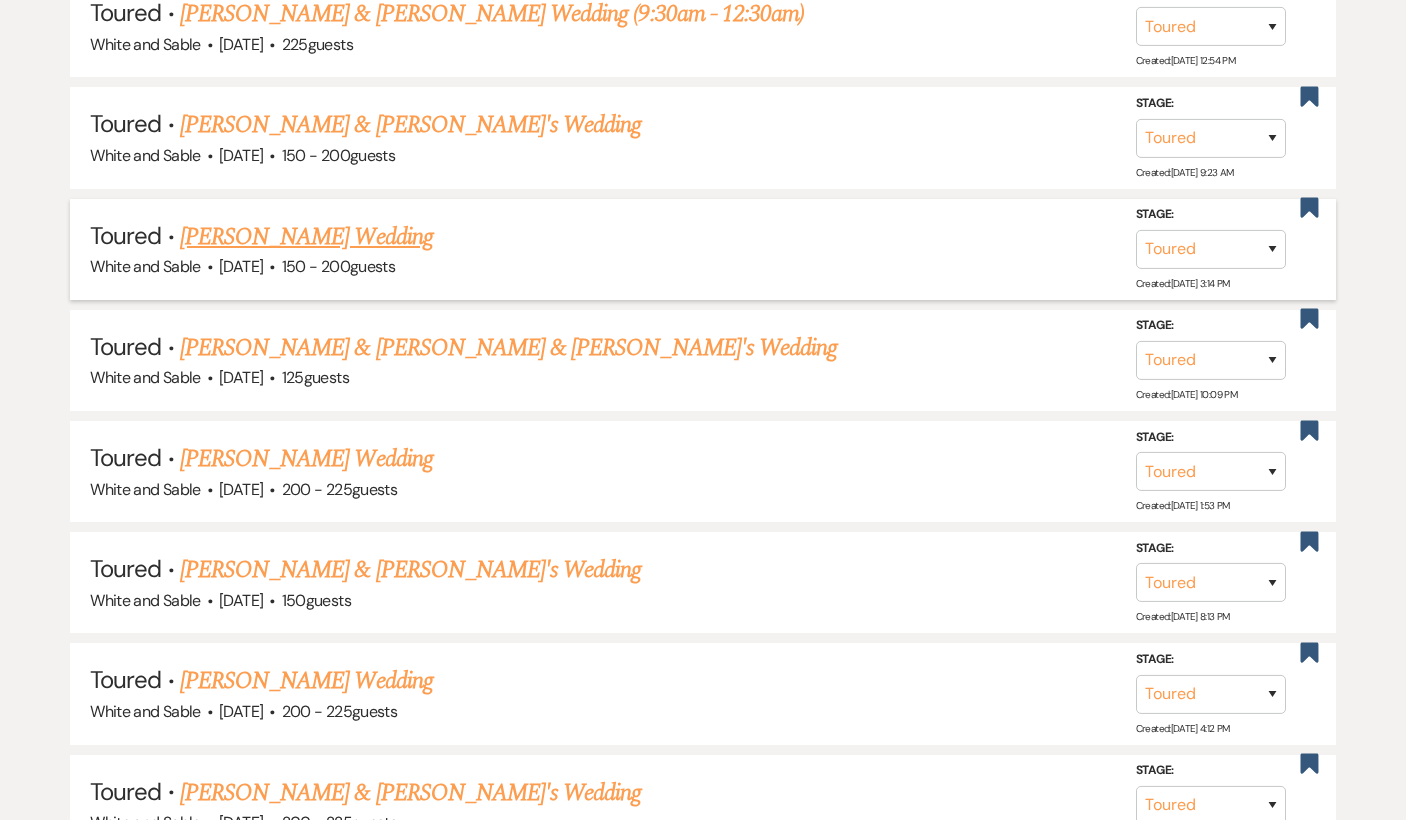 click on "[PERSON_NAME] Wedding" at bounding box center (306, 237) 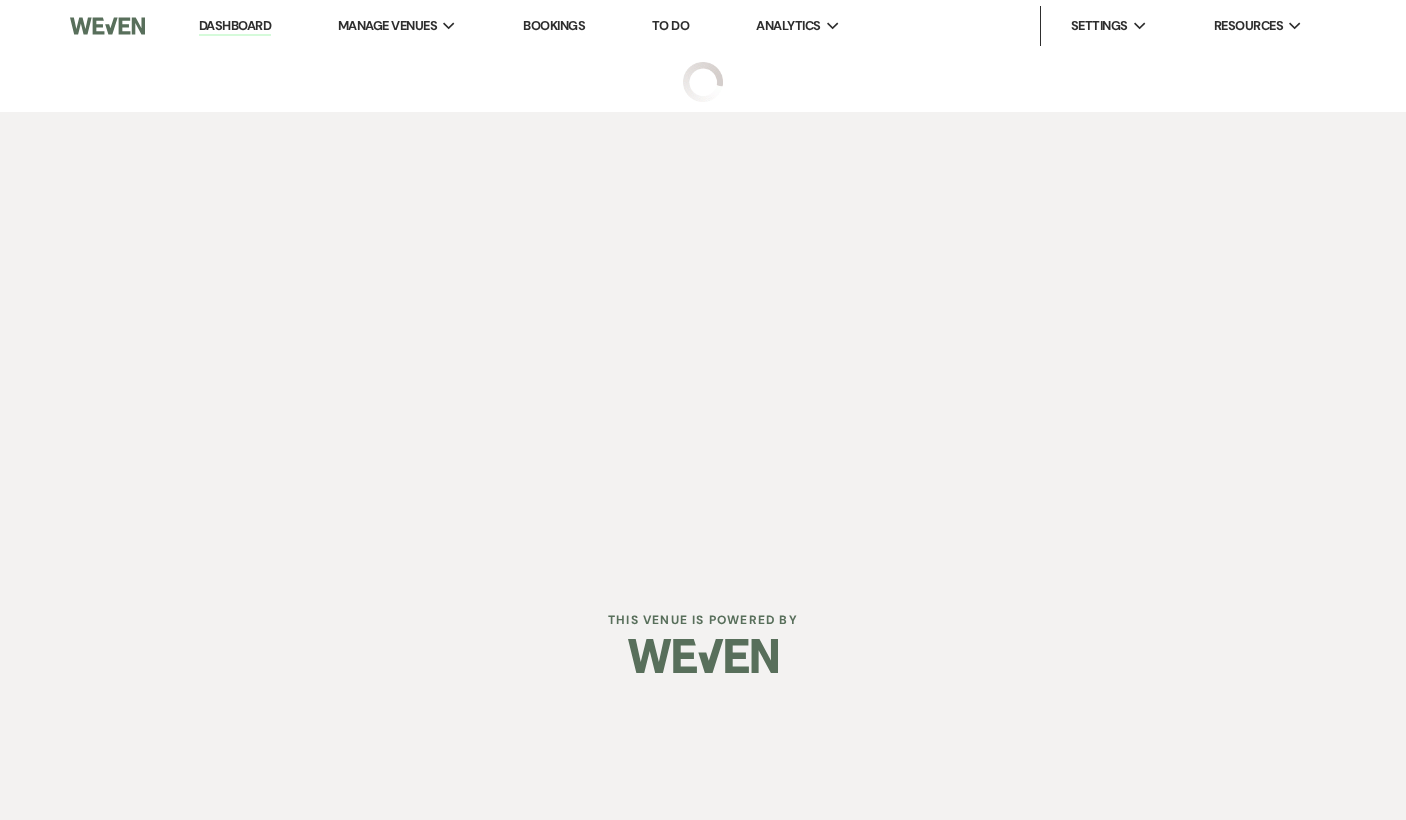 scroll, scrollTop: 0, scrollLeft: 0, axis: both 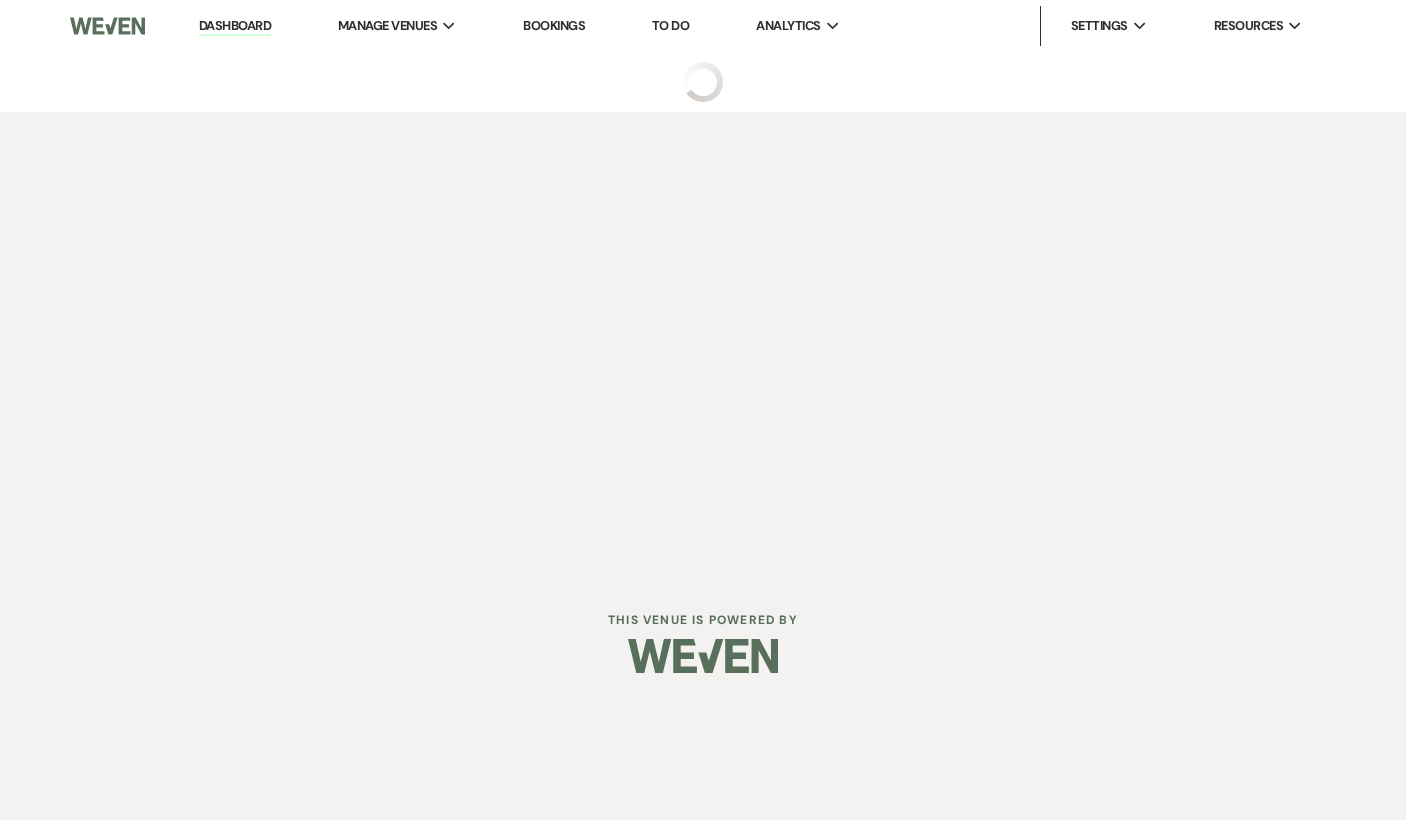 select on "5" 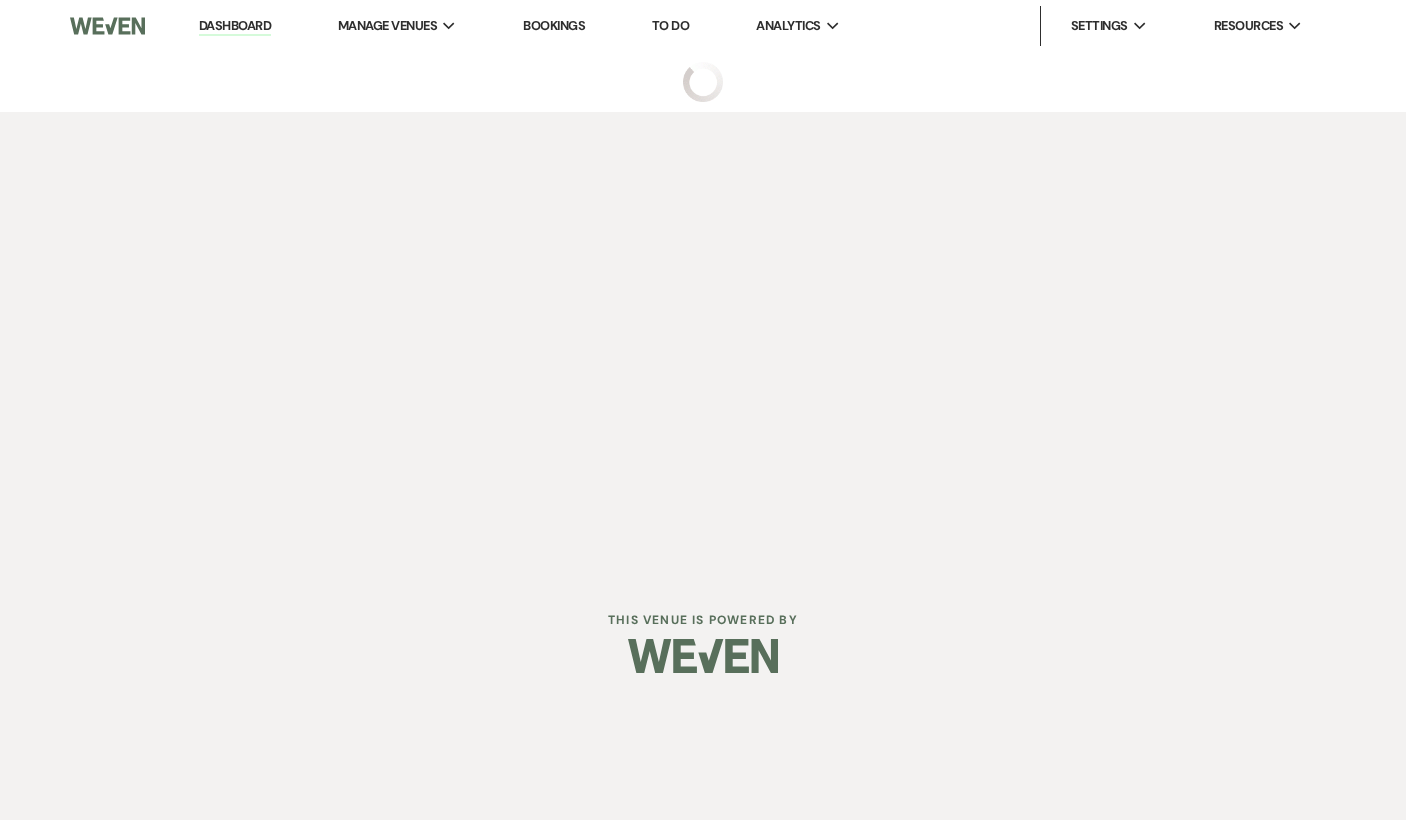 select on "5" 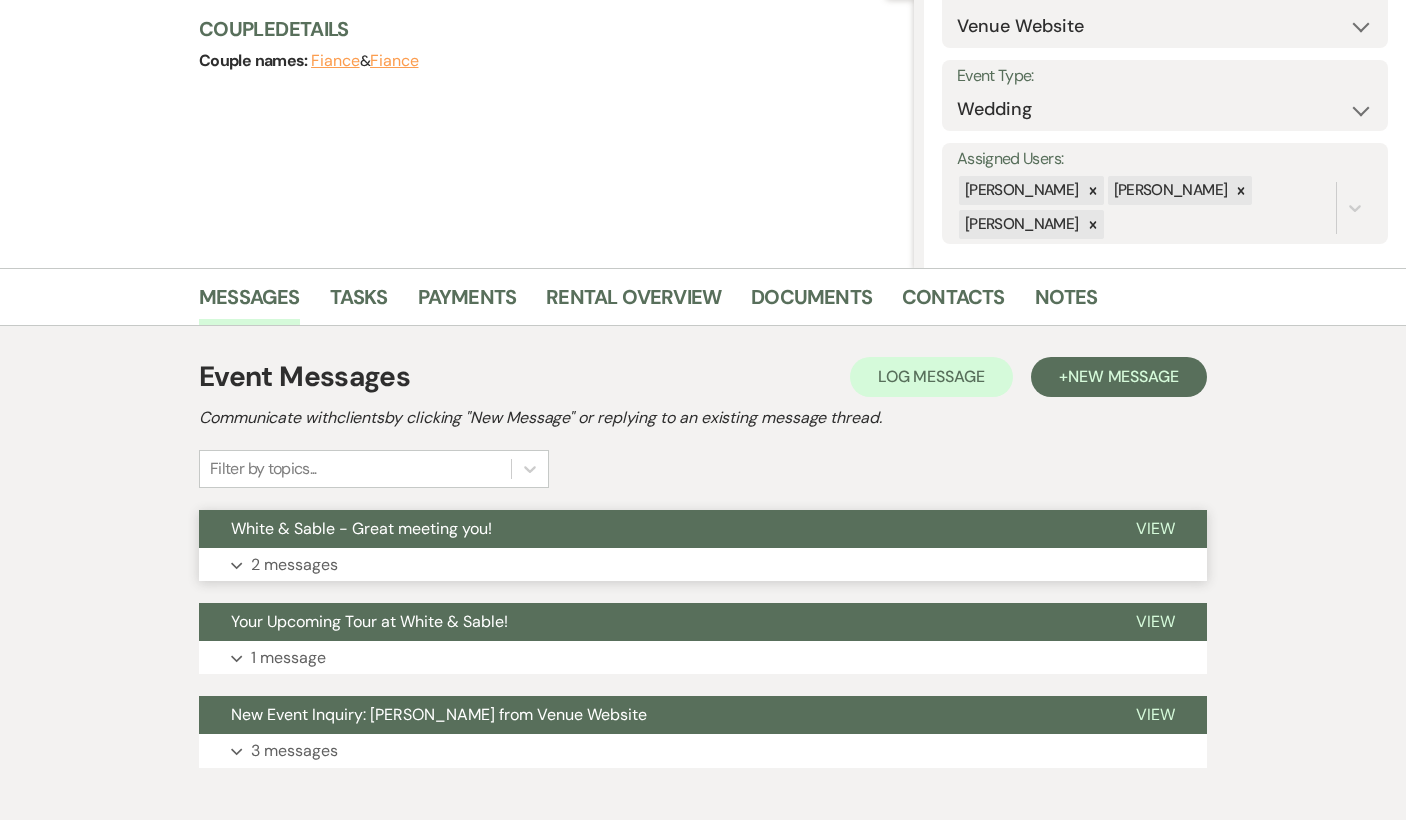 click on "White & Sable - Great meeting you!" at bounding box center [651, 529] 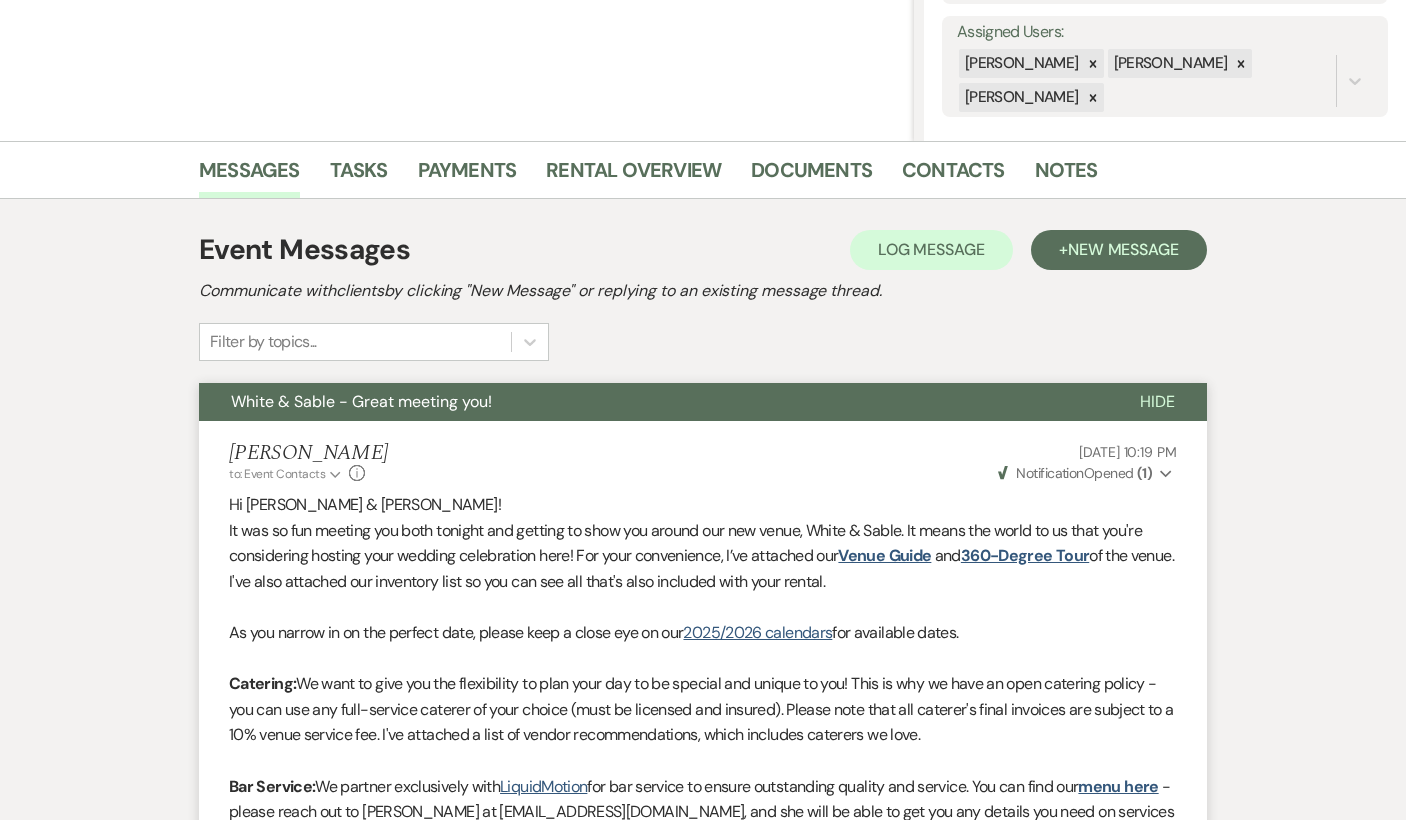 scroll, scrollTop: 0, scrollLeft: 0, axis: both 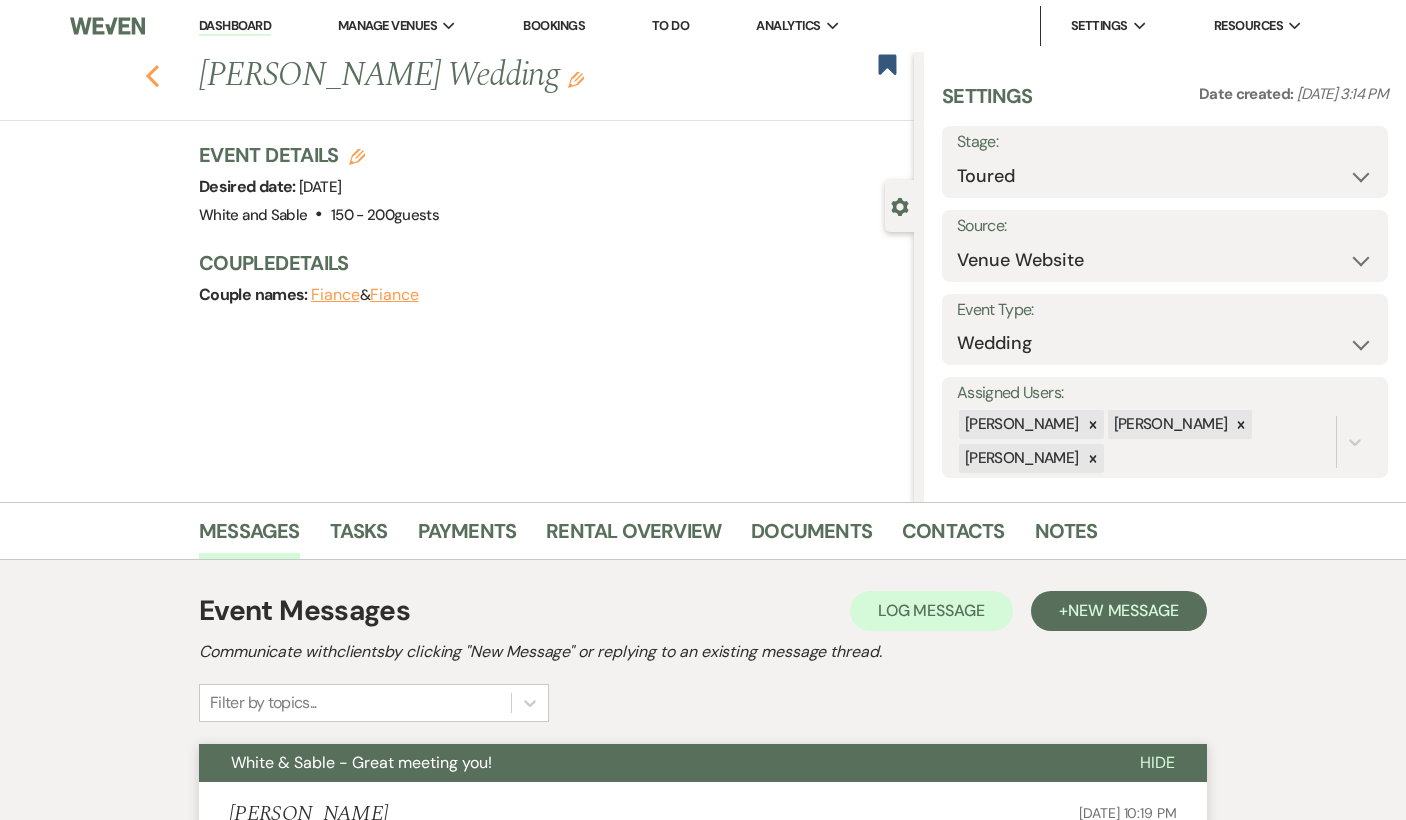 click on "Previous" 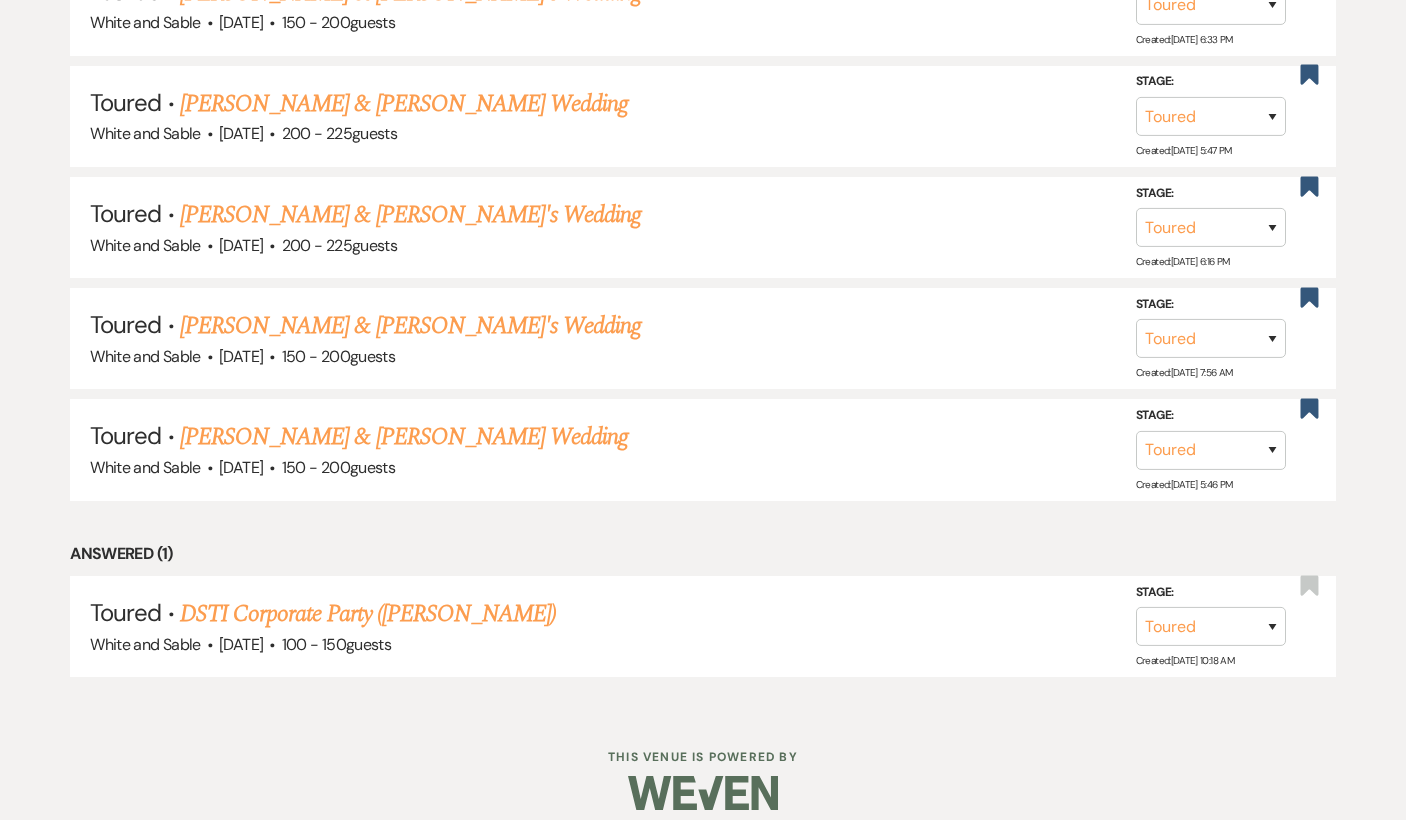 scroll, scrollTop: 2506, scrollLeft: 0, axis: vertical 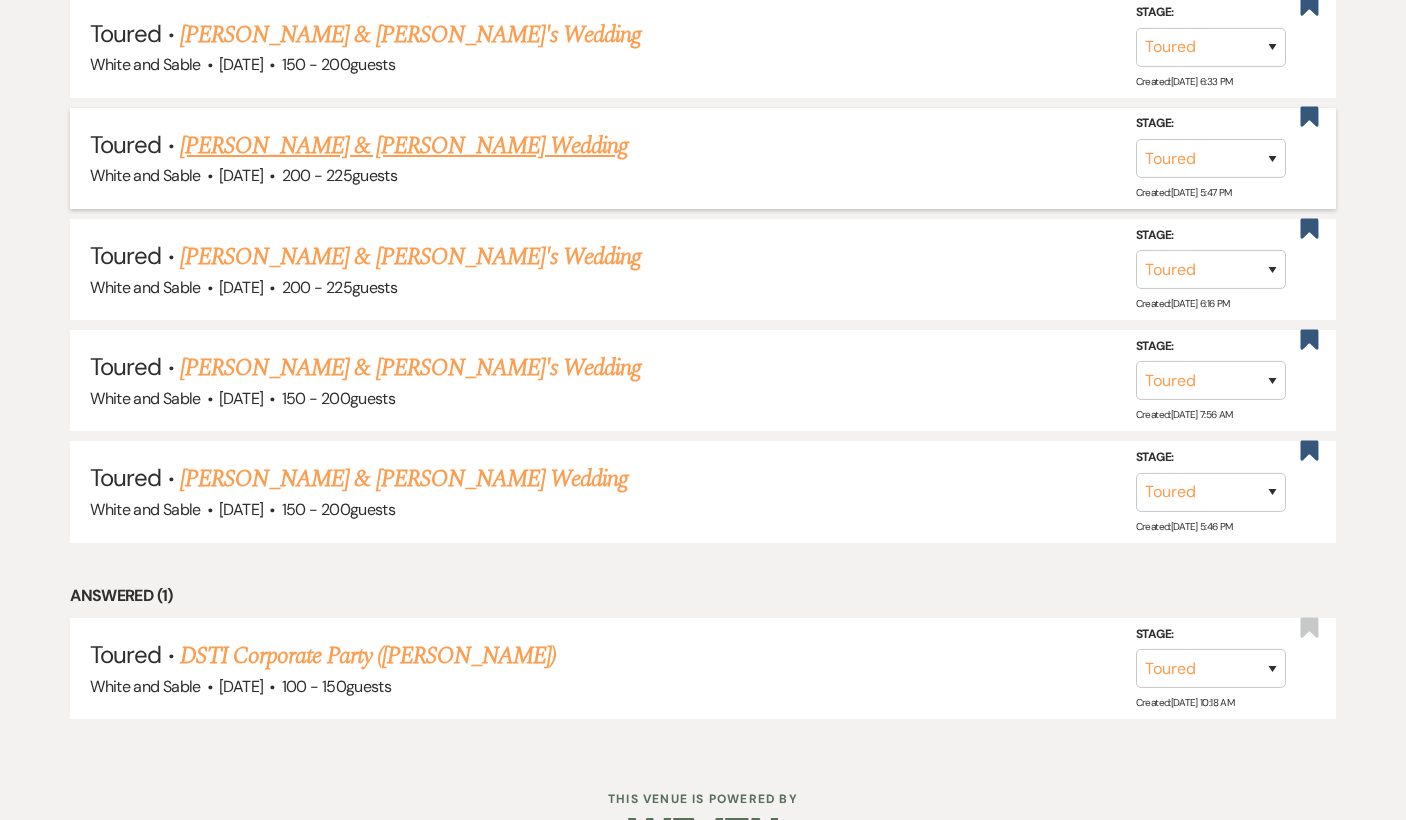 click on "[PERSON_NAME] & [PERSON_NAME] Wedding" at bounding box center (404, 146) 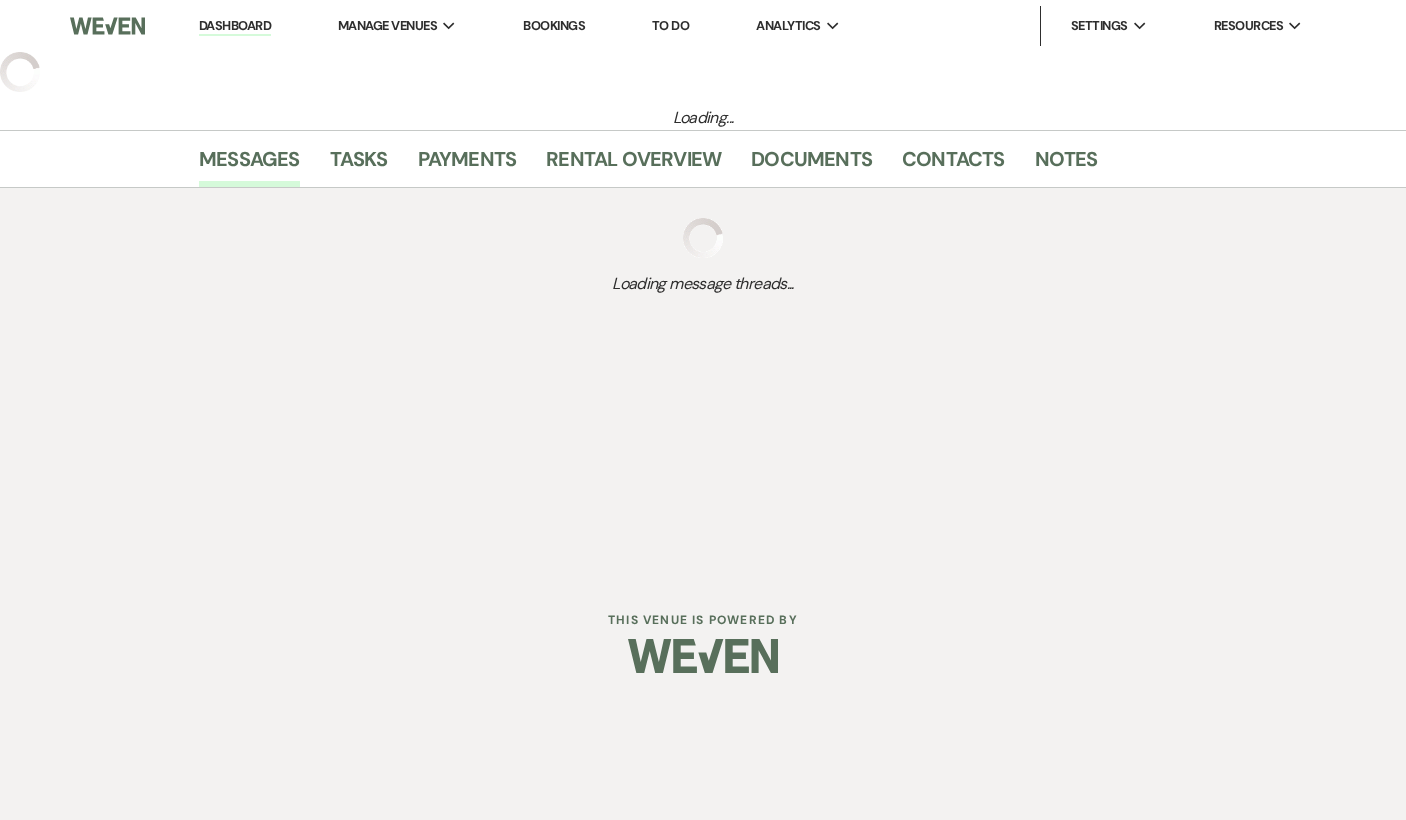 select on "5" 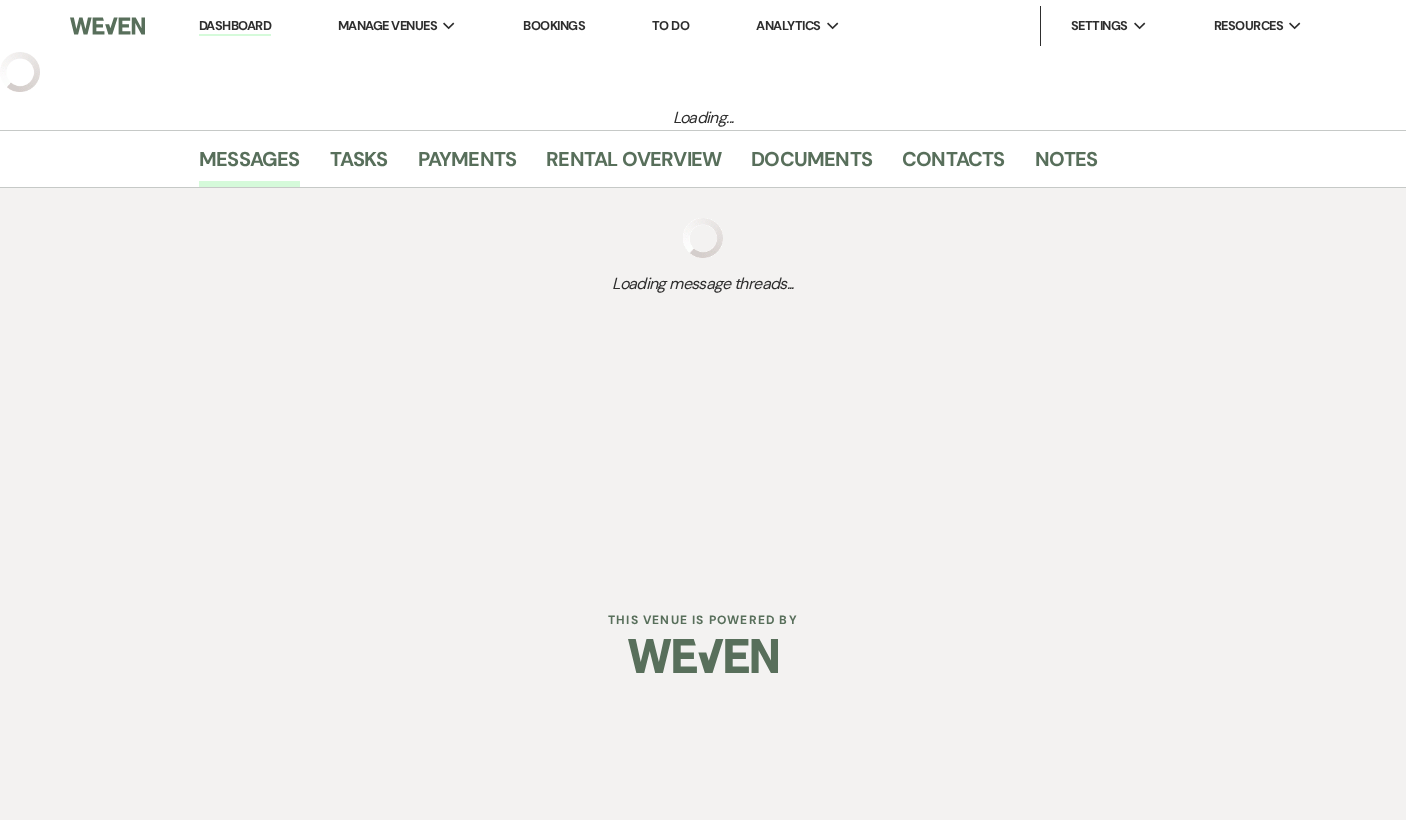 select on "5" 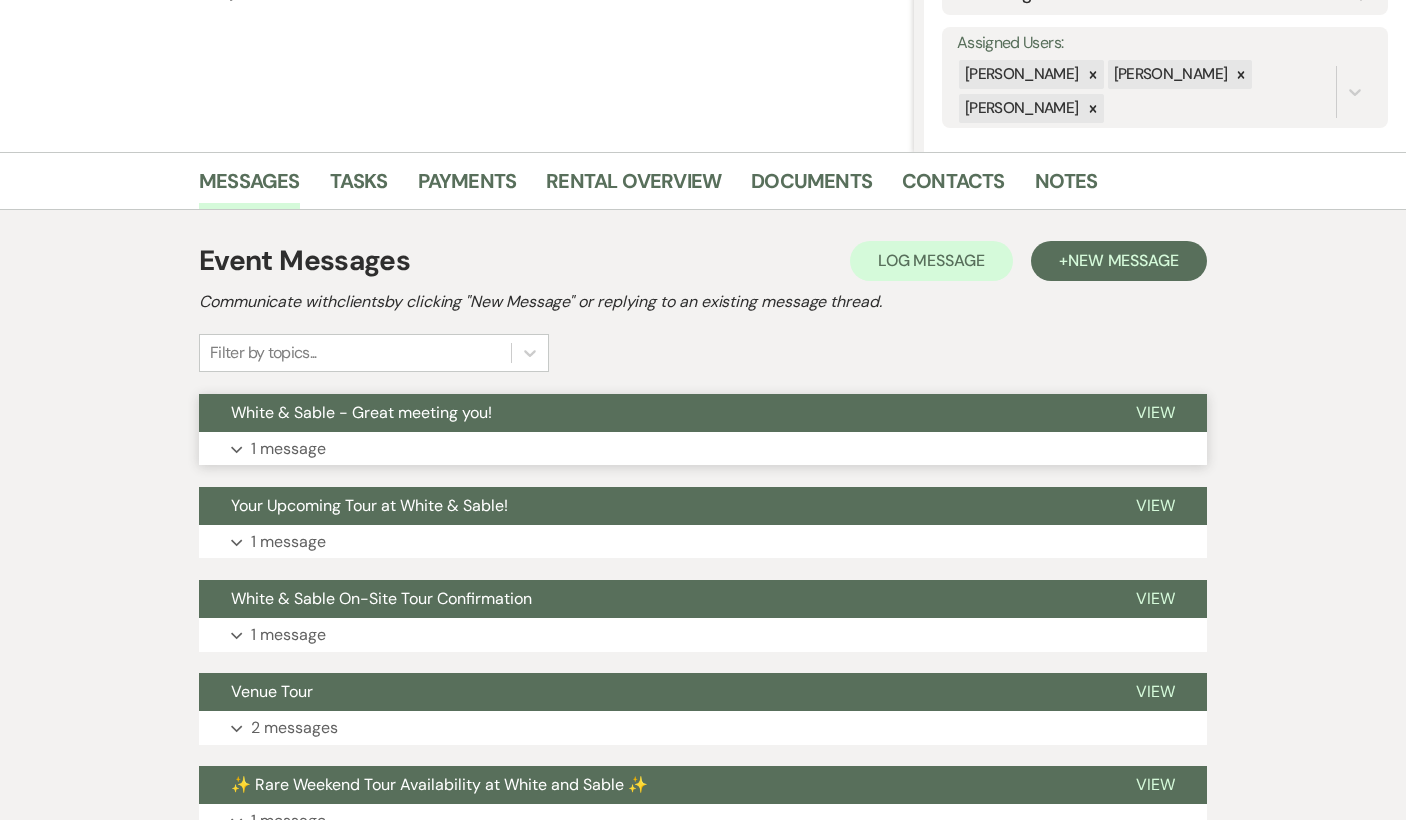 click on "White & Sable - Great meeting you!" at bounding box center (361, 412) 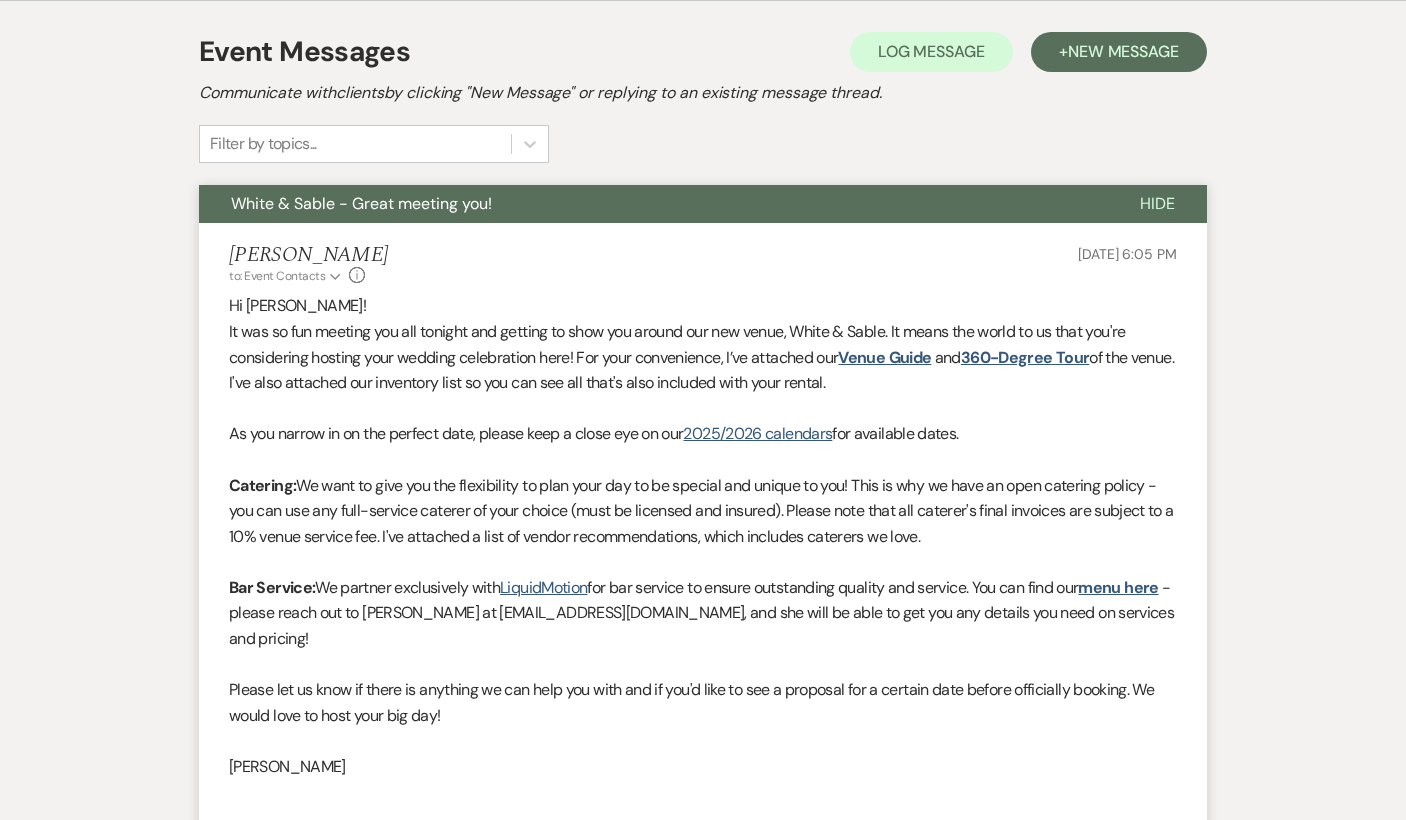 scroll, scrollTop: 718, scrollLeft: 0, axis: vertical 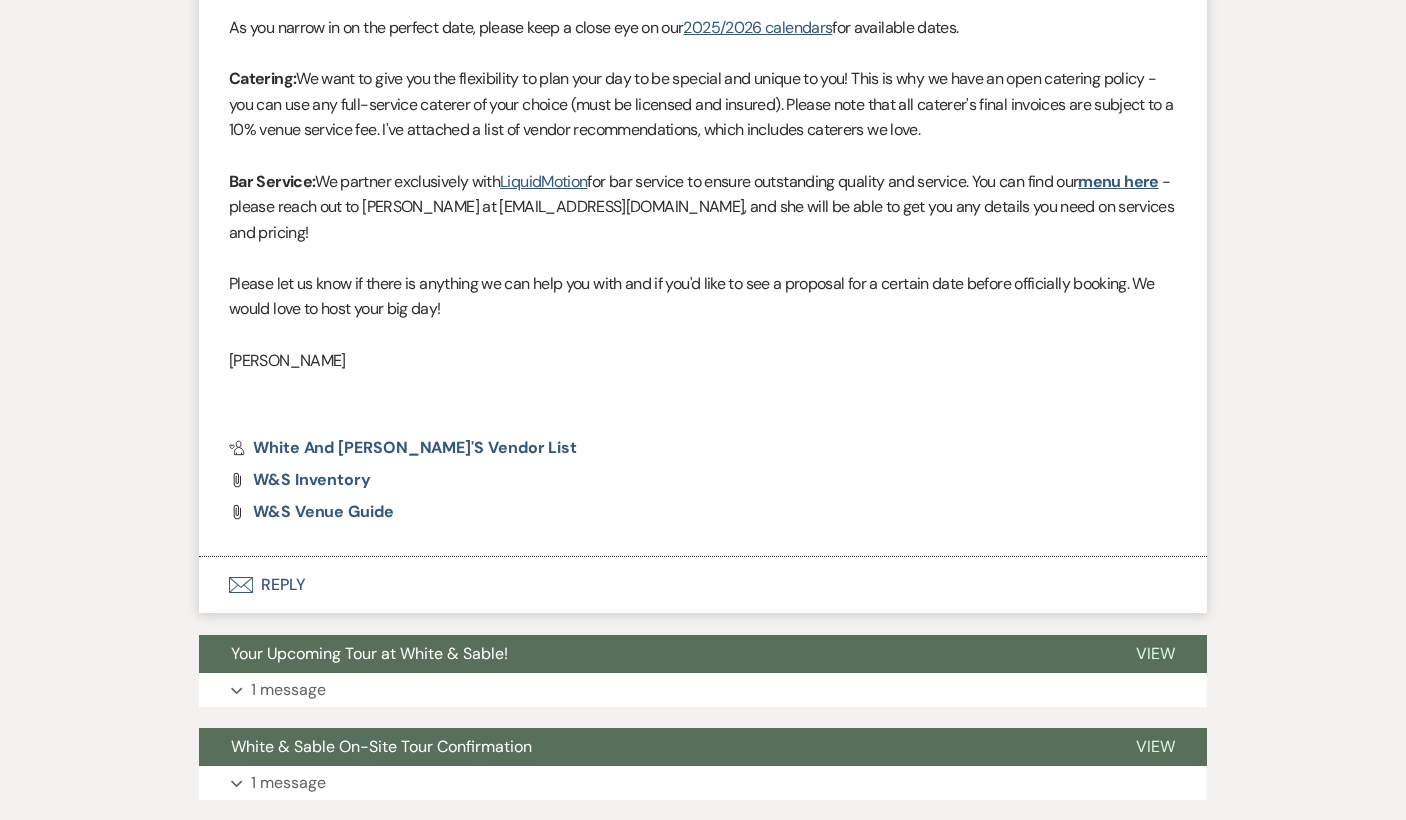 click on "Envelope Reply" at bounding box center [703, 585] 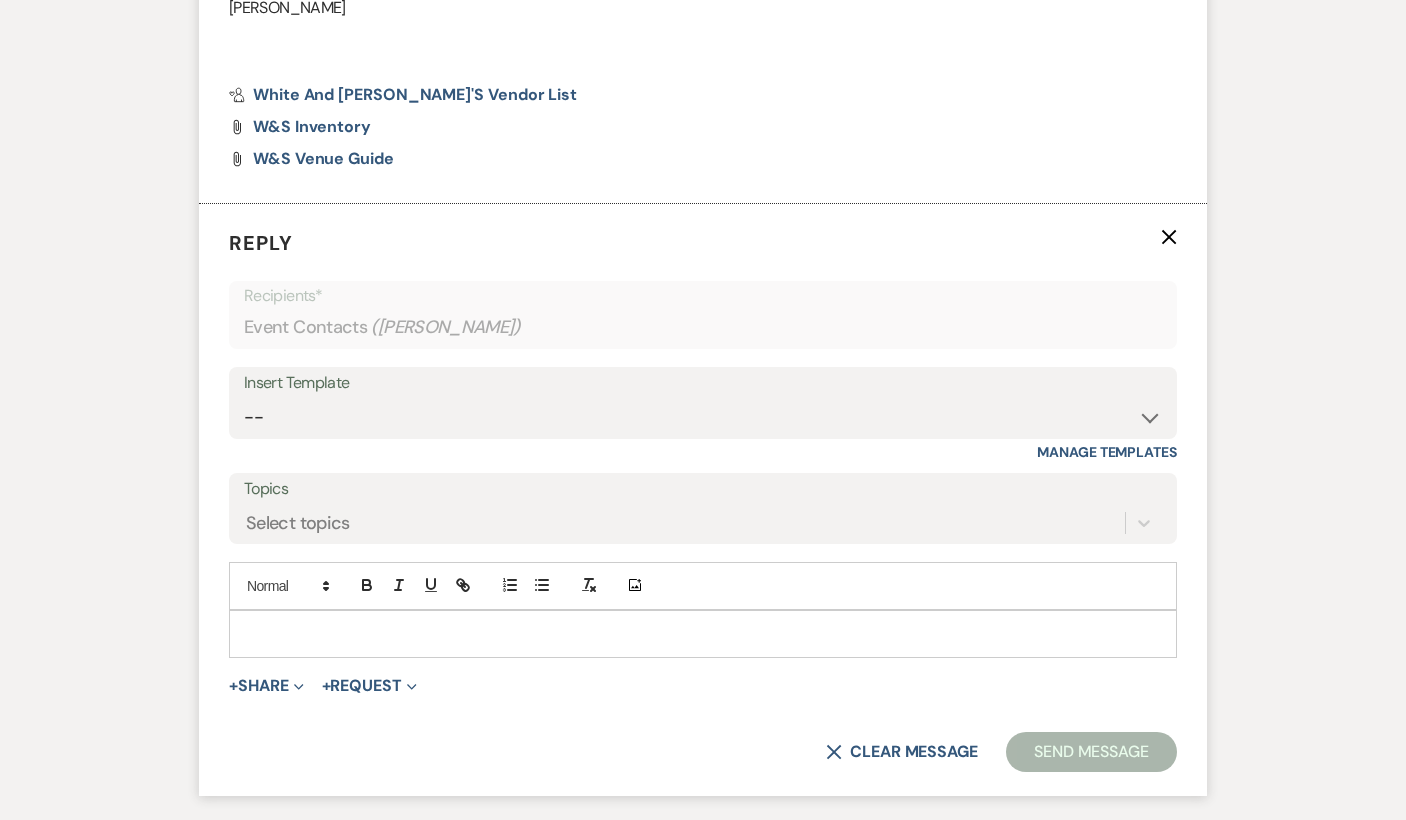scroll, scrollTop: 1409, scrollLeft: 0, axis: vertical 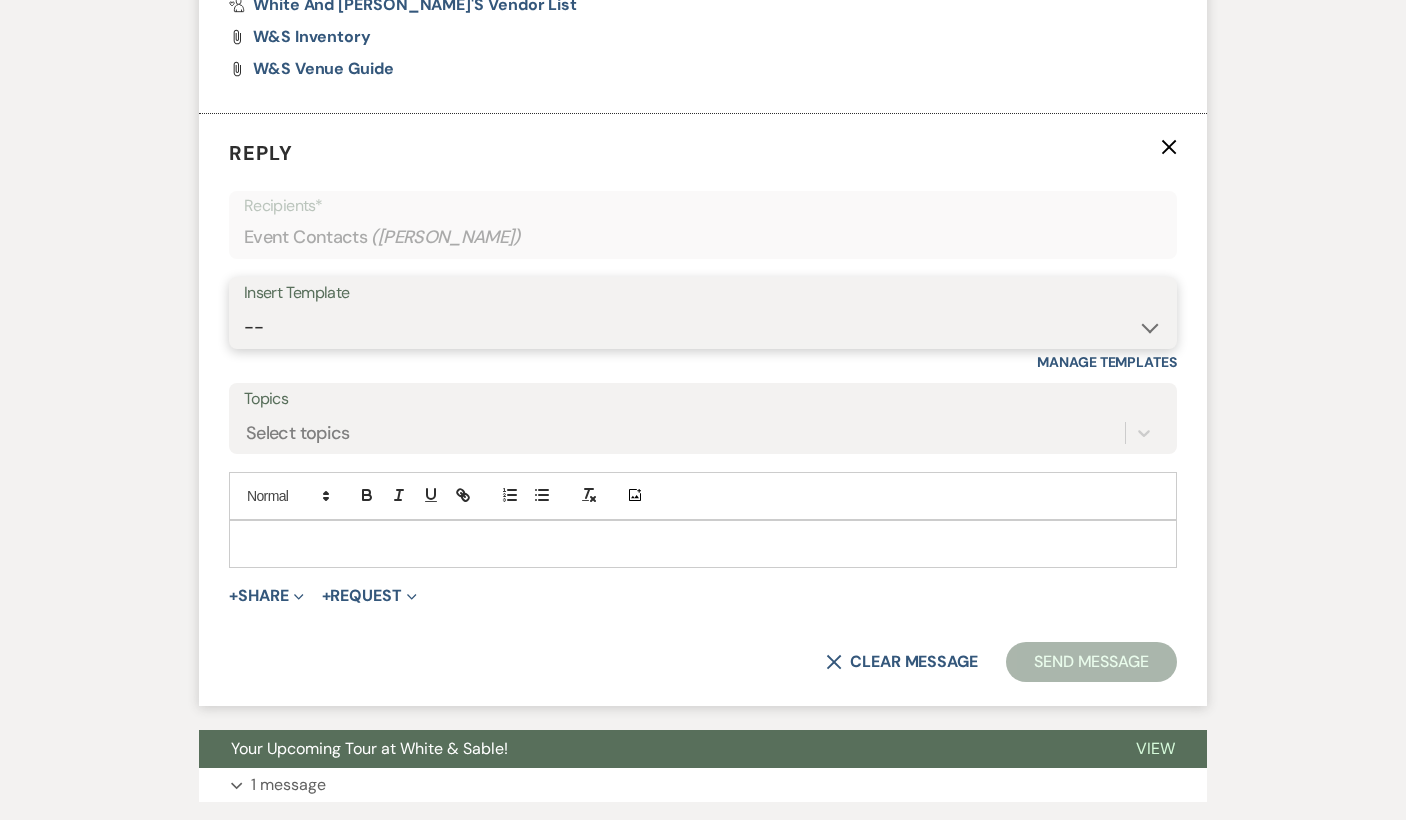 click on "-- Inquiry Response (Venue Guide) Schedule - Venue Tour Appt Confirmation Schedule - Venue Tour Appt Reminder Tour - Reschedule Tour - Follow-Up (Venue Guide) Proposal - Wedding Wedding Onboarding - Welcome Guide and Weven Planning Portal Introduction Inquiry Follow-Up: 5 Tips for Stress-Free Planning Inquiry - Available Dates Inquiry Follow-Up: Tour Invitation Inquiry Follow-Up: Unique Features Inquiry Follow-Up: Planning at W&S Insurance Exception Response [DATE] Weddings [DATE] Weddings Baseball Poop or get off toliet (Venue Guide) Concession Speech Onboarding - Welcome Magazine and Weven Planning Portal Introduction (NON-Wedding Events) Day-of Coordinators Schedule - Venue IN-PERSON Tour Appt Confirmation Outside Food Info [PERSON_NAME] Films [DATE] Weddings Hire a Host / Host a Toast Follow-follow up Recommended Vendors Weekend Tours Catering Guidelines & Vendor COI Requirements Inventory List to Booked Couples Cancellation Form [PERSON_NAME] Template Client Communication (parents requesting calls) - NEED TO EDIT" at bounding box center (703, 327) 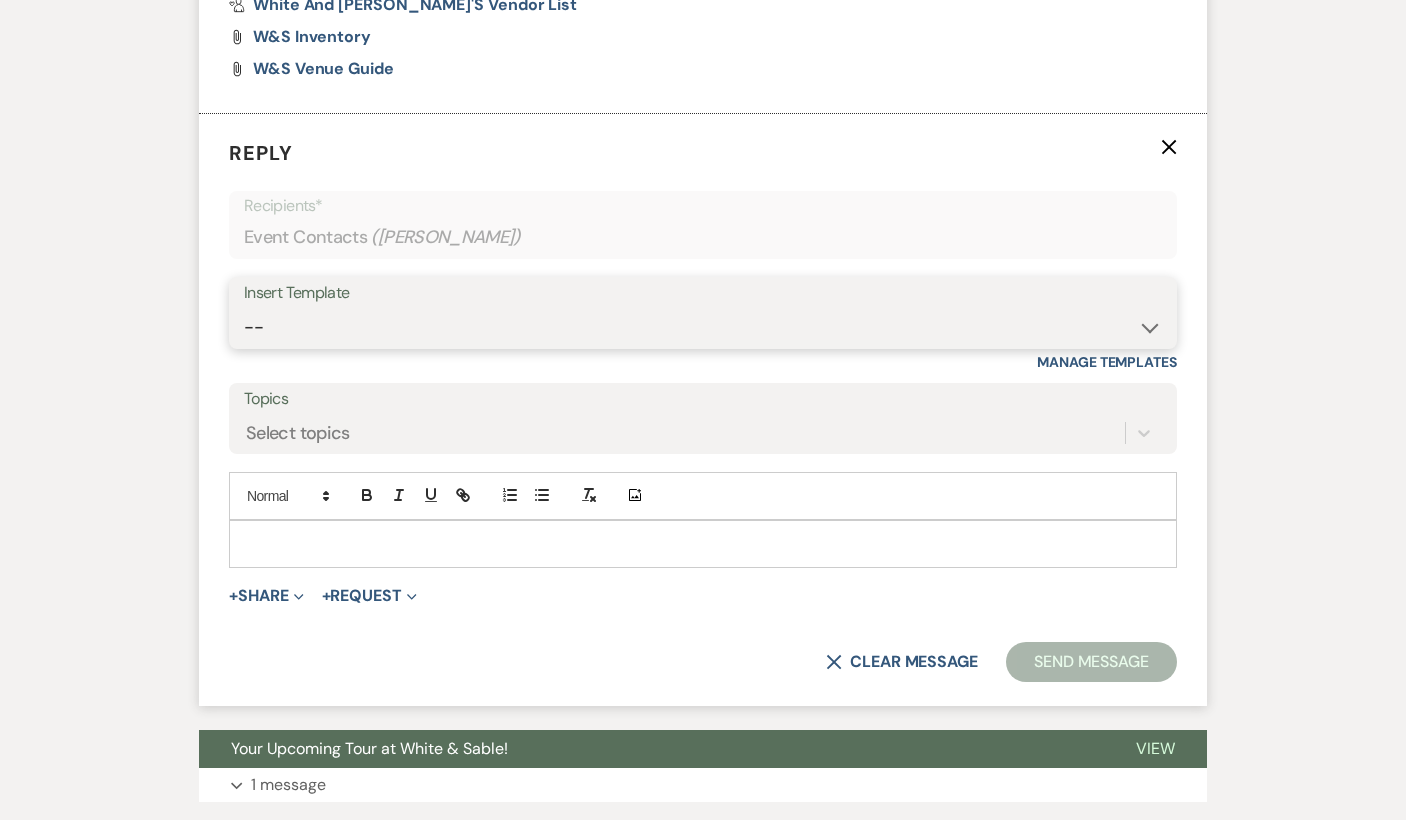 select on "5190" 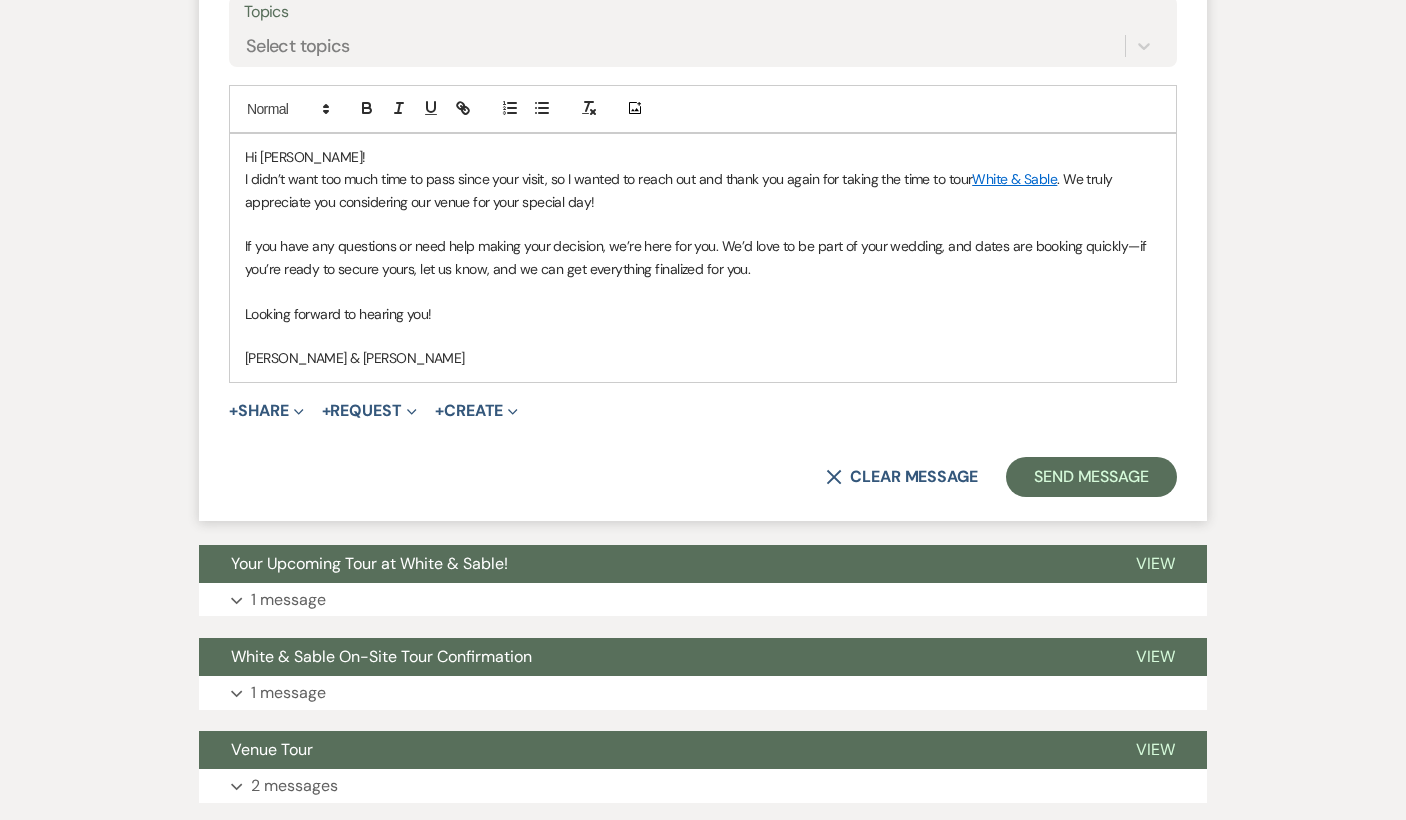 scroll, scrollTop: 1800, scrollLeft: 0, axis: vertical 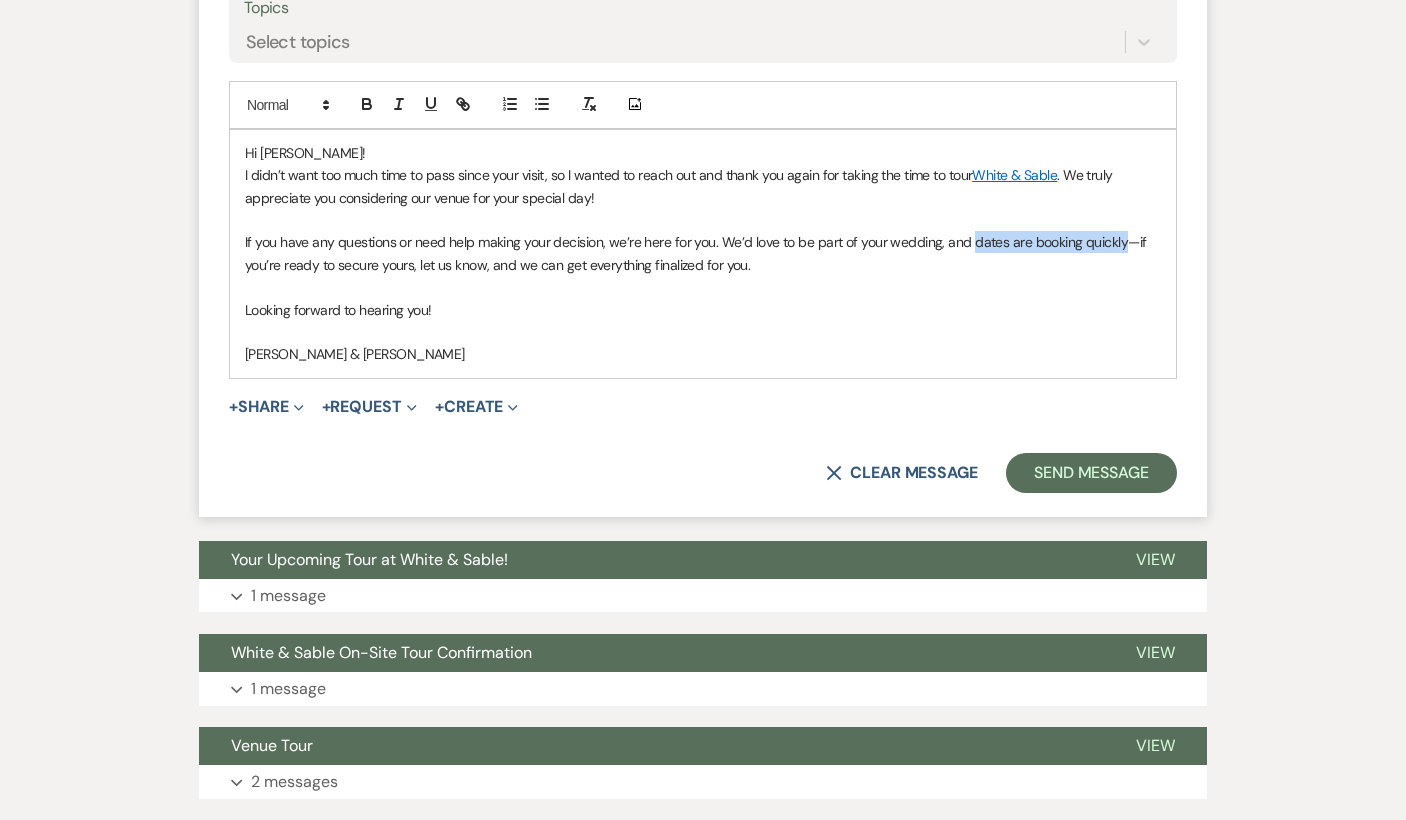 drag, startPoint x: 970, startPoint y: 243, endPoint x: 1118, endPoint y: 236, distance: 148.16545 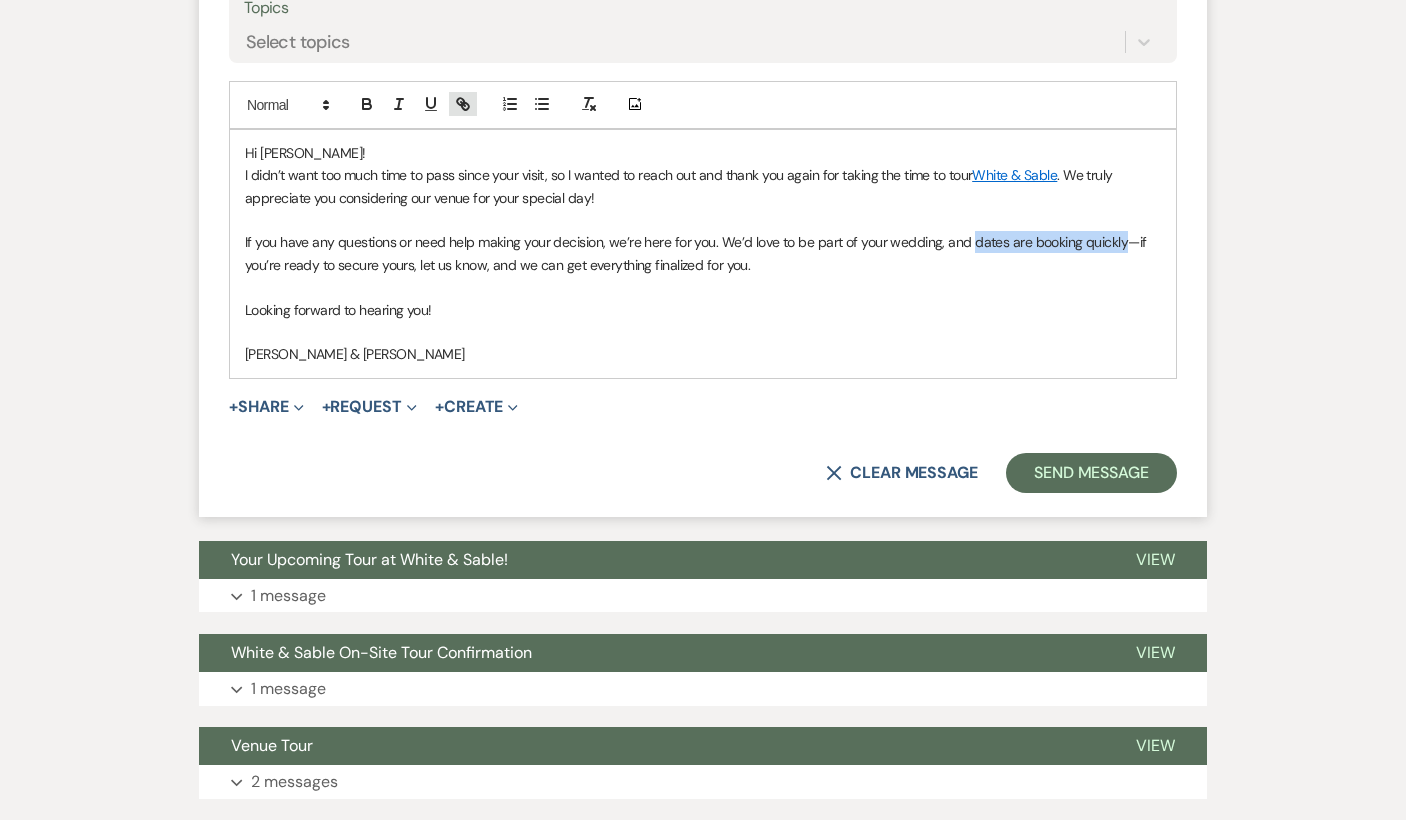 click 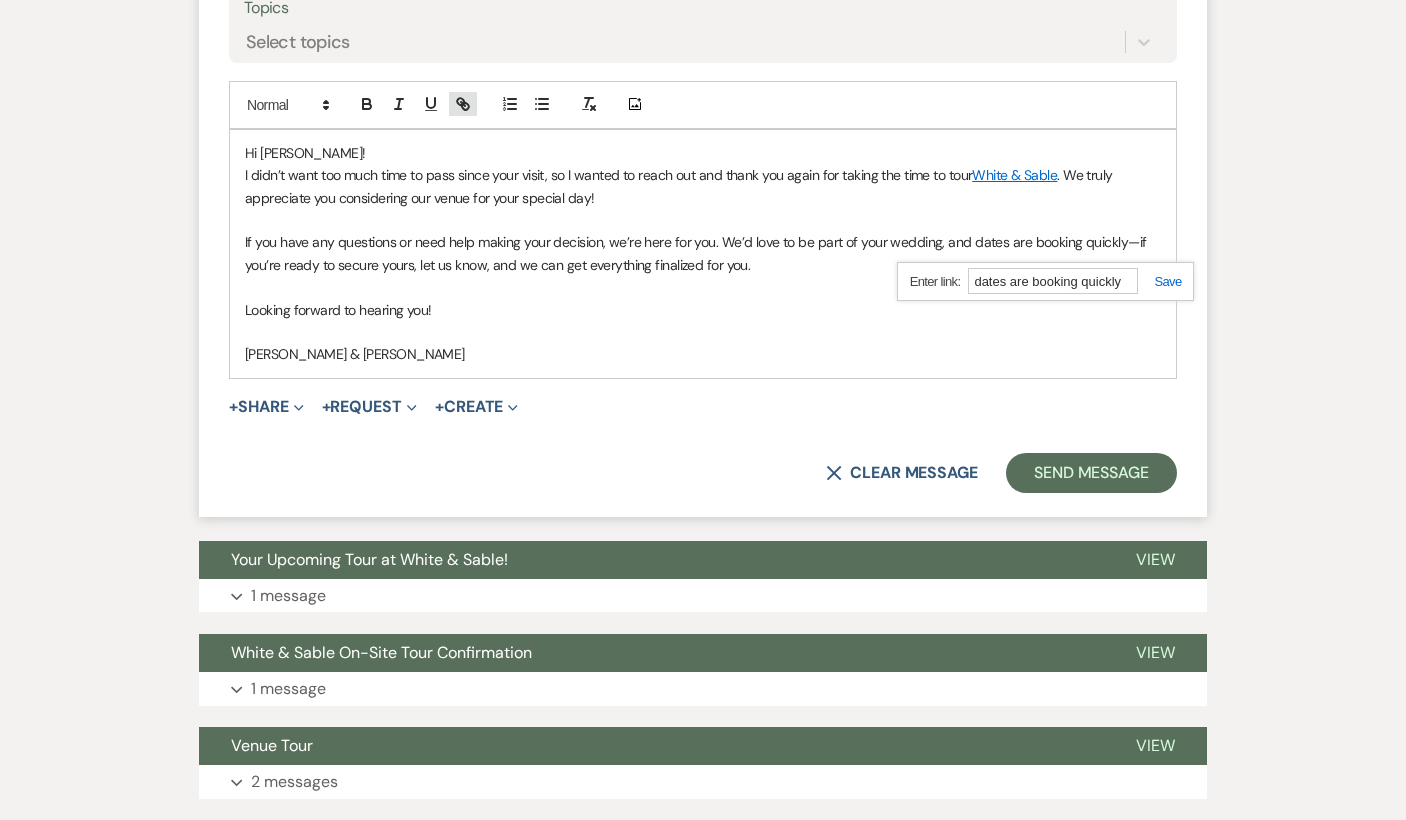 paste on "[URL][DOMAIN_NAME]" 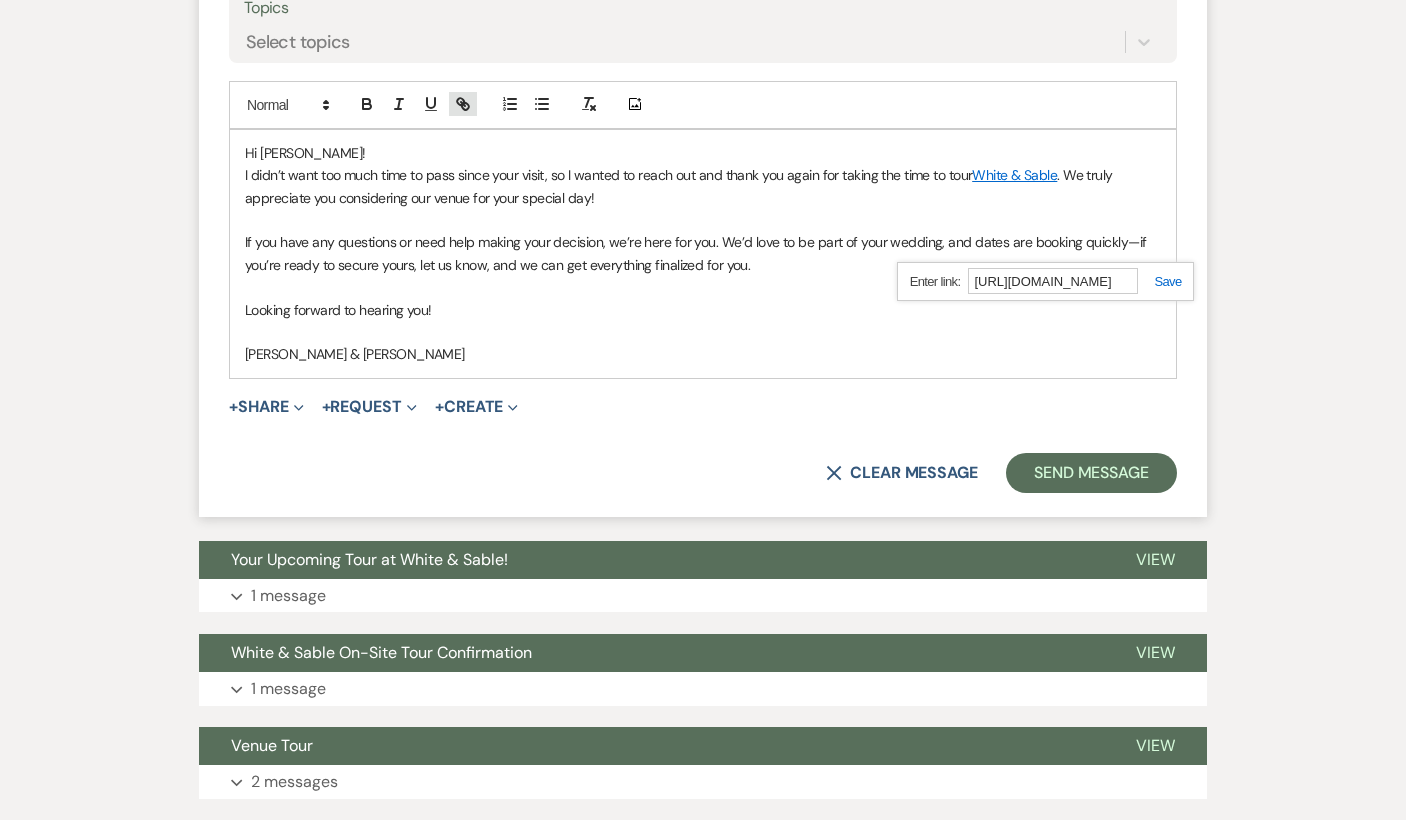 scroll, scrollTop: 0, scrollLeft: 894, axis: horizontal 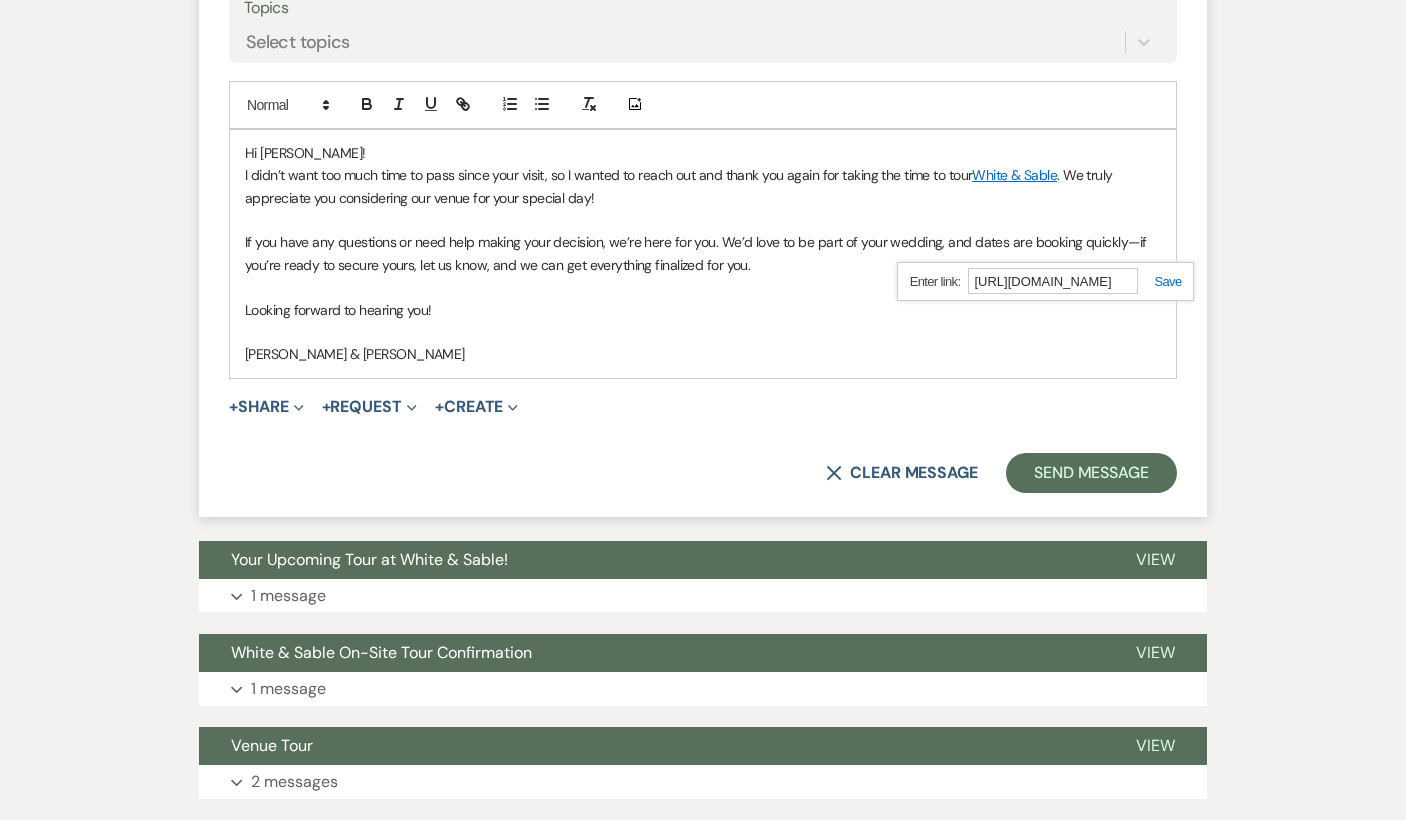 type on "[URL][DOMAIN_NAME]" 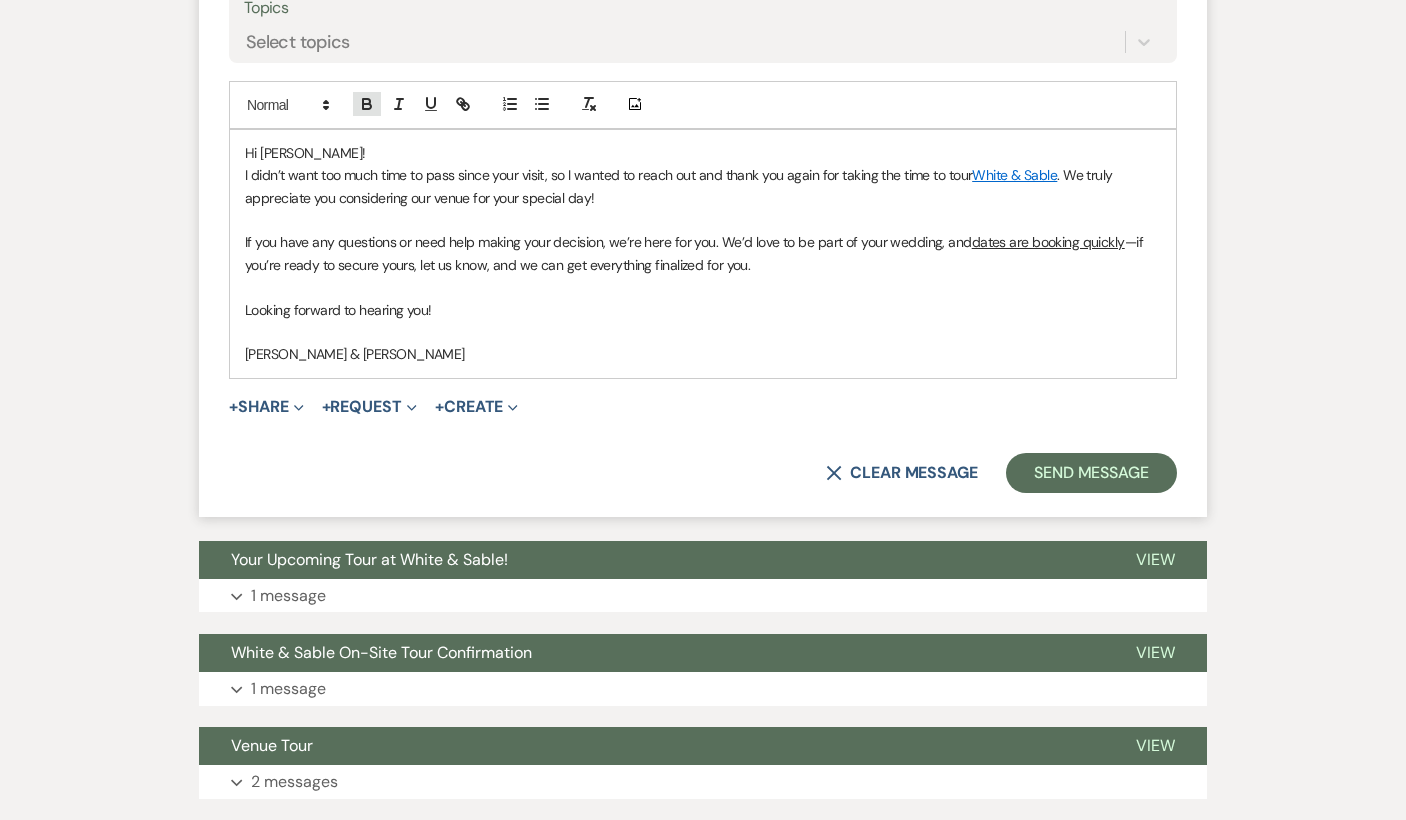 click 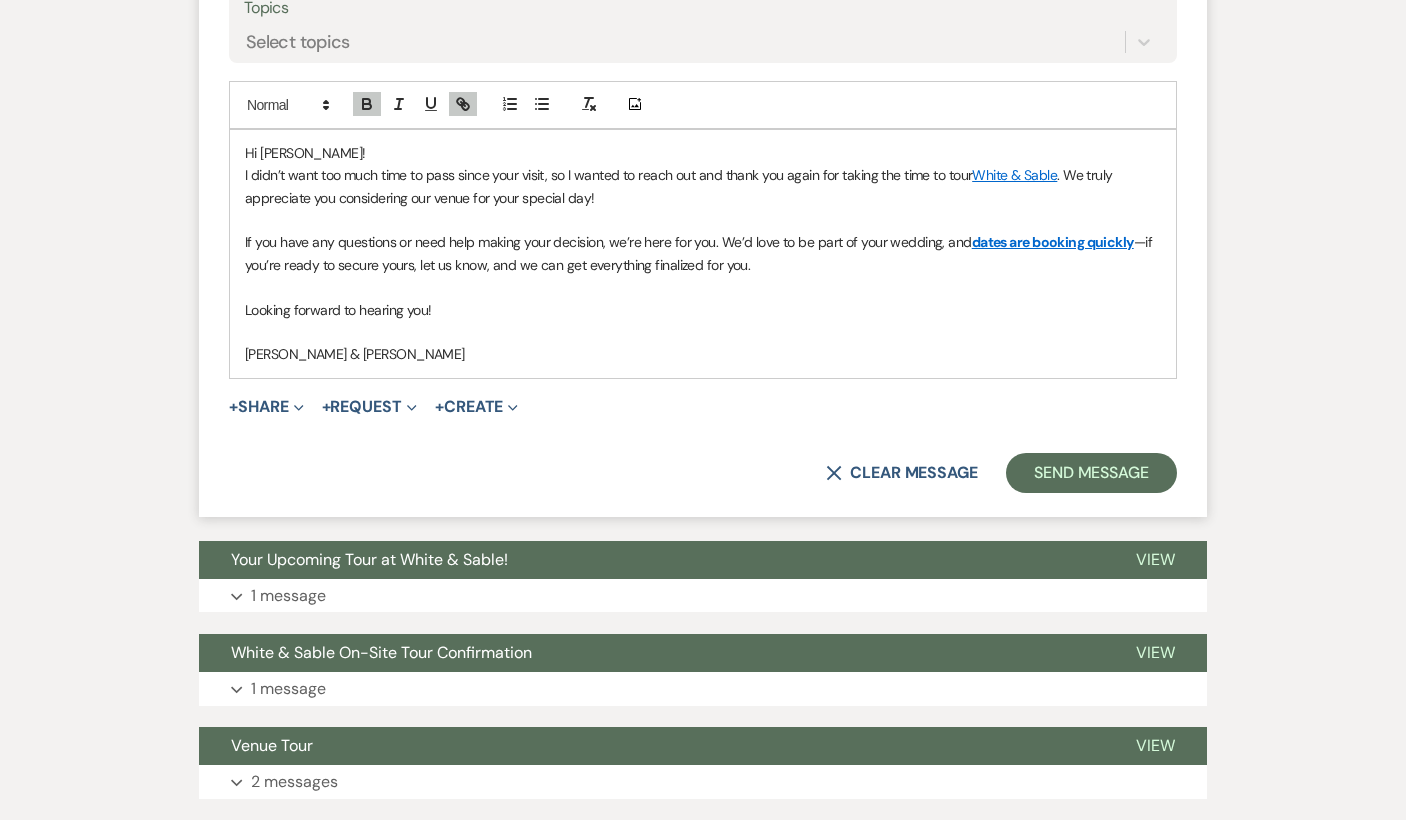 click at bounding box center [703, 332] 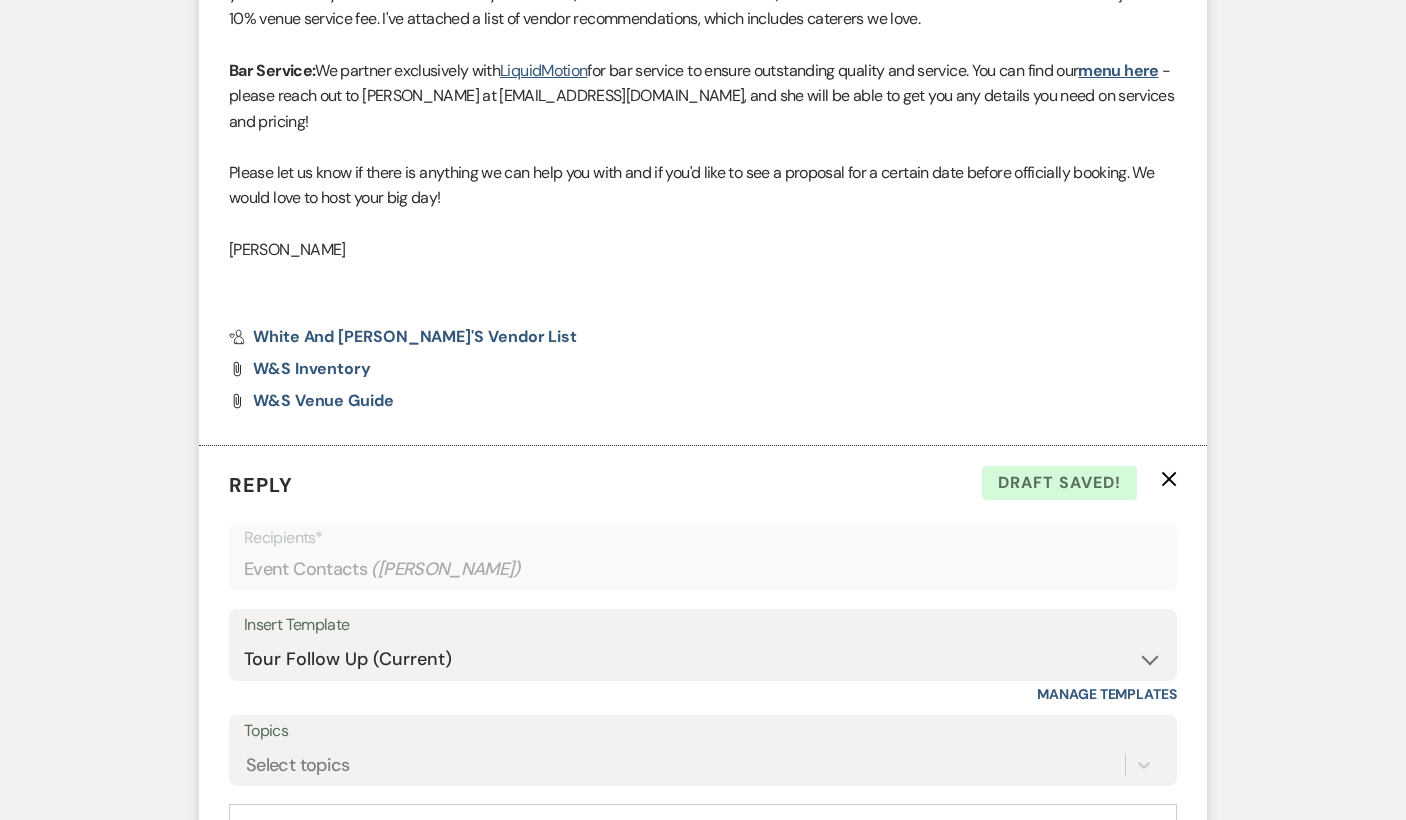 scroll, scrollTop: 1766, scrollLeft: 0, axis: vertical 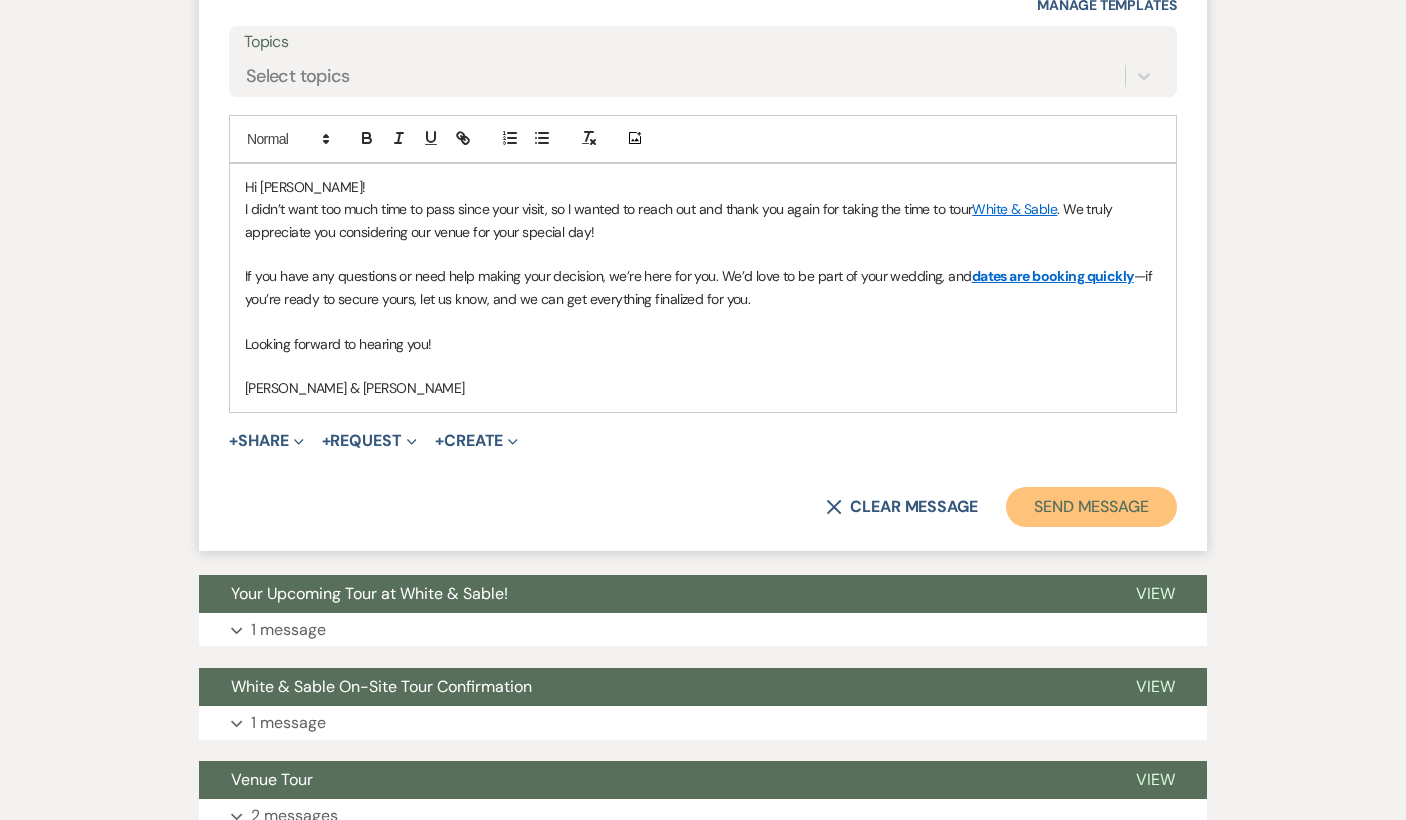 click on "Send Message" at bounding box center (1091, 507) 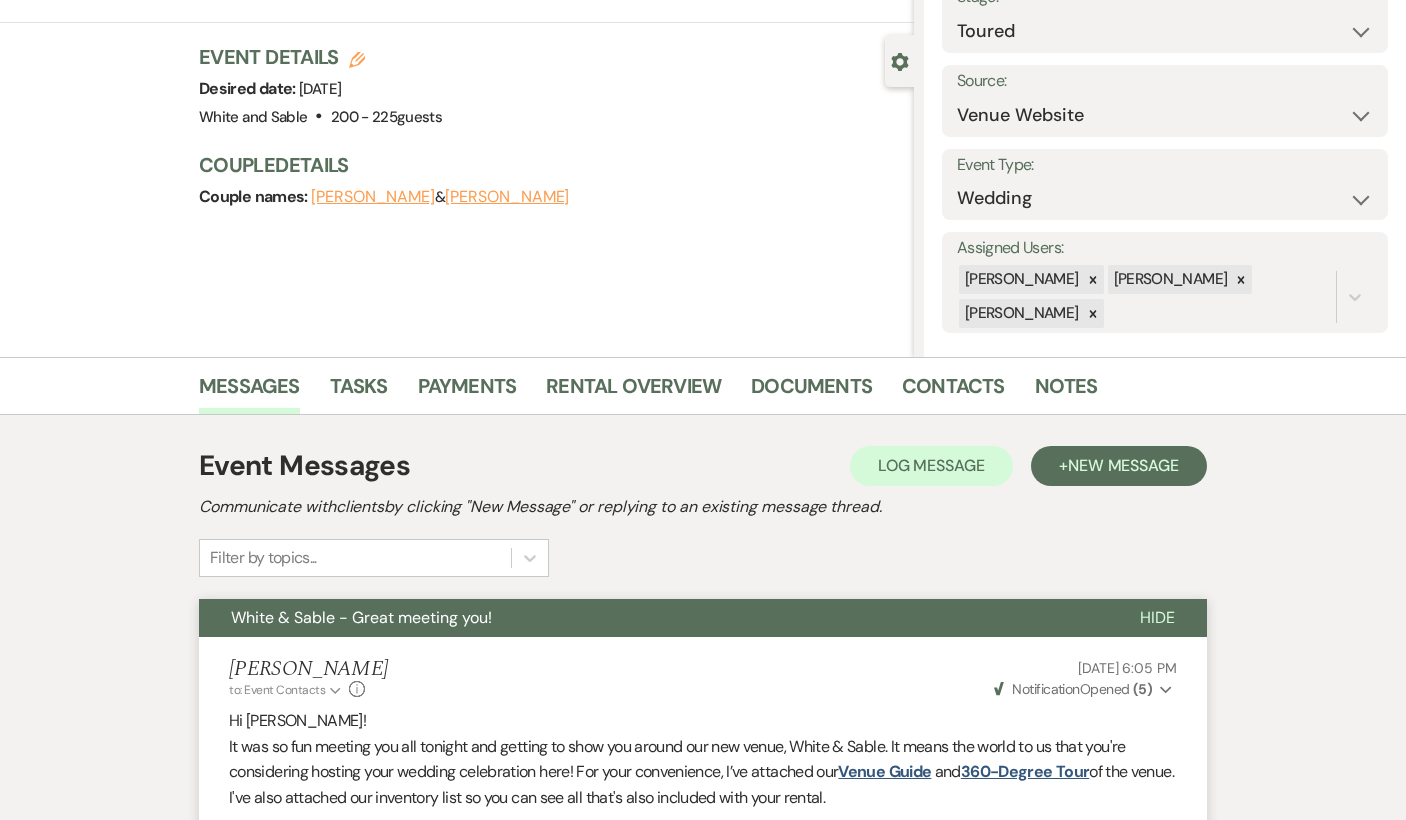 scroll, scrollTop: 29, scrollLeft: 0, axis: vertical 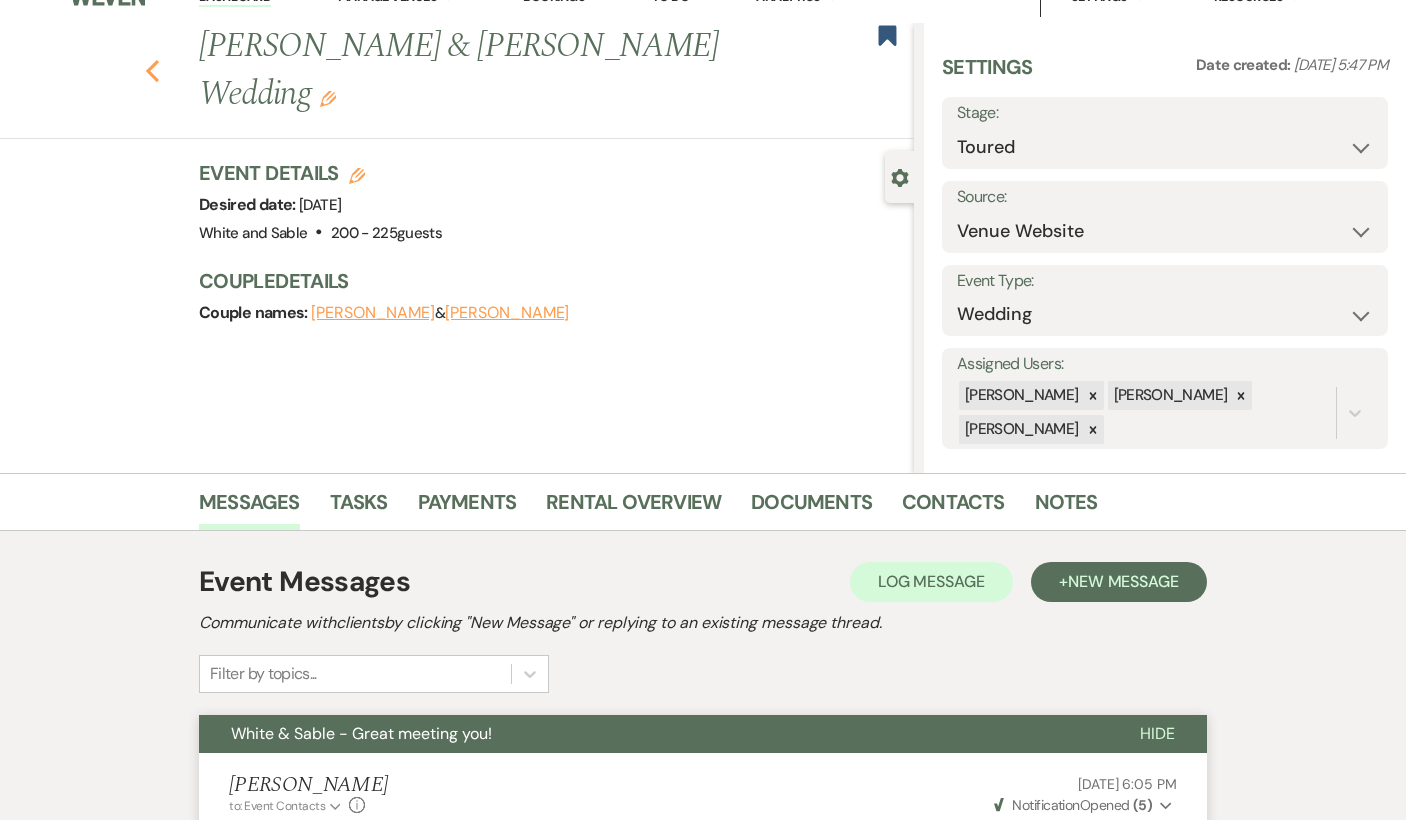 click 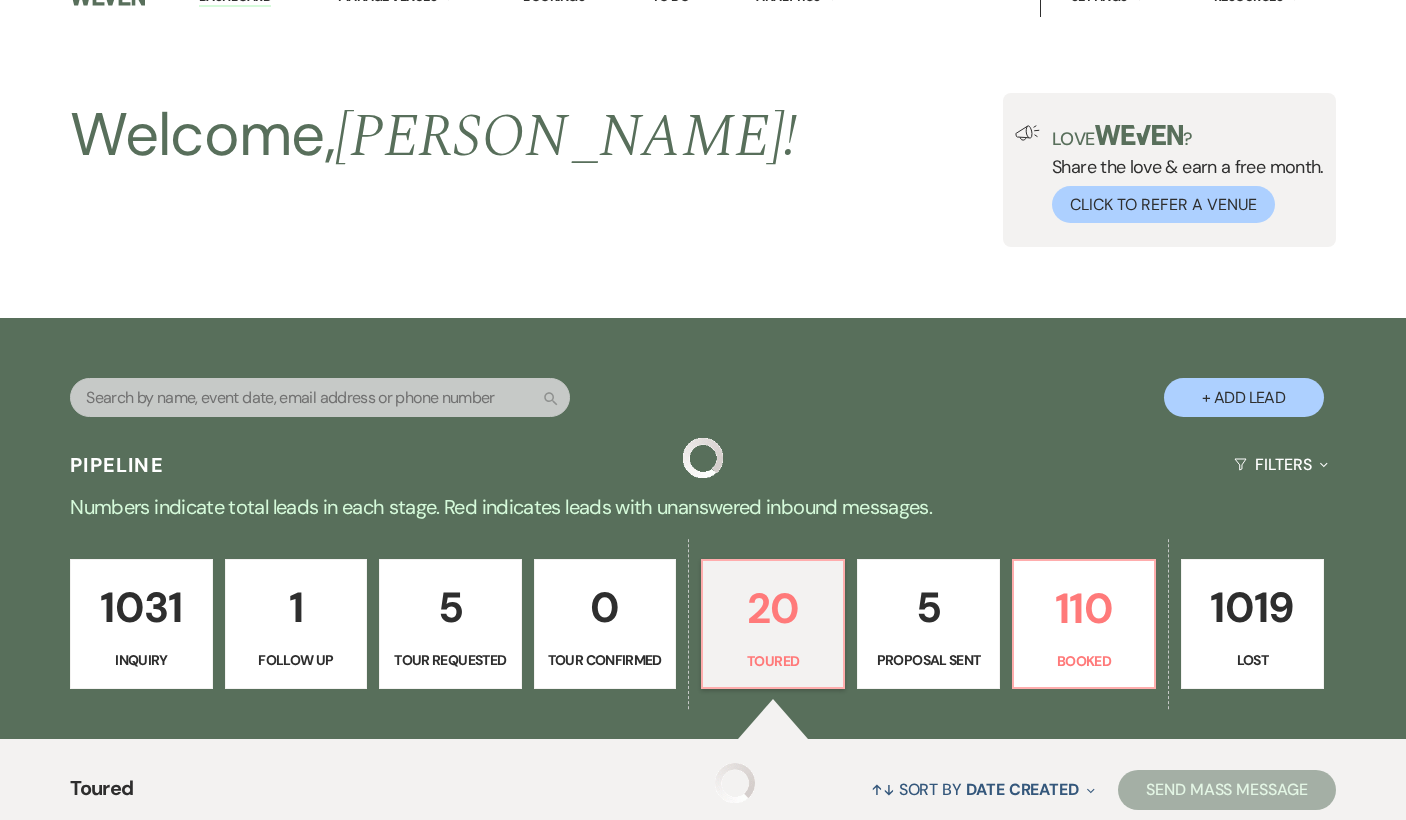 scroll, scrollTop: 2506, scrollLeft: 0, axis: vertical 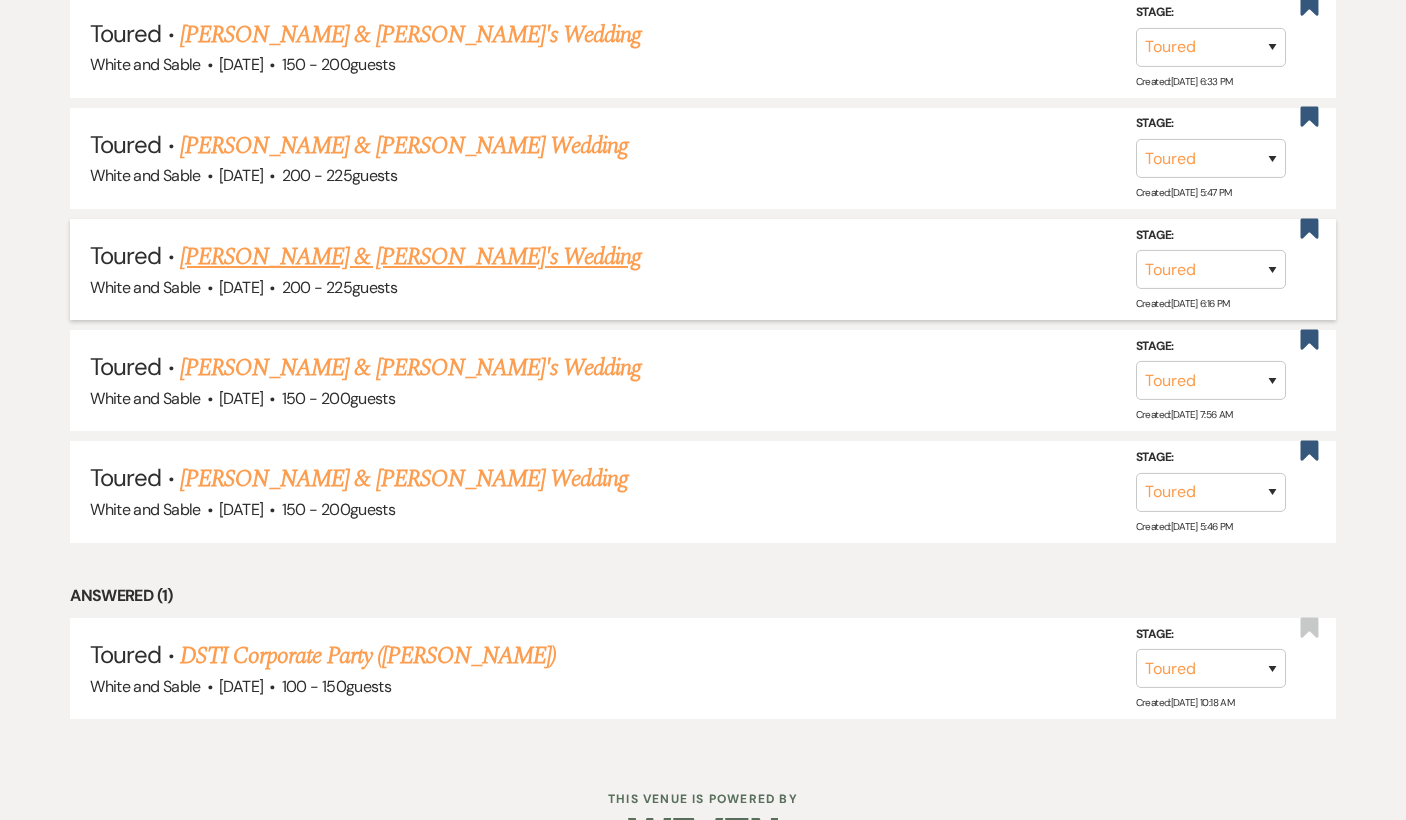 click on "[PERSON_NAME] & [PERSON_NAME]'s Wedding" at bounding box center (411, 257) 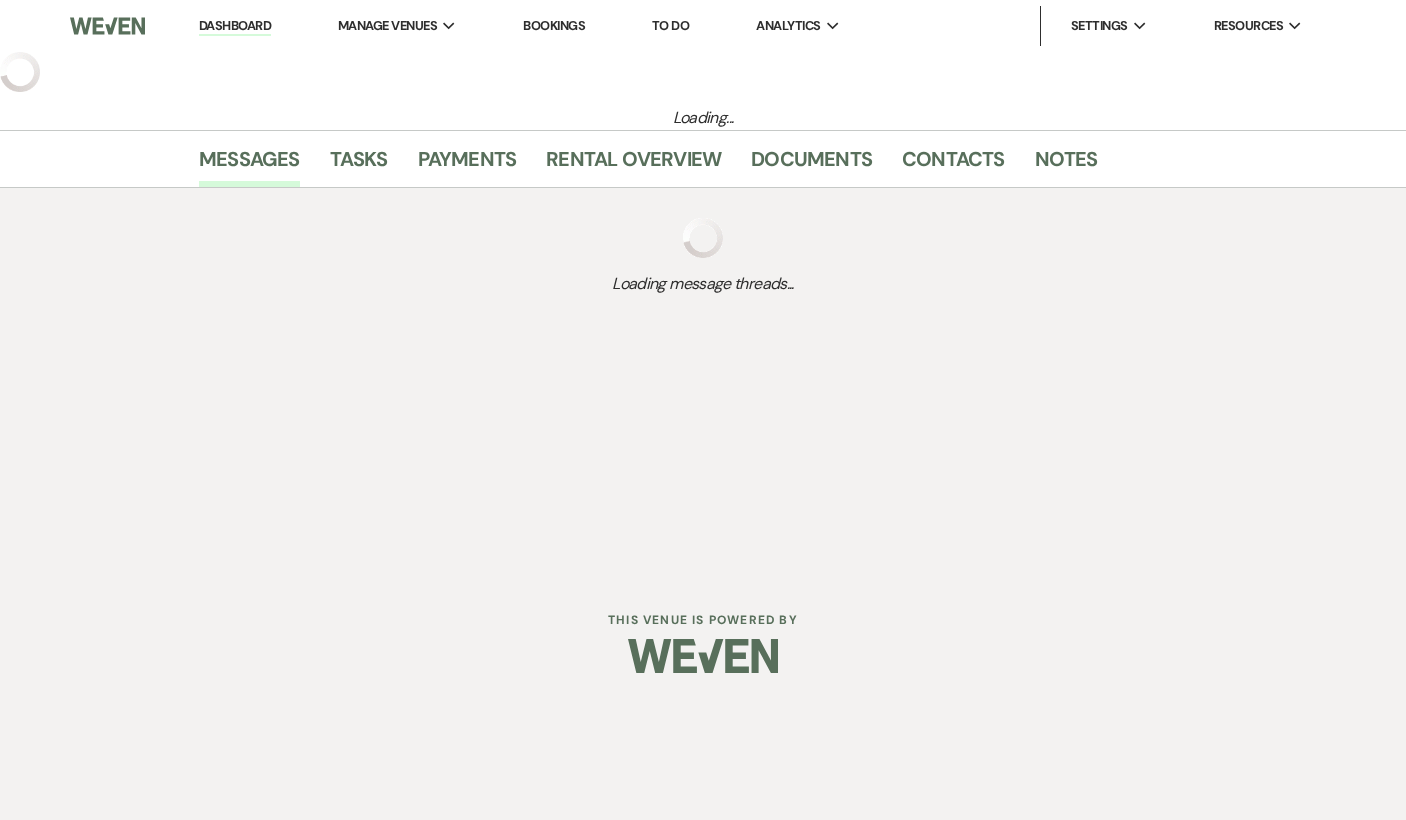 select on "5" 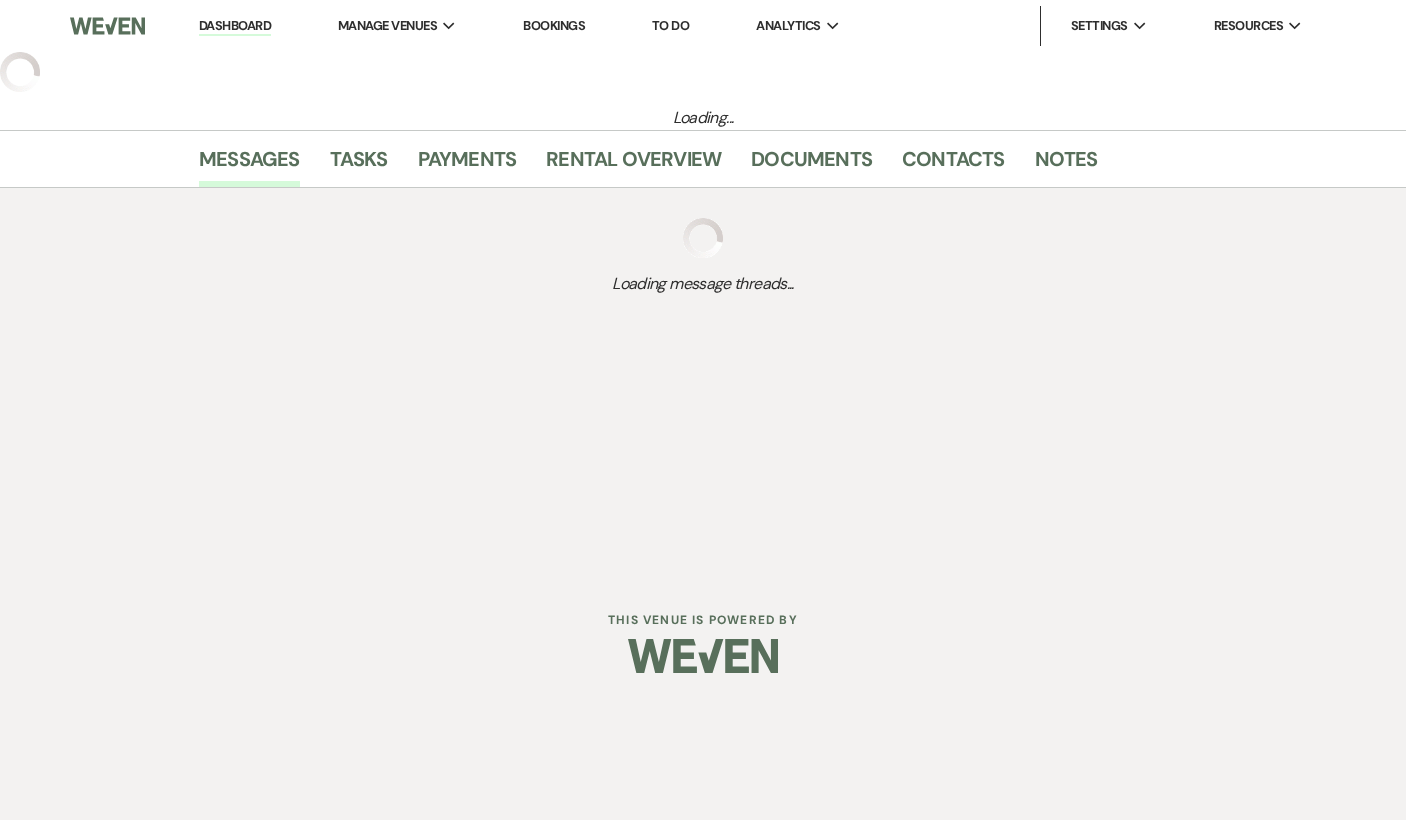 select on "5" 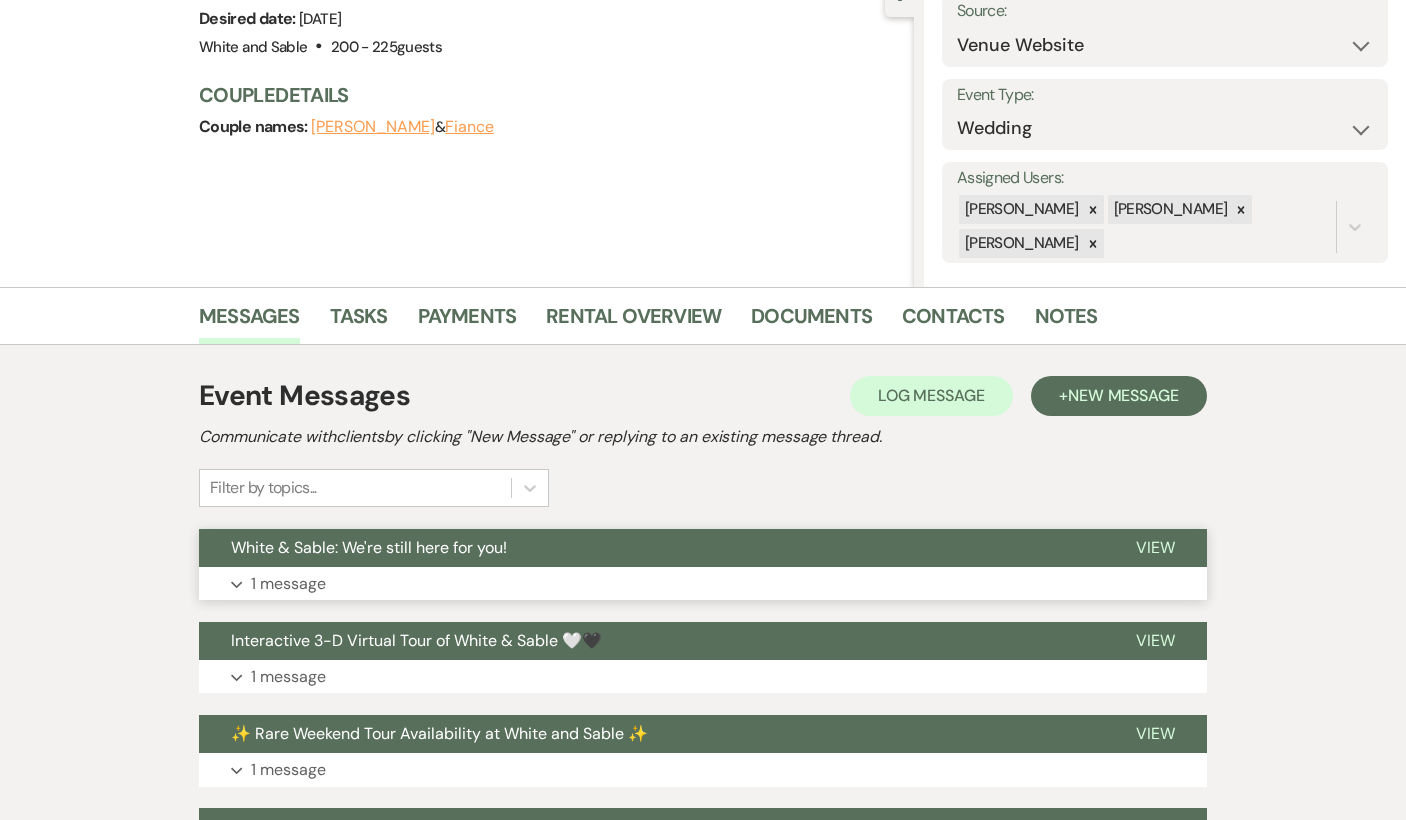 scroll, scrollTop: 259, scrollLeft: 0, axis: vertical 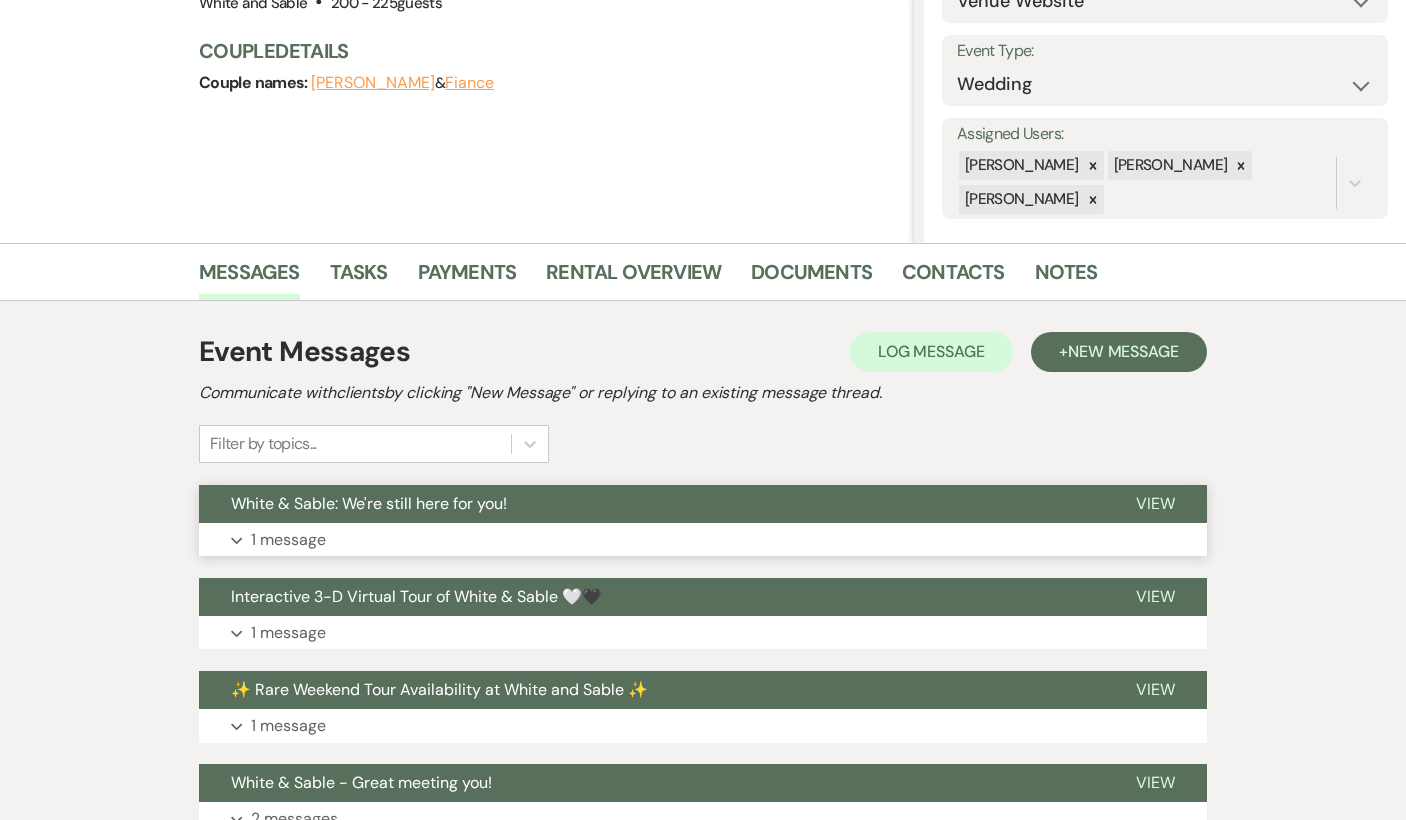 click on "White & Sable: We're still here for you!" at bounding box center (369, 503) 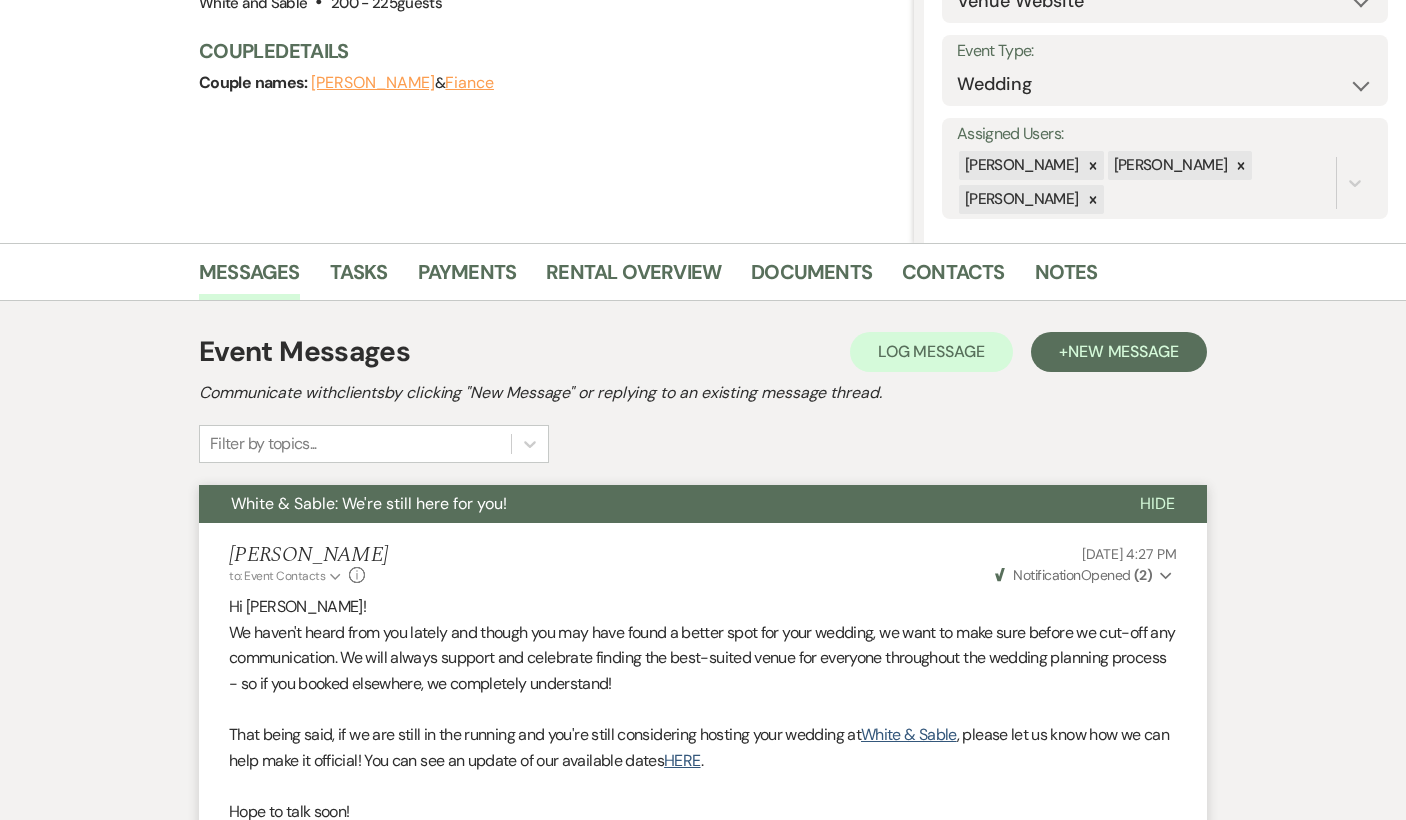 click on "White & Sable: We're still here for you!" at bounding box center [369, 503] 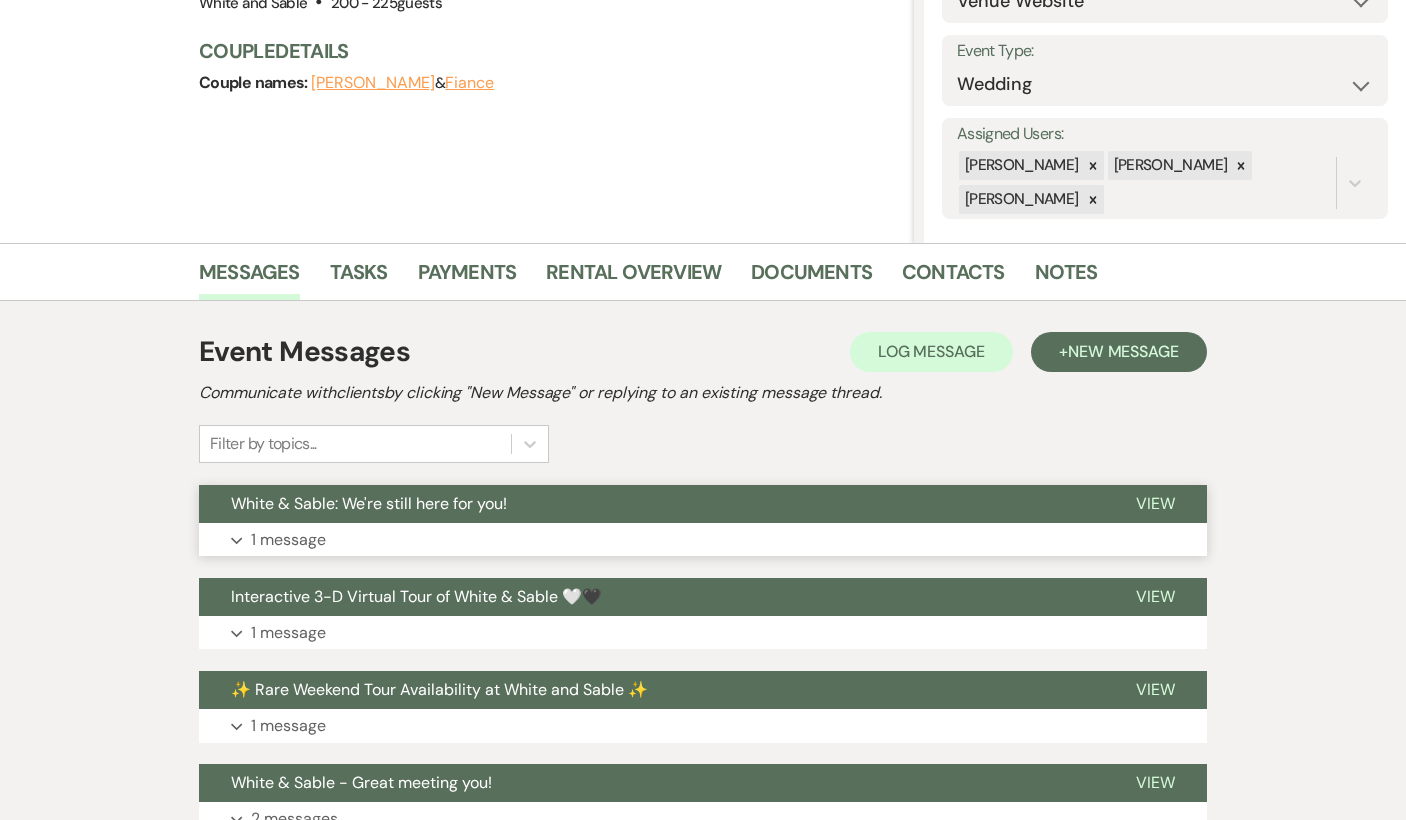 scroll, scrollTop: 0, scrollLeft: 0, axis: both 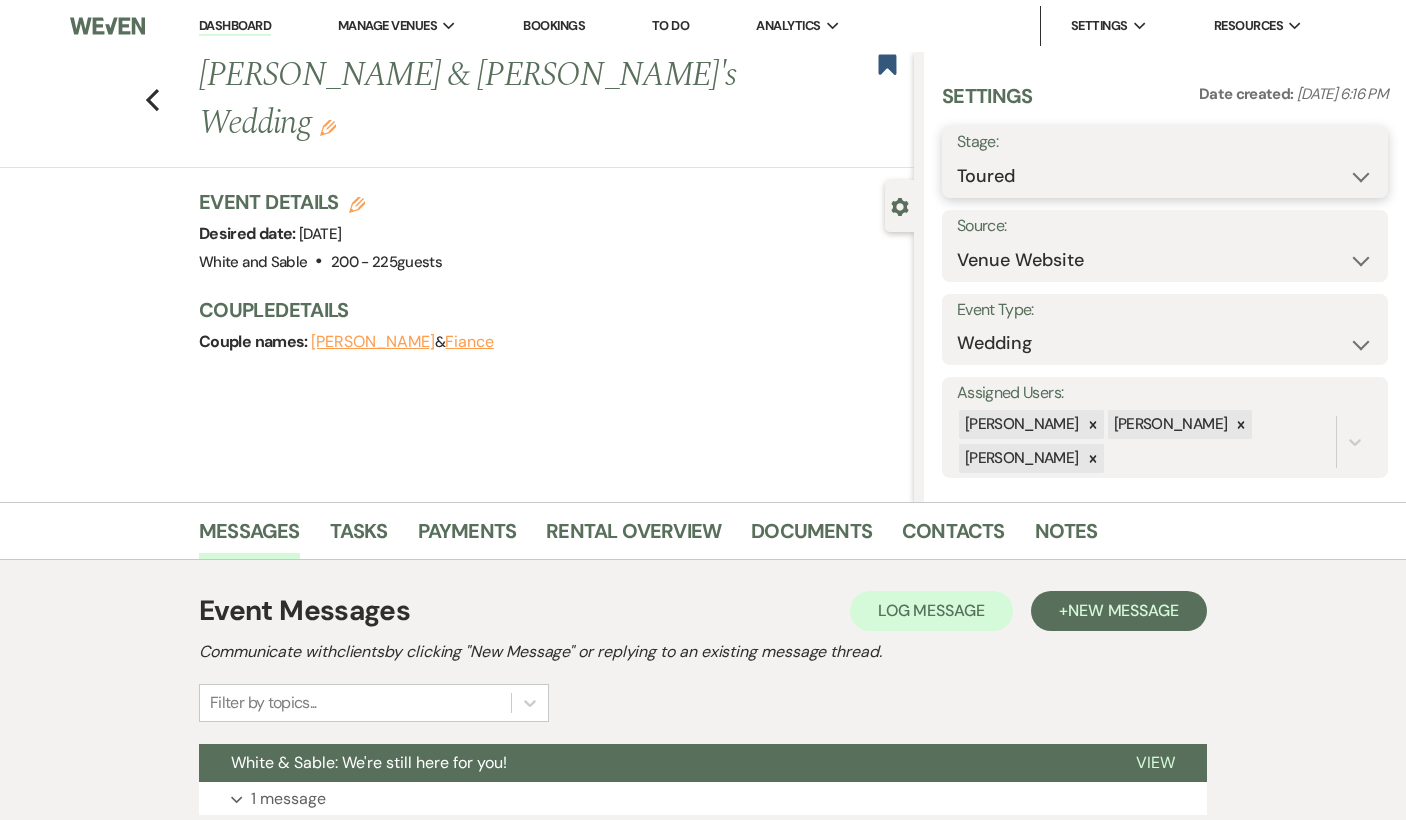 click on "Inquiry Follow Up Tour Requested Tour Confirmed Toured Proposal Sent Booked Lost" at bounding box center (1165, 176) 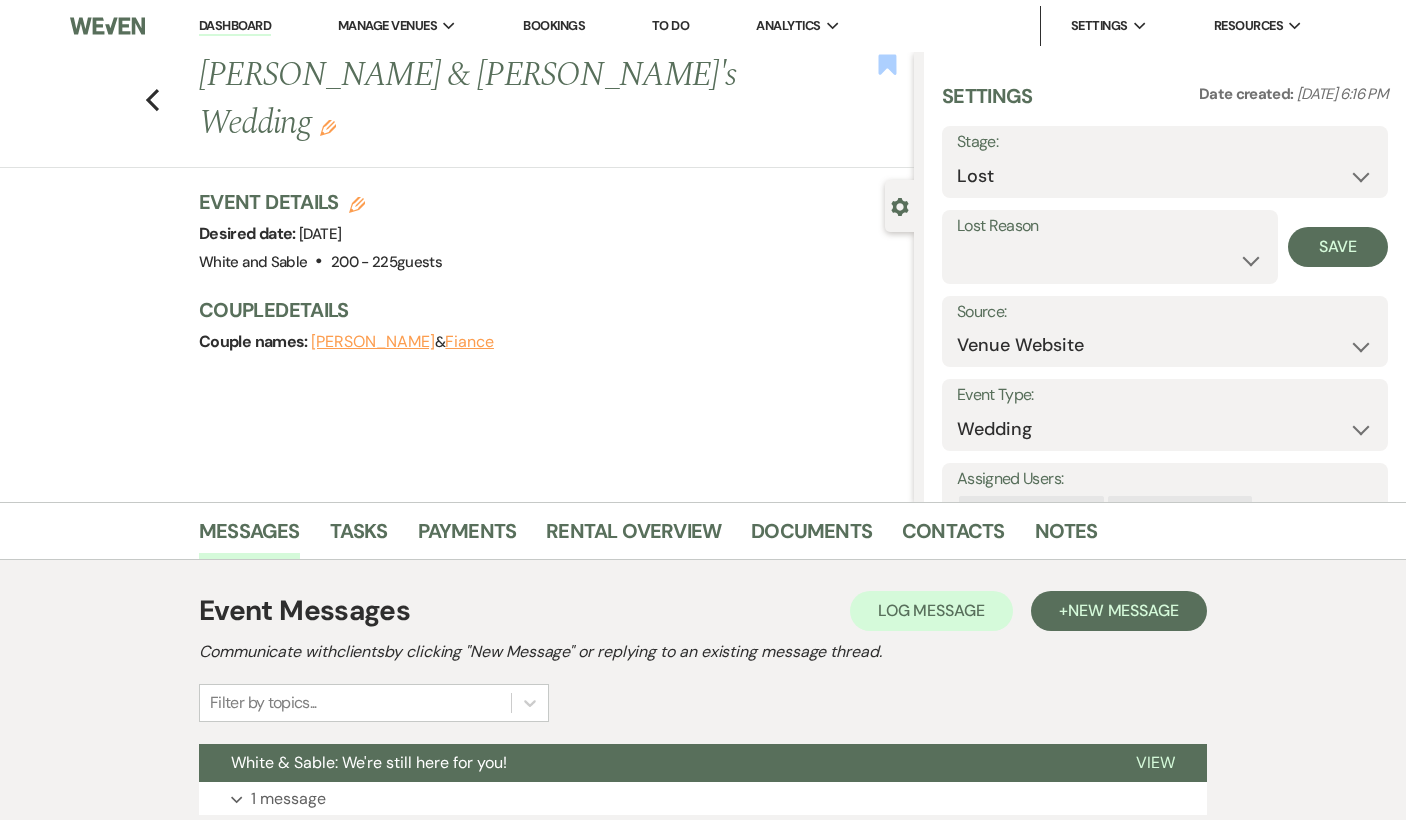 click 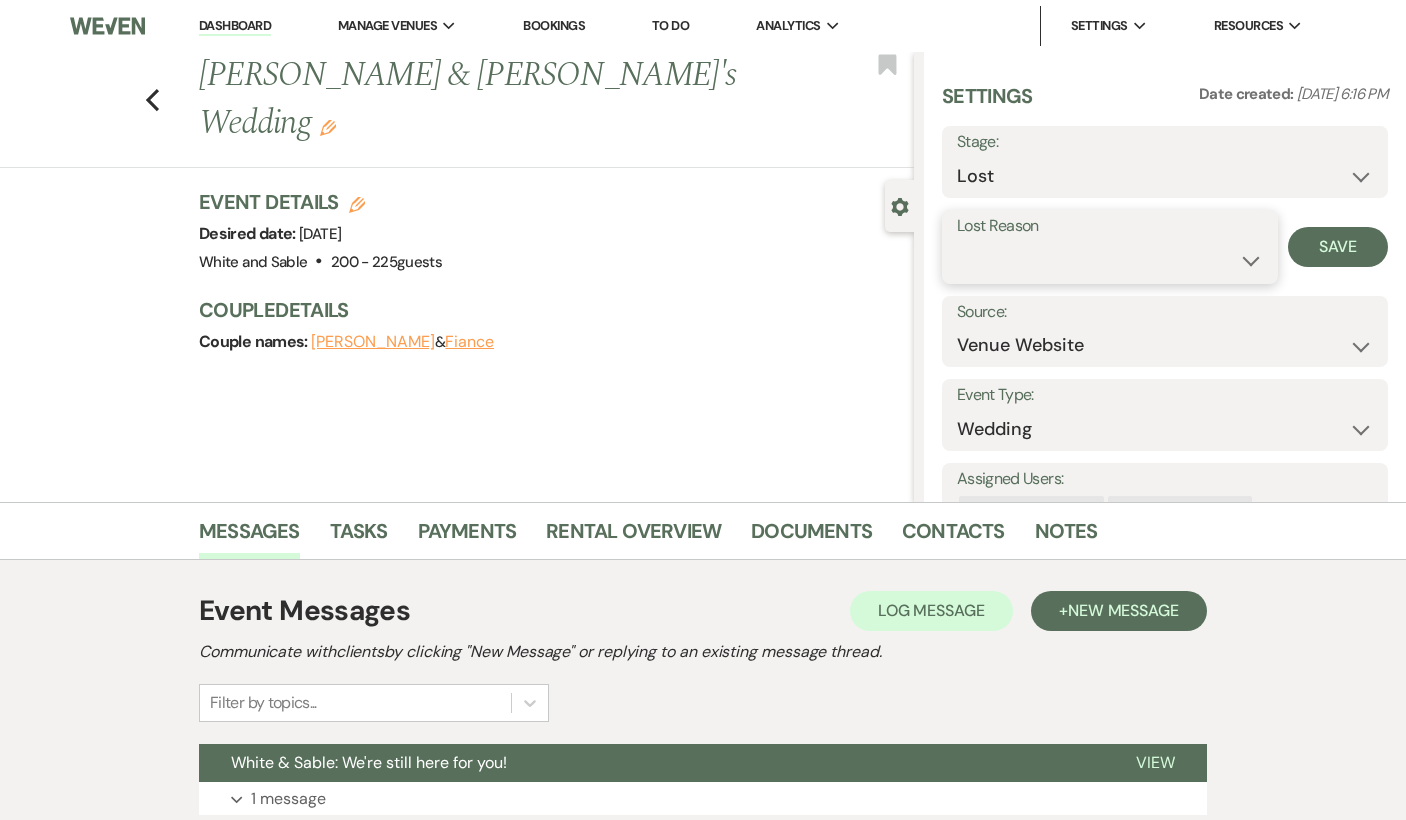 click on "Booked Elsewhere Budget Date Unavailable No Response Not a Good Match Capacity Cancelled Duplicate (hidden) Spam (hidden) Other (hidden) Other" at bounding box center [1110, 260] 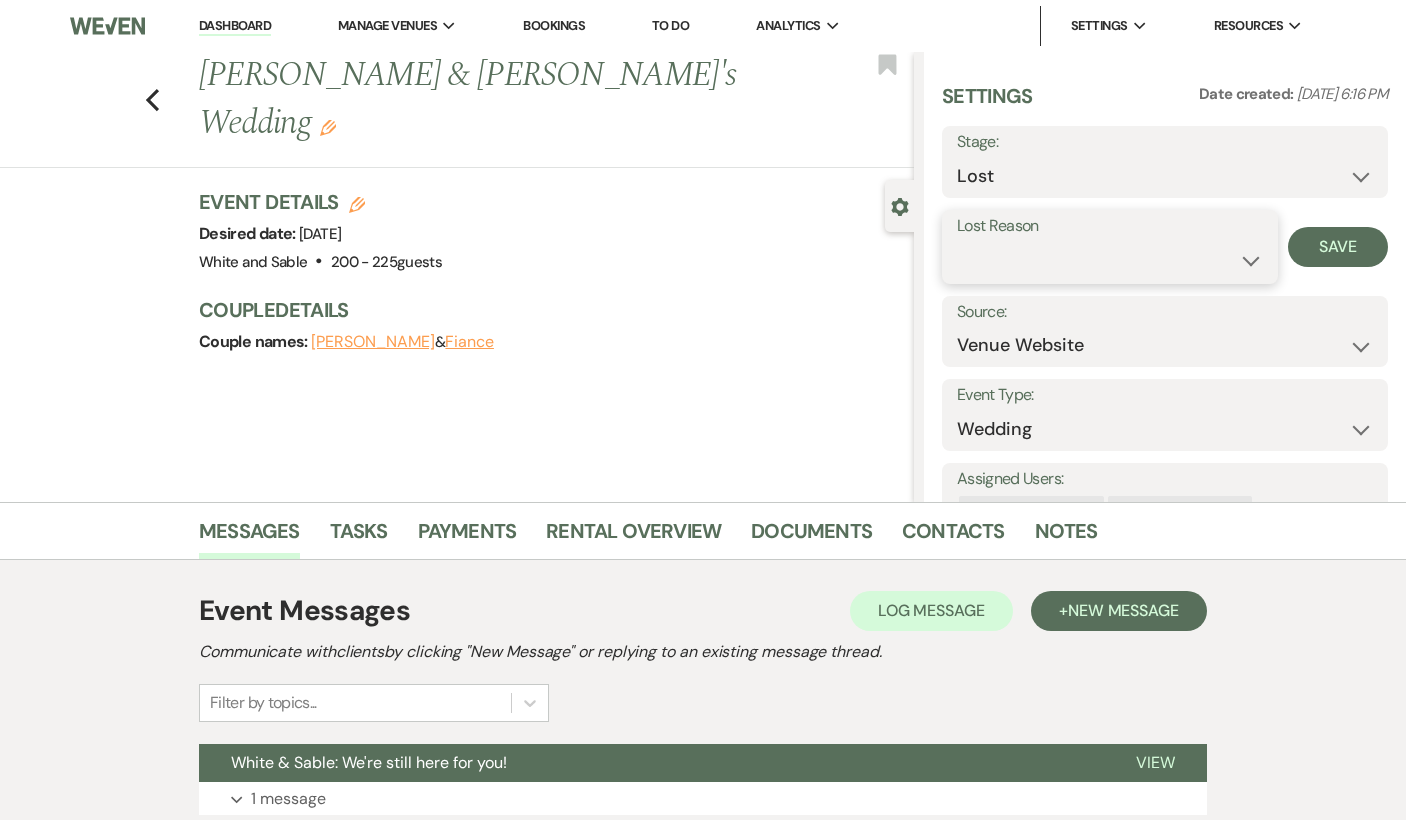 select on "5" 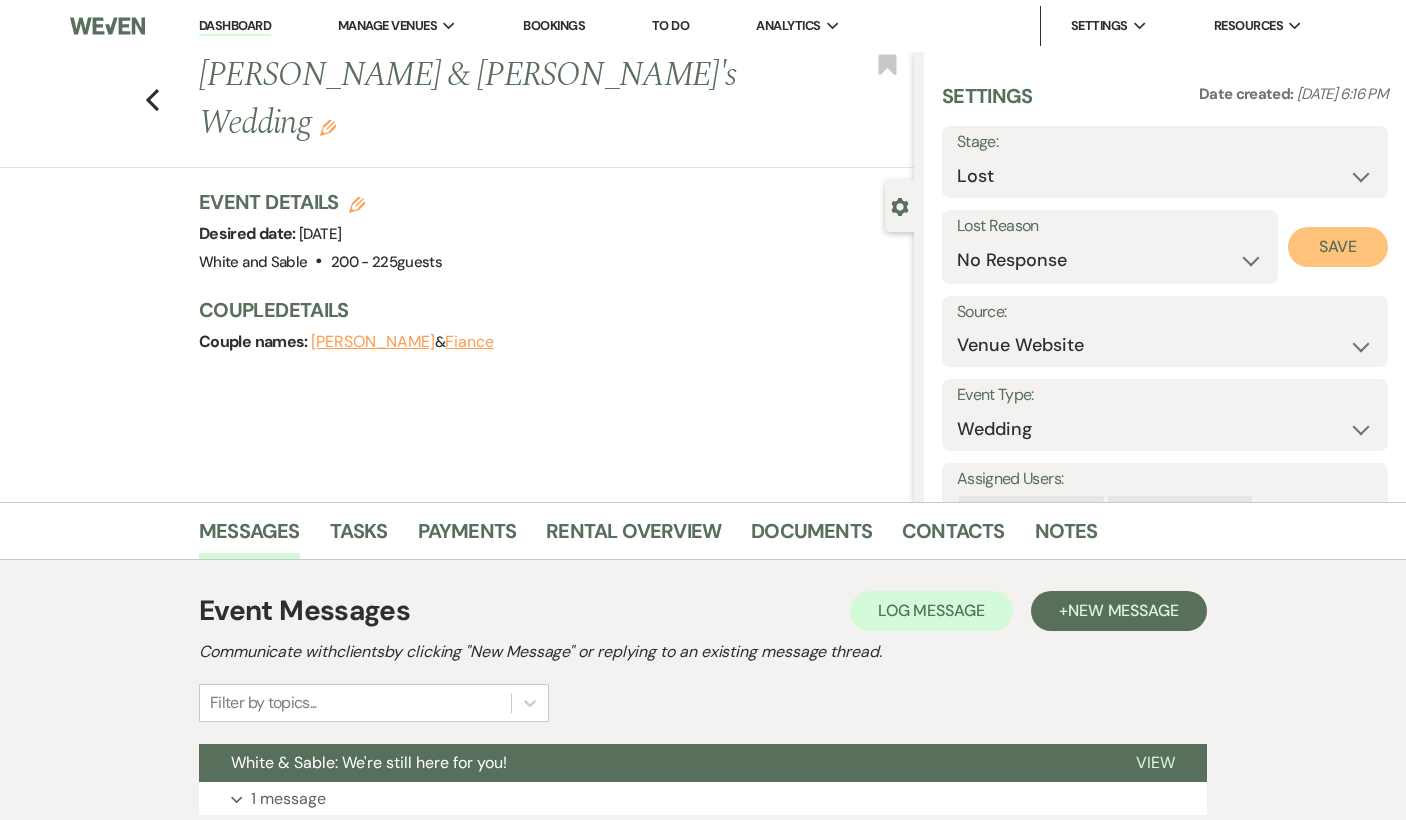 click on "Save" at bounding box center [1338, 247] 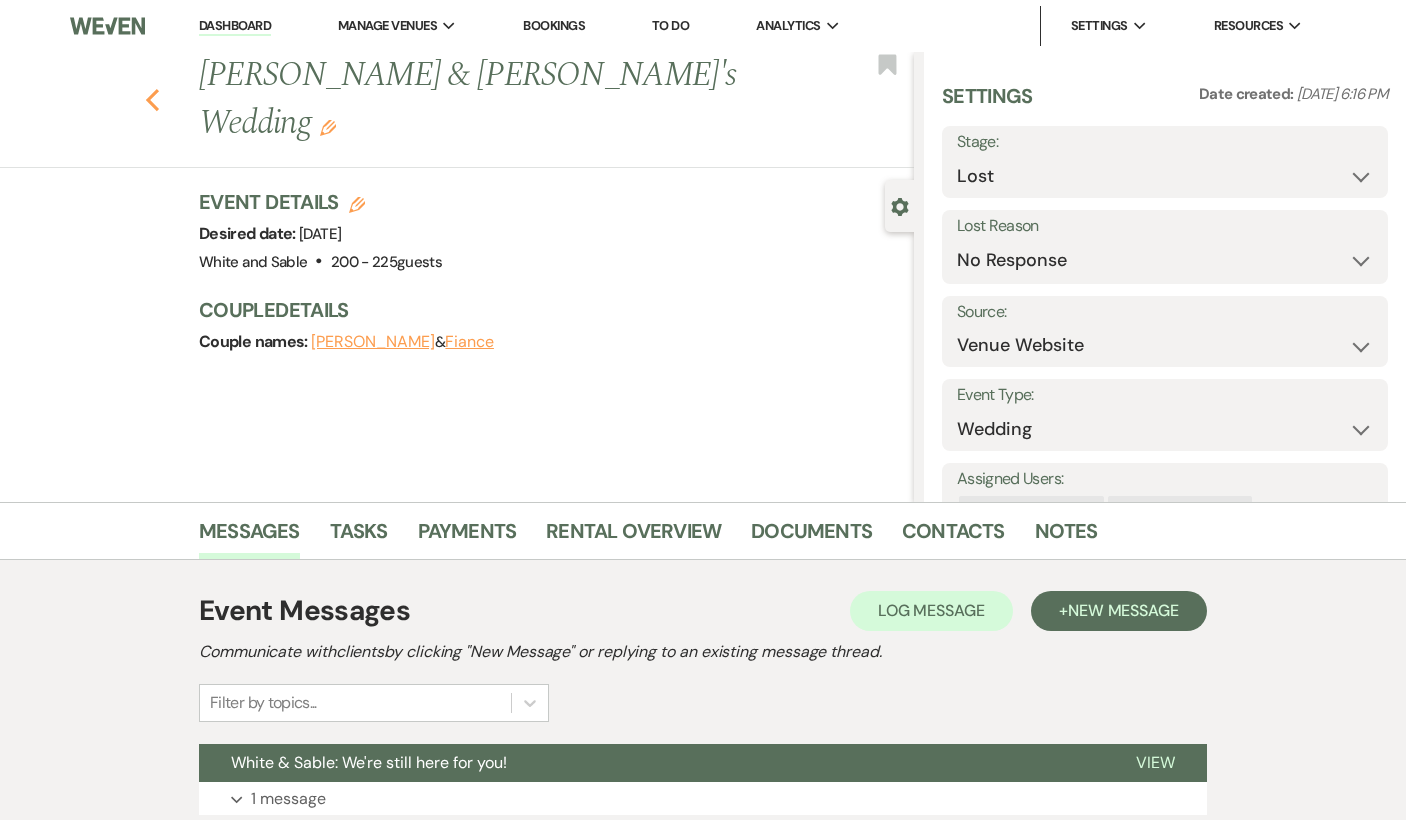 click on "Previous" 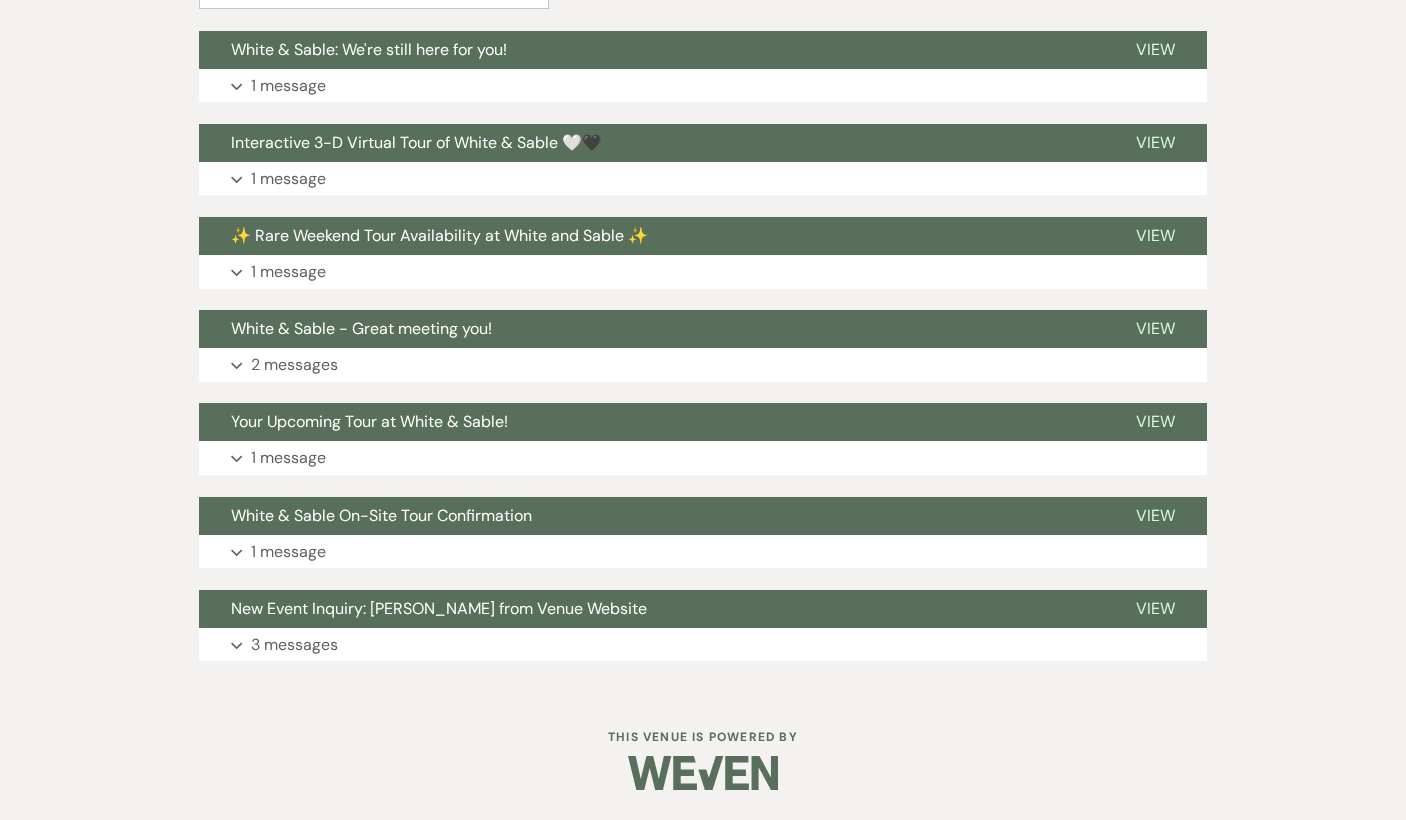 select on "5" 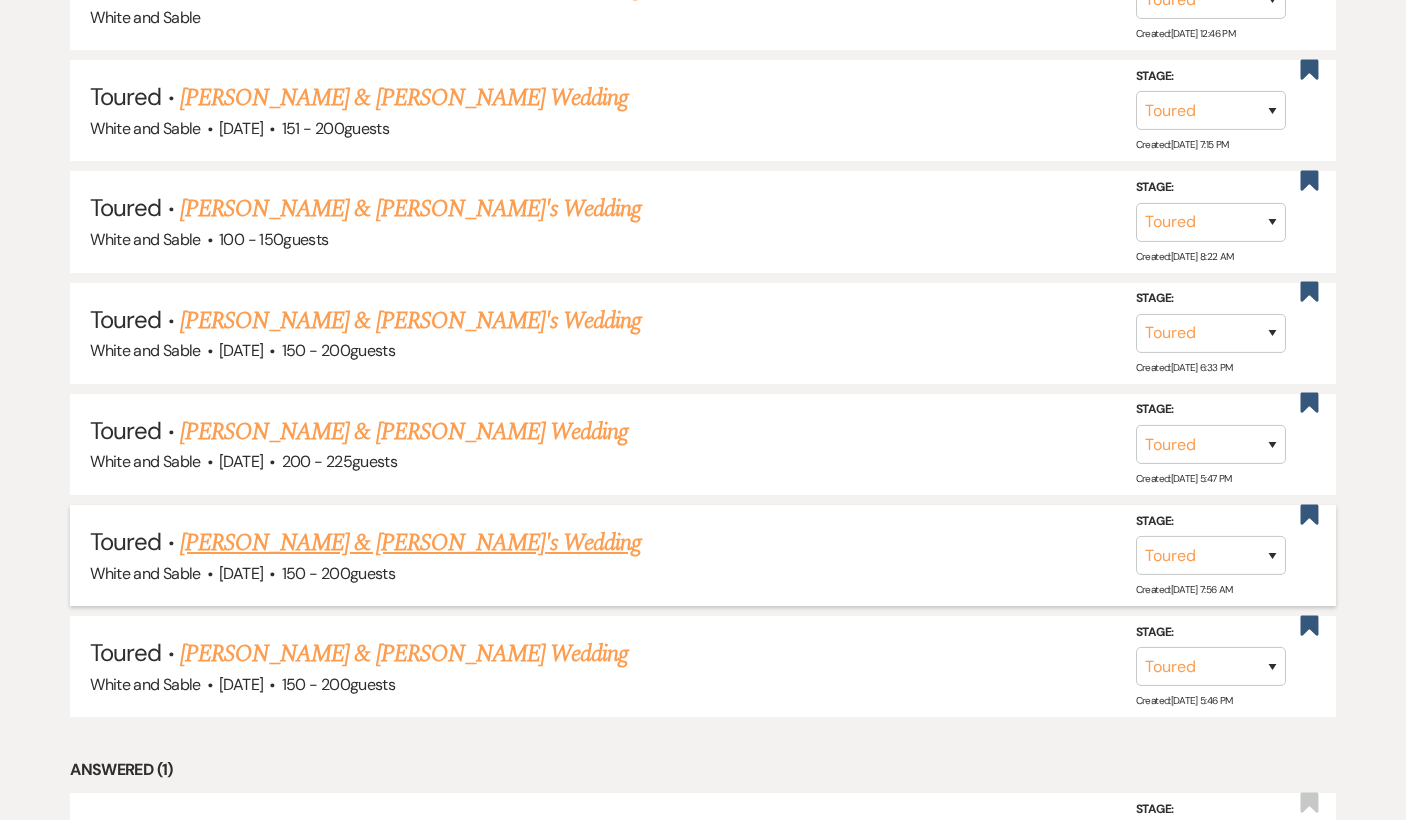 scroll, scrollTop: 2216, scrollLeft: 0, axis: vertical 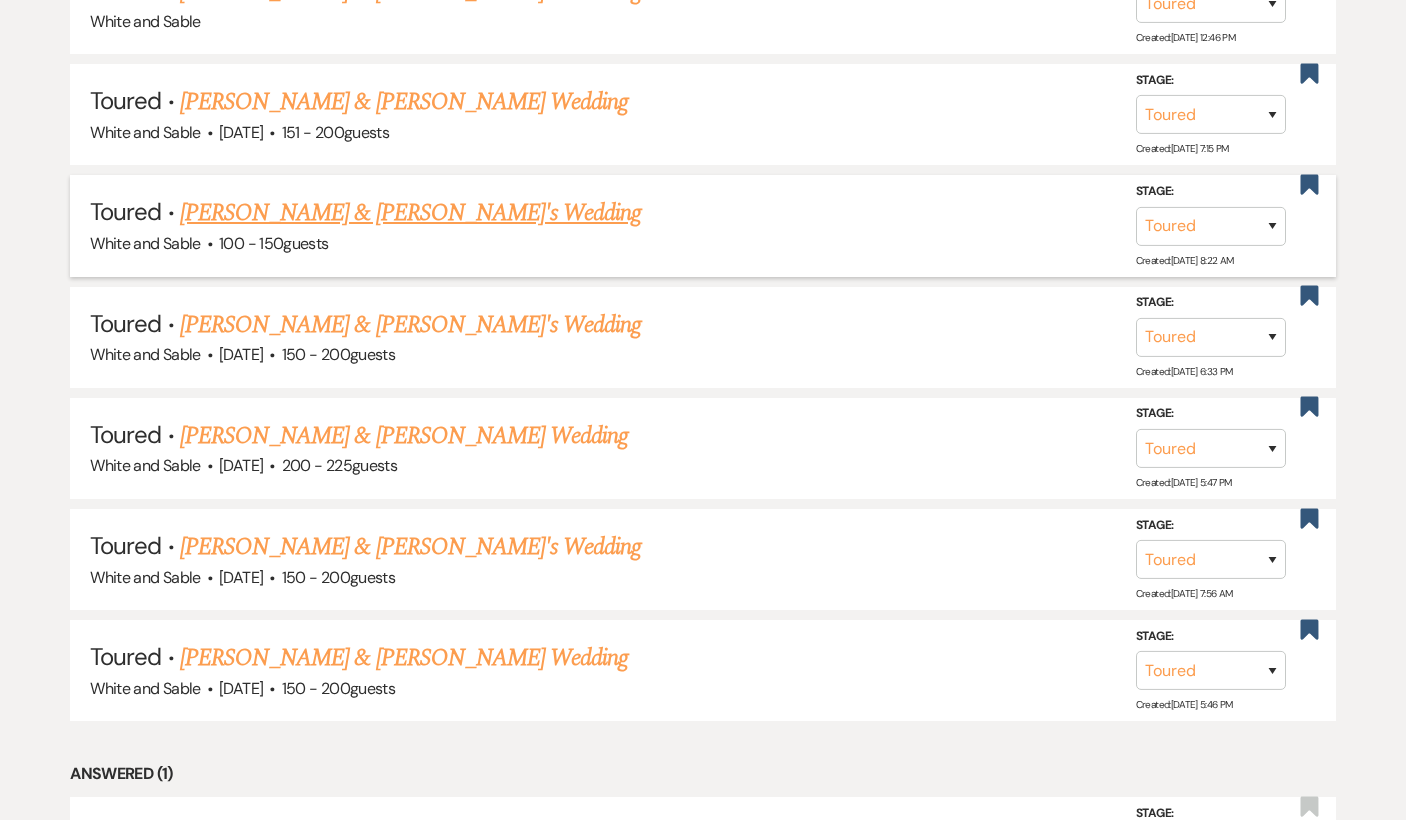 click on "[PERSON_NAME] & [PERSON_NAME]'s Wedding" at bounding box center [411, 213] 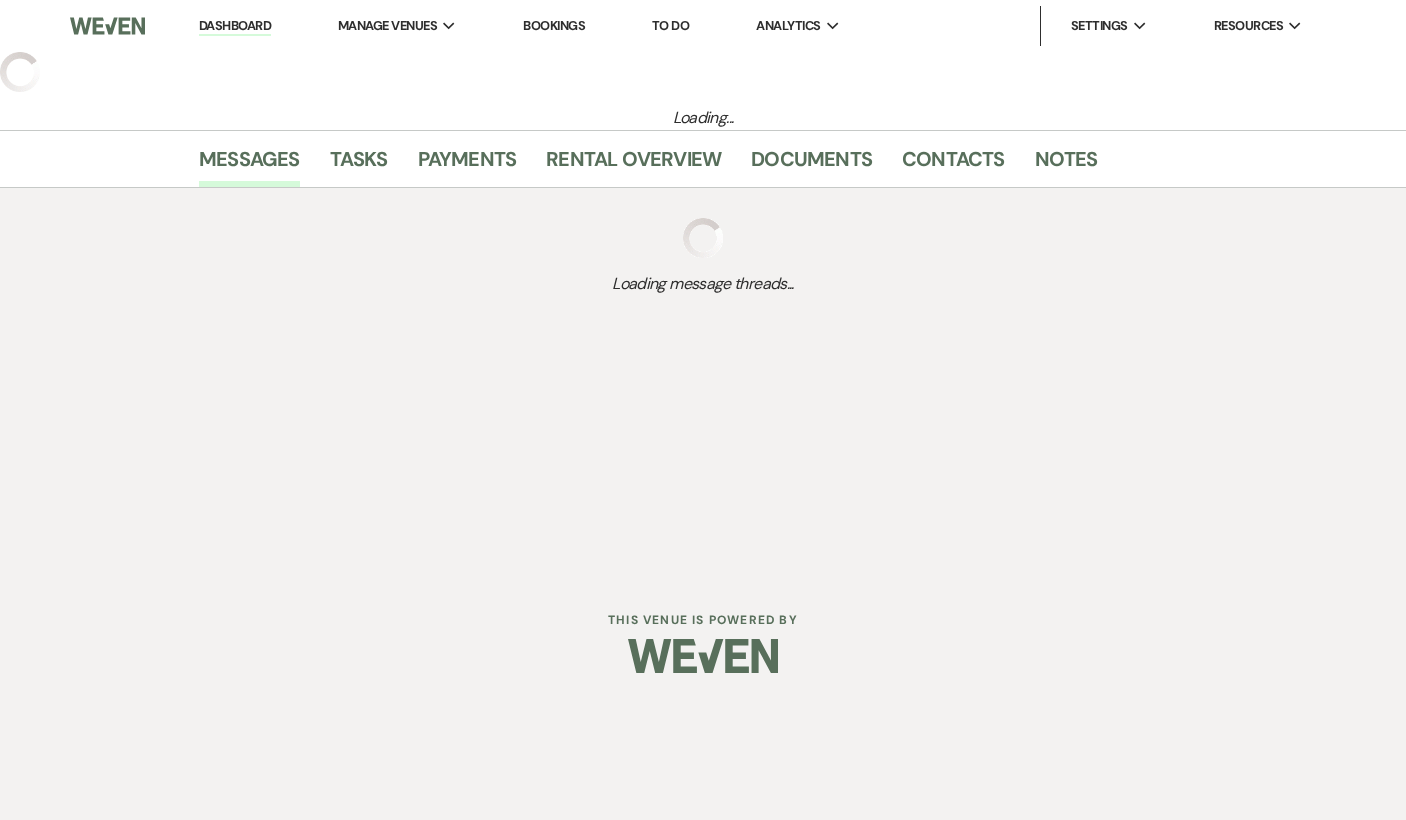 select on "5" 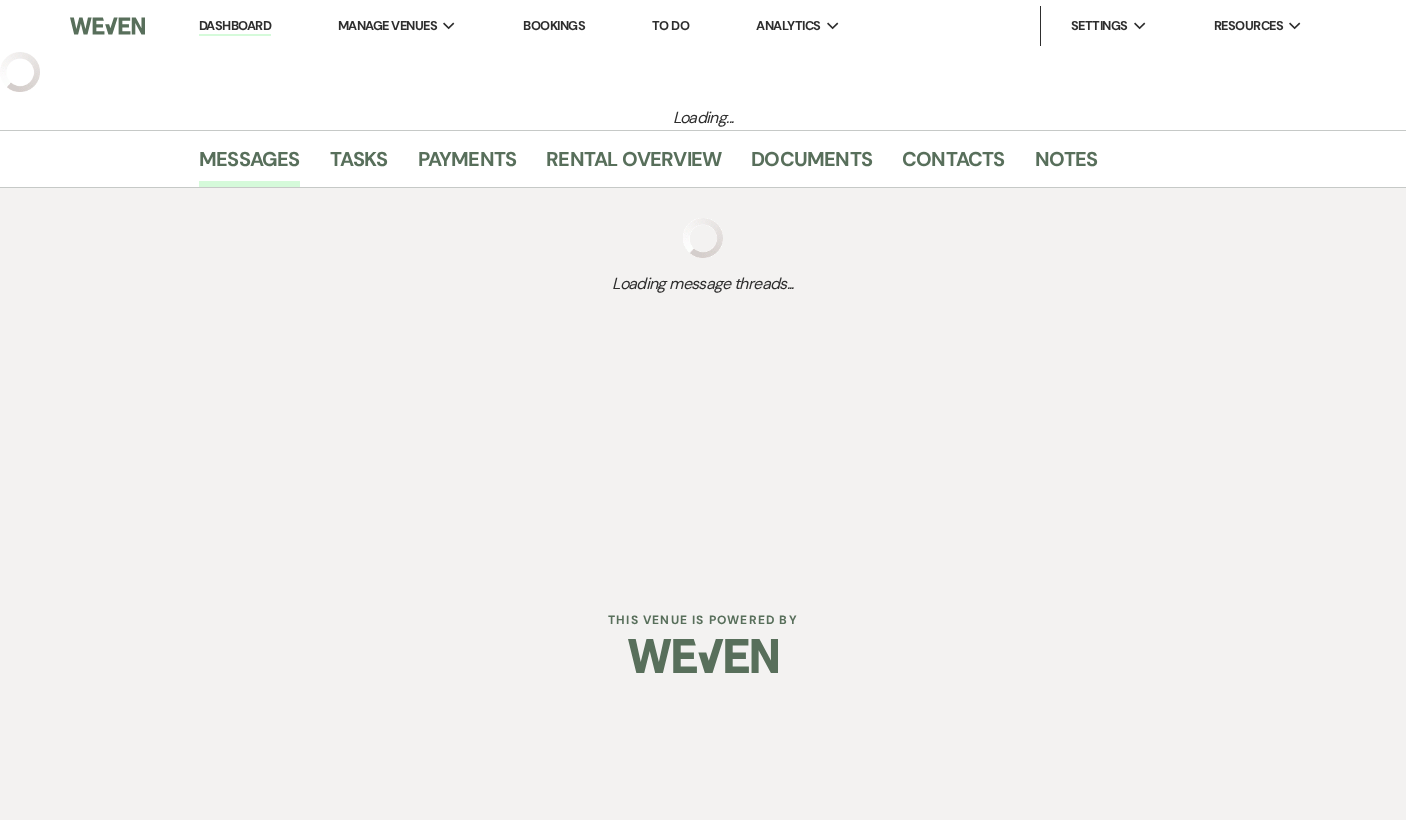 select on "6" 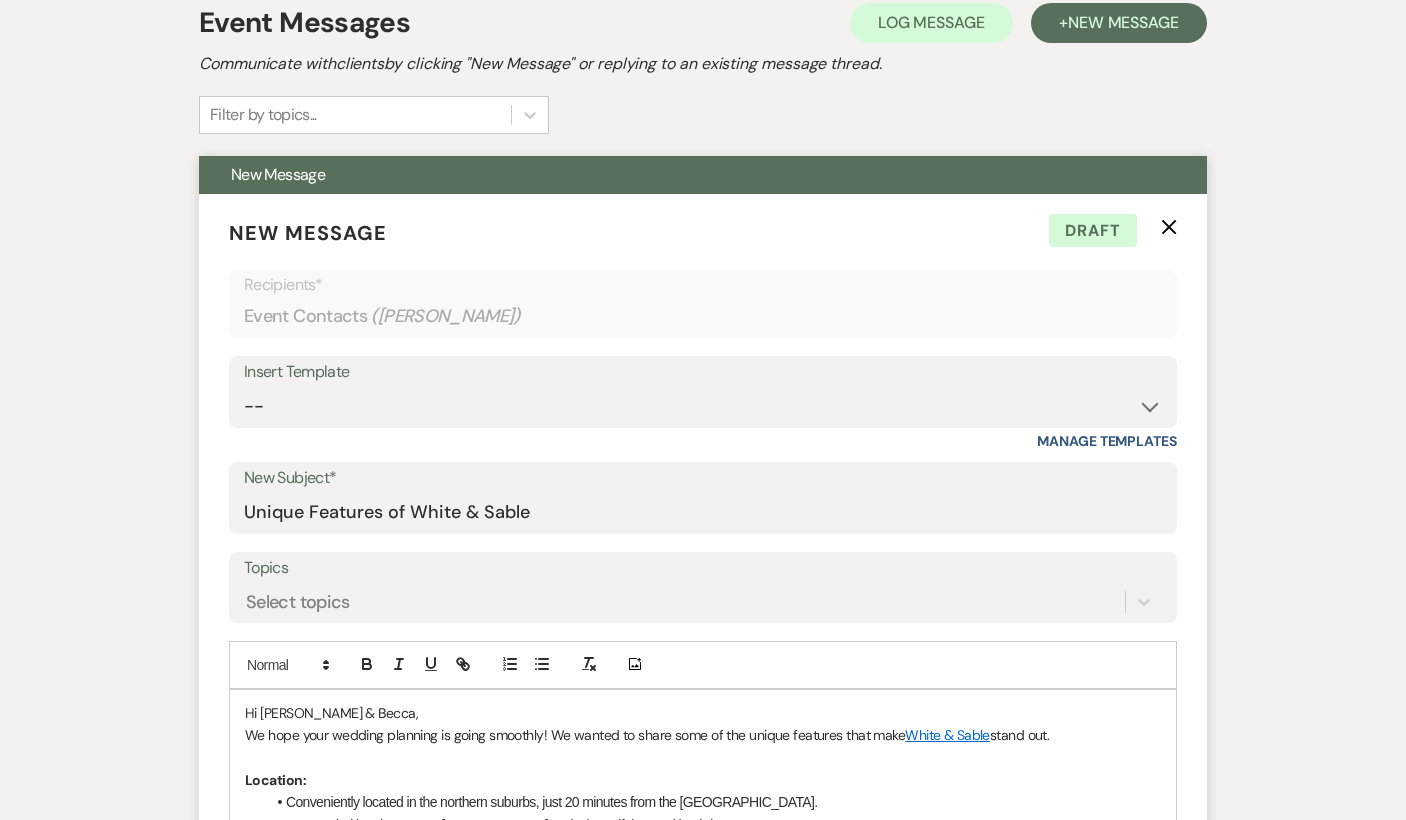 click 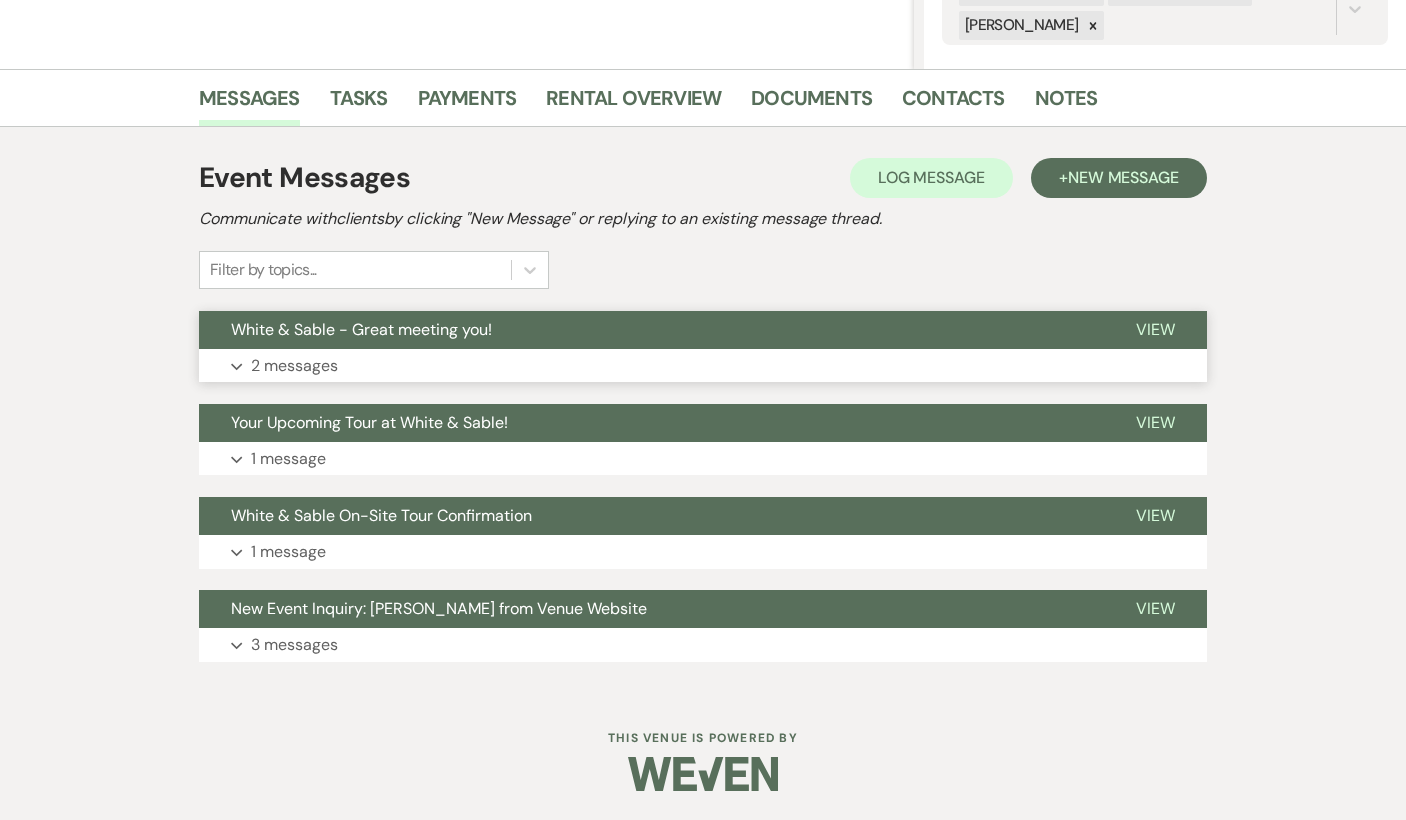 click on "White & Sable - Great meeting you!" at bounding box center [651, 330] 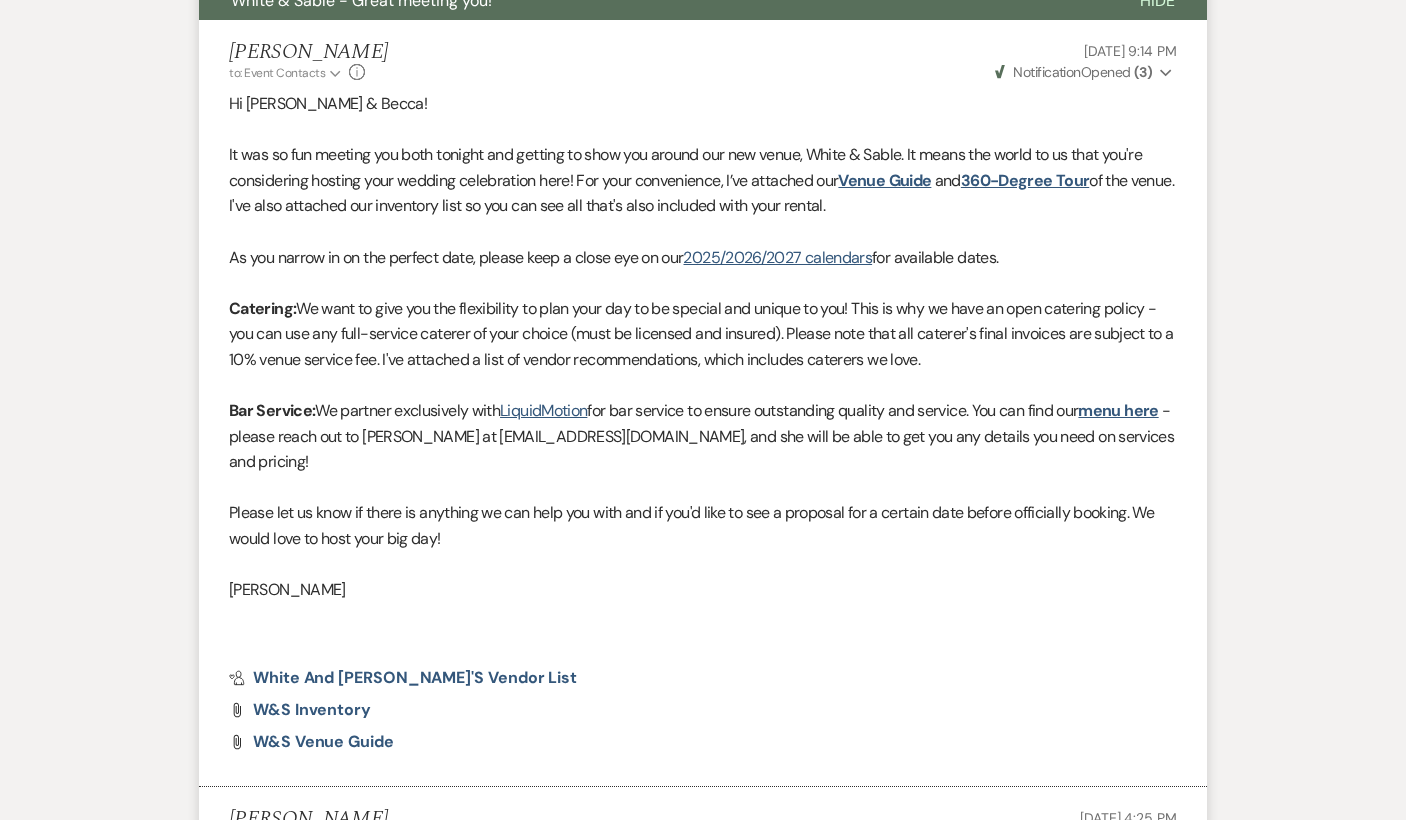 scroll, scrollTop: 261, scrollLeft: 0, axis: vertical 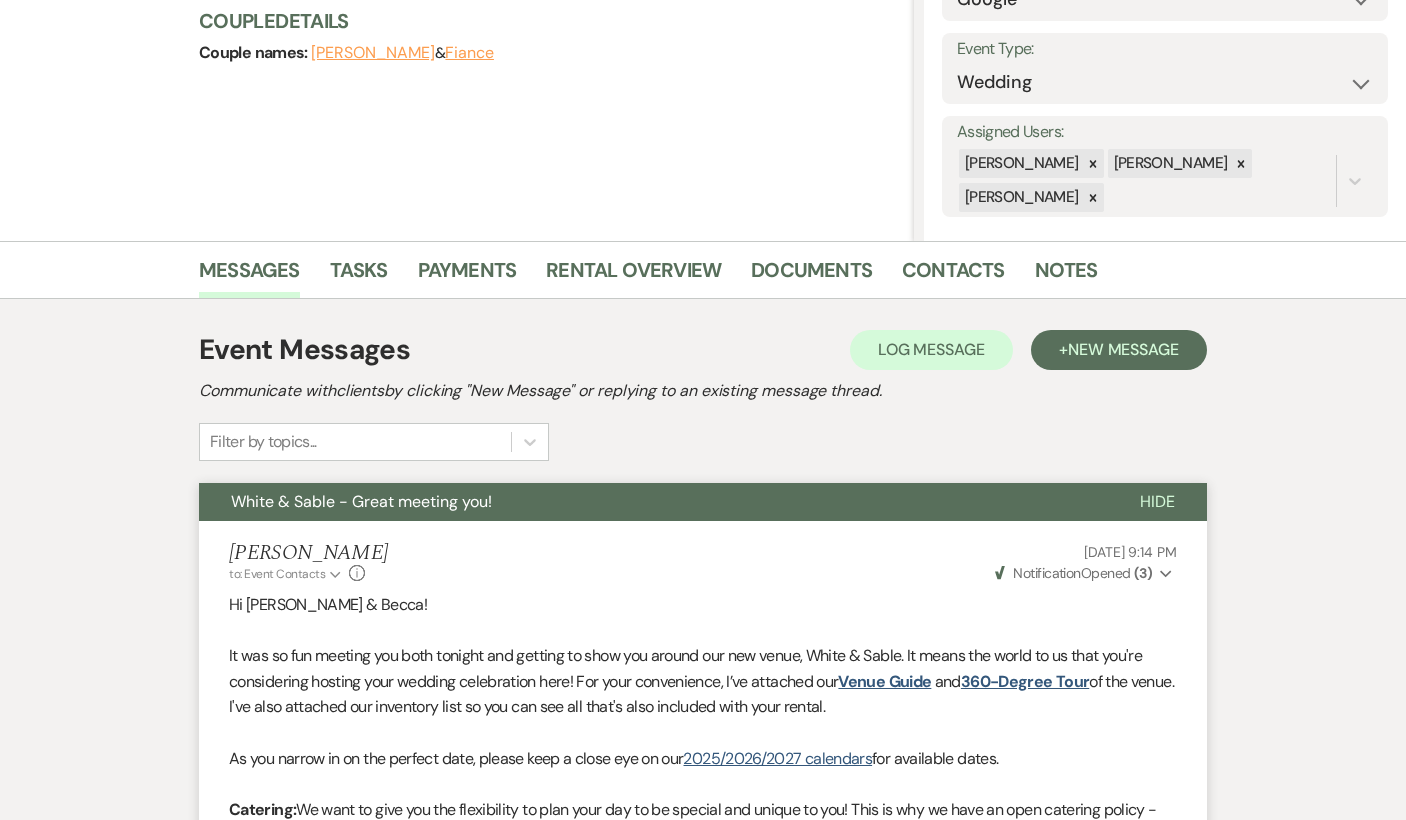 click on "White & Sable - Great meeting you!" at bounding box center (653, 502) 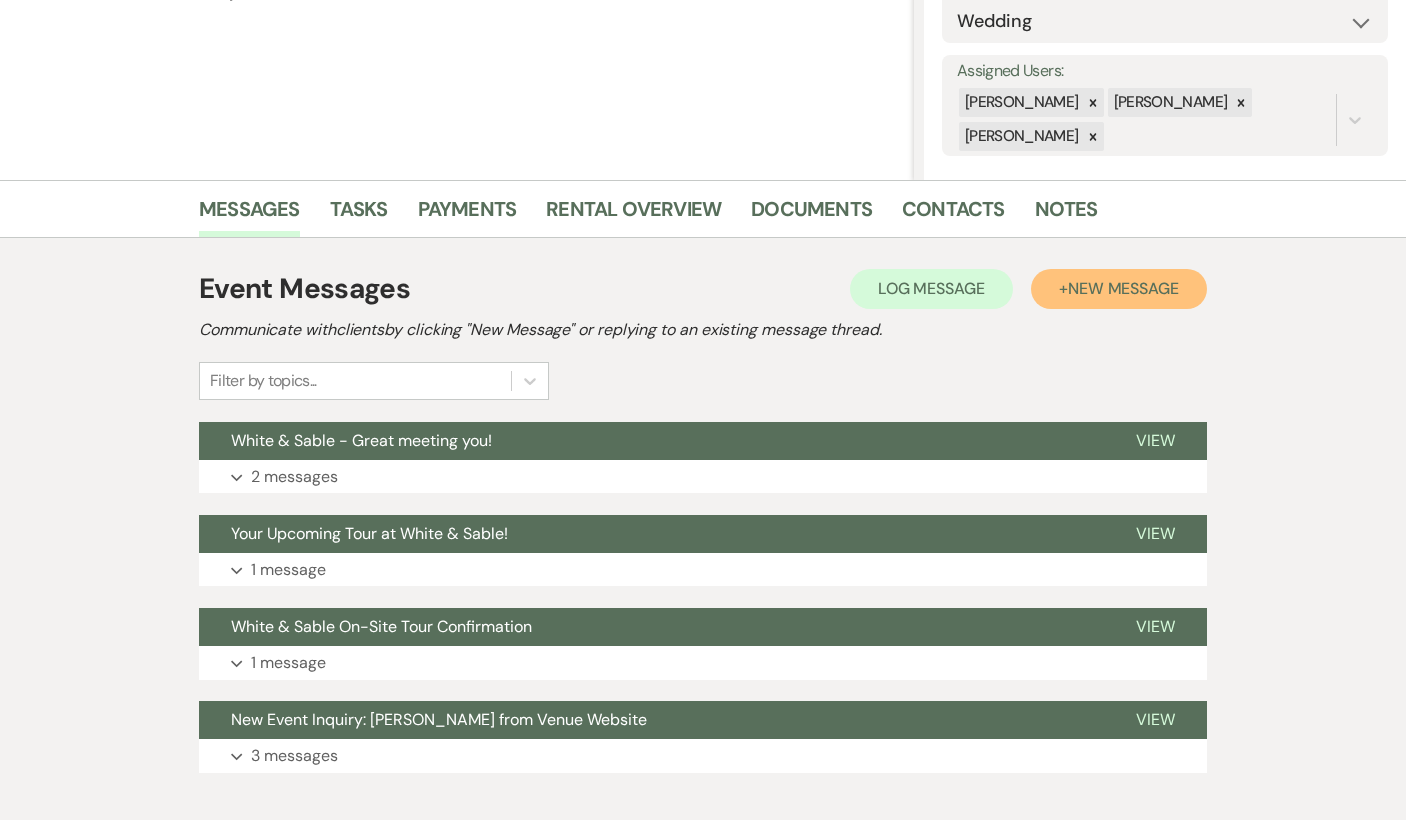 click on "New Message" at bounding box center (1123, 288) 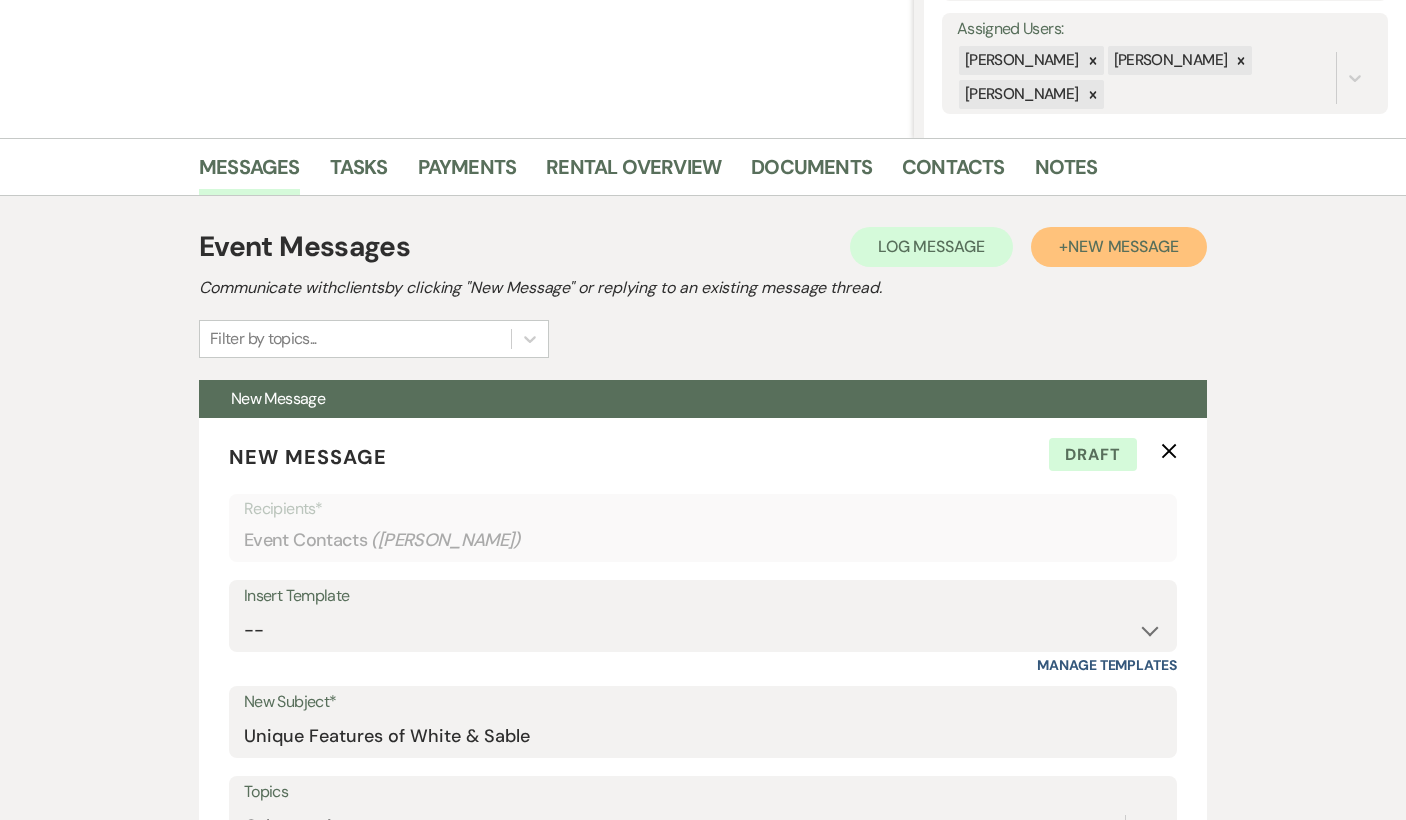 scroll, scrollTop: 469, scrollLeft: 0, axis: vertical 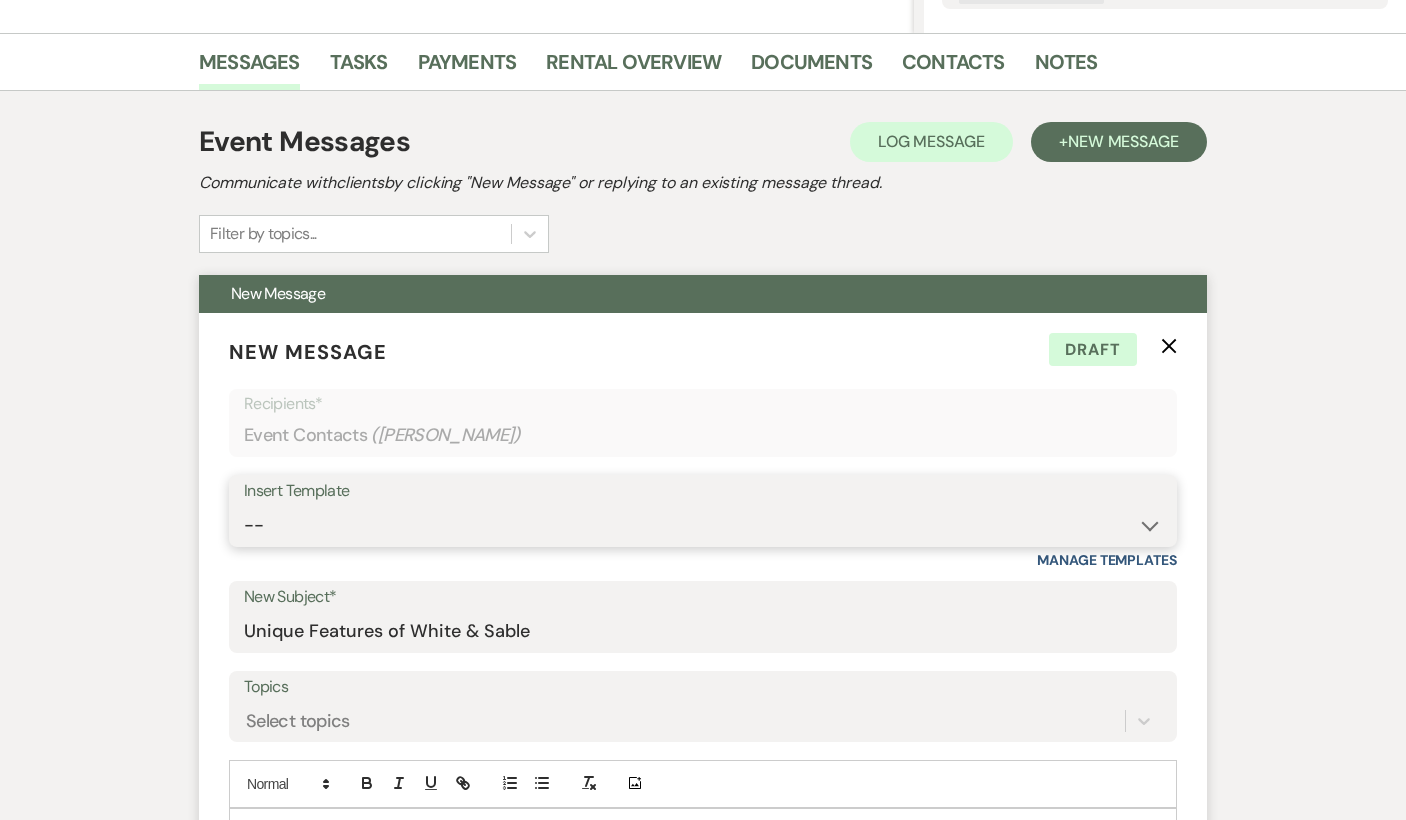 click on "-- Inquiry Response (Venue Guide) Schedule - Venue Tour Appt Confirmation Schedule - Venue Tour Appt Reminder Tour - Reschedule Tour - Follow-Up (Venue Guide) Proposal - Wedding Wedding Onboarding - Welcome Guide and Weven Planning Portal Introduction Inquiry Follow-Up: 5 Tips for Stress-Free Planning Inquiry - Available Dates Inquiry Follow-Up: Tour Invitation Inquiry Follow-Up: Unique Features Inquiry Follow-Up: Planning at W&S Insurance Exception Response [DATE] Weddings [DATE] Weddings Baseball Poop or get off toliet (Venue Guide) Concession Speech Onboarding - Welcome Magazine and Weven Planning Portal Introduction (NON-Wedding Events) Day-of Coordinators Schedule - Venue IN-PERSON Tour Appt Confirmation Outside Food Info [PERSON_NAME] Films [DATE] Weddings Hire a Host / Host a Toast Follow-follow up Recommended Vendors Weekend Tours Catering Guidelines & Vendor COI Requirements Inventory List to Booked Couples Cancellation Form [PERSON_NAME] Template Client Communication (parents requesting calls) - NEED TO EDIT" at bounding box center (703, 525) 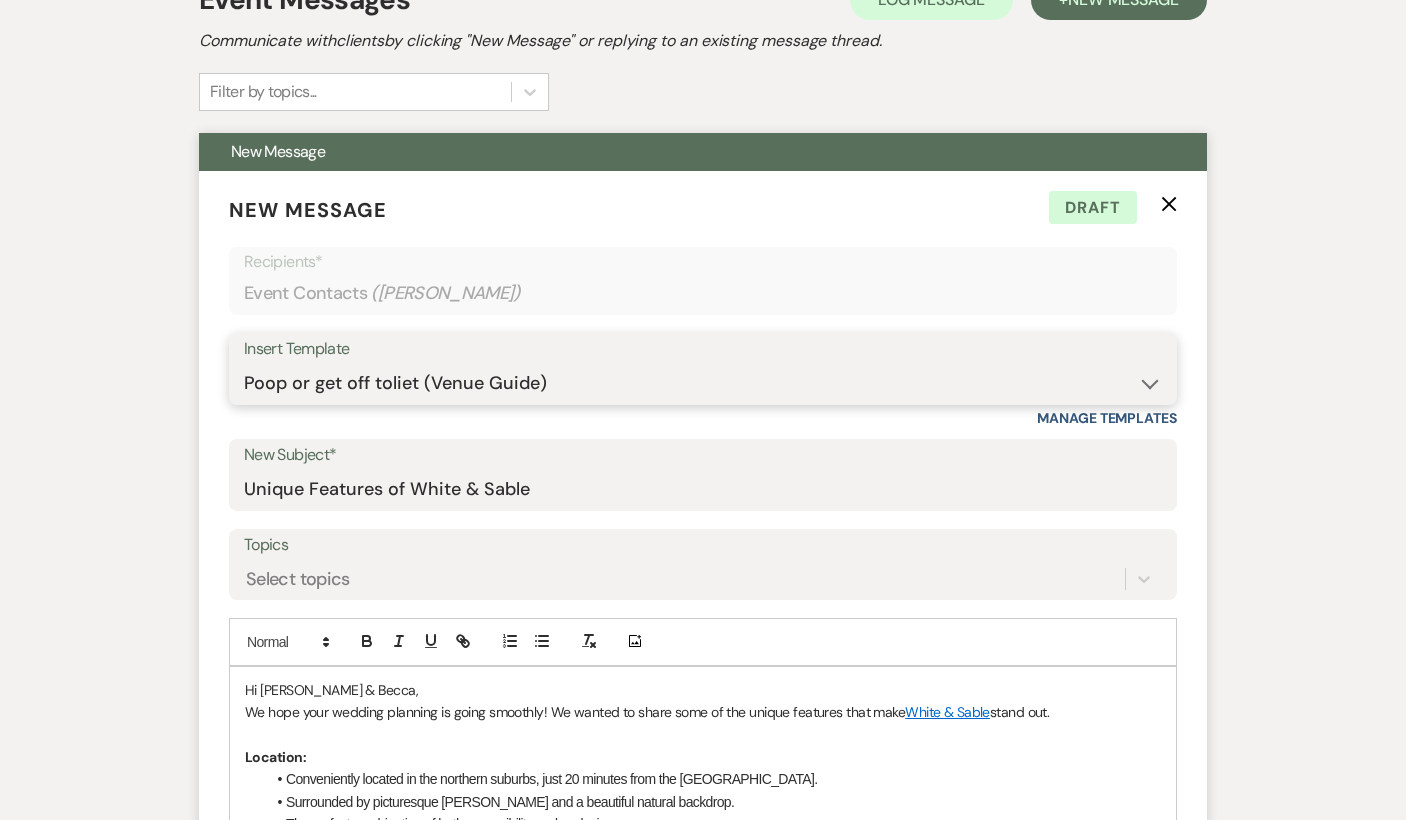 type on "White & Sable: We're still here for you!" 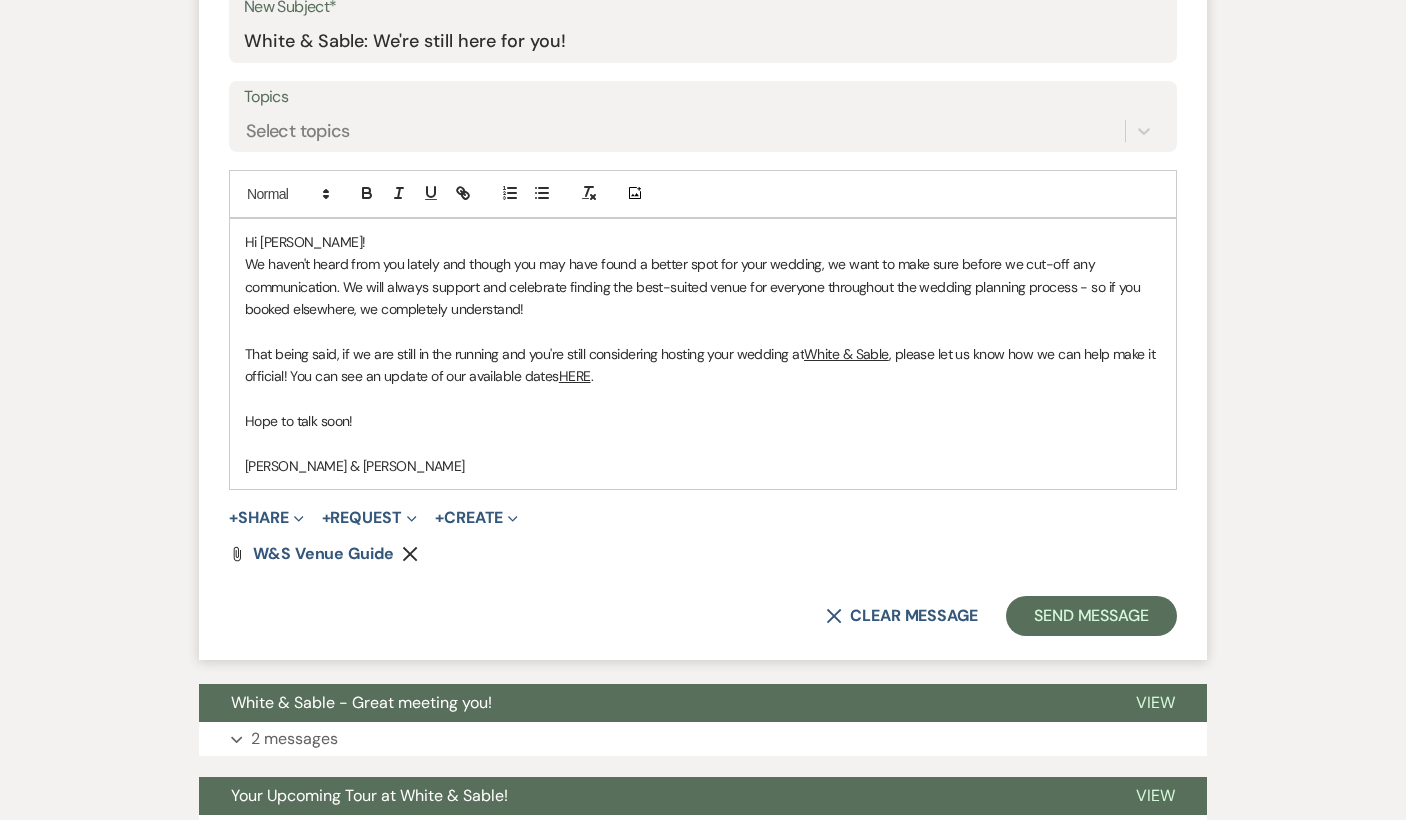 scroll, scrollTop: 1061, scrollLeft: 0, axis: vertical 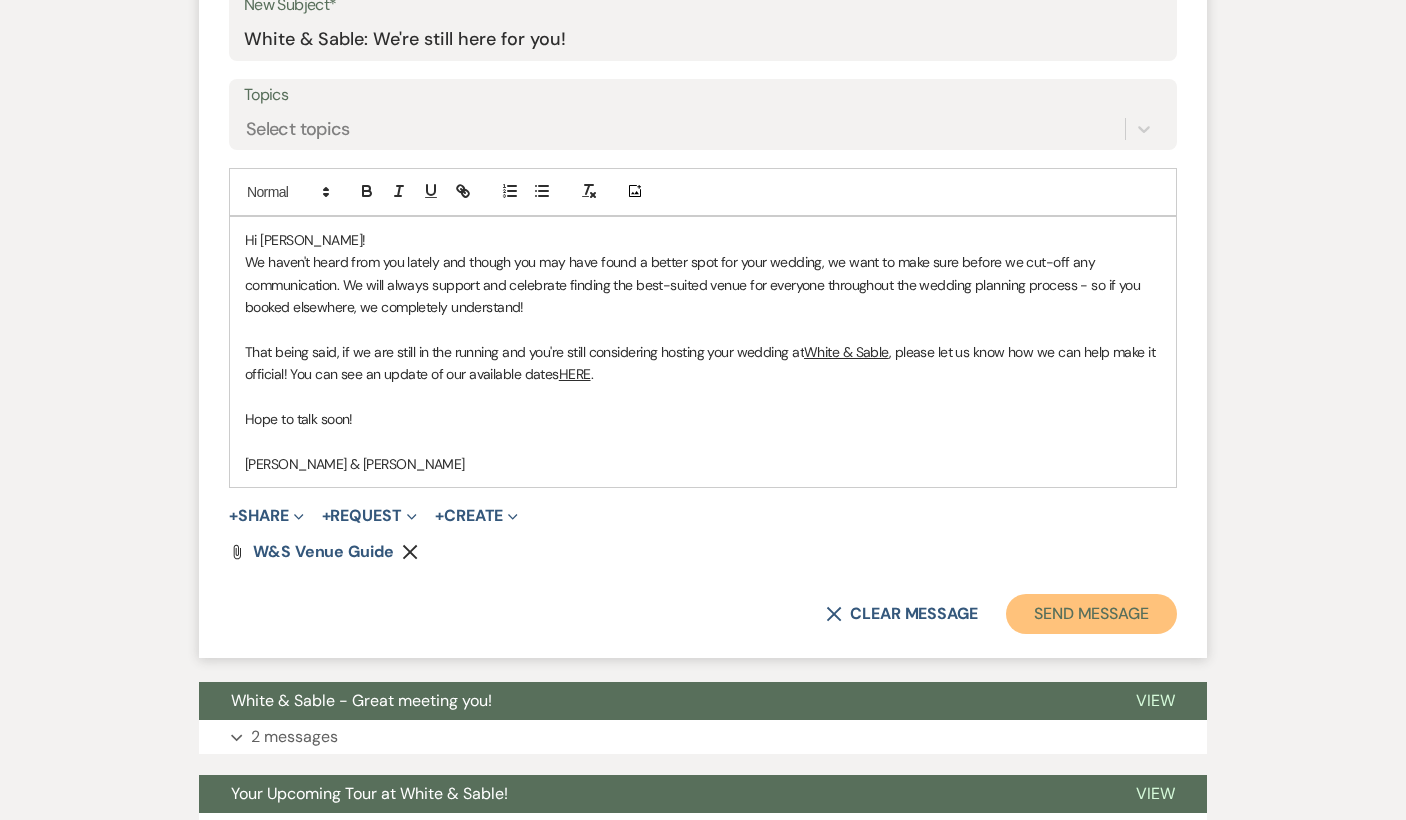 click on "Send Message" at bounding box center [1091, 614] 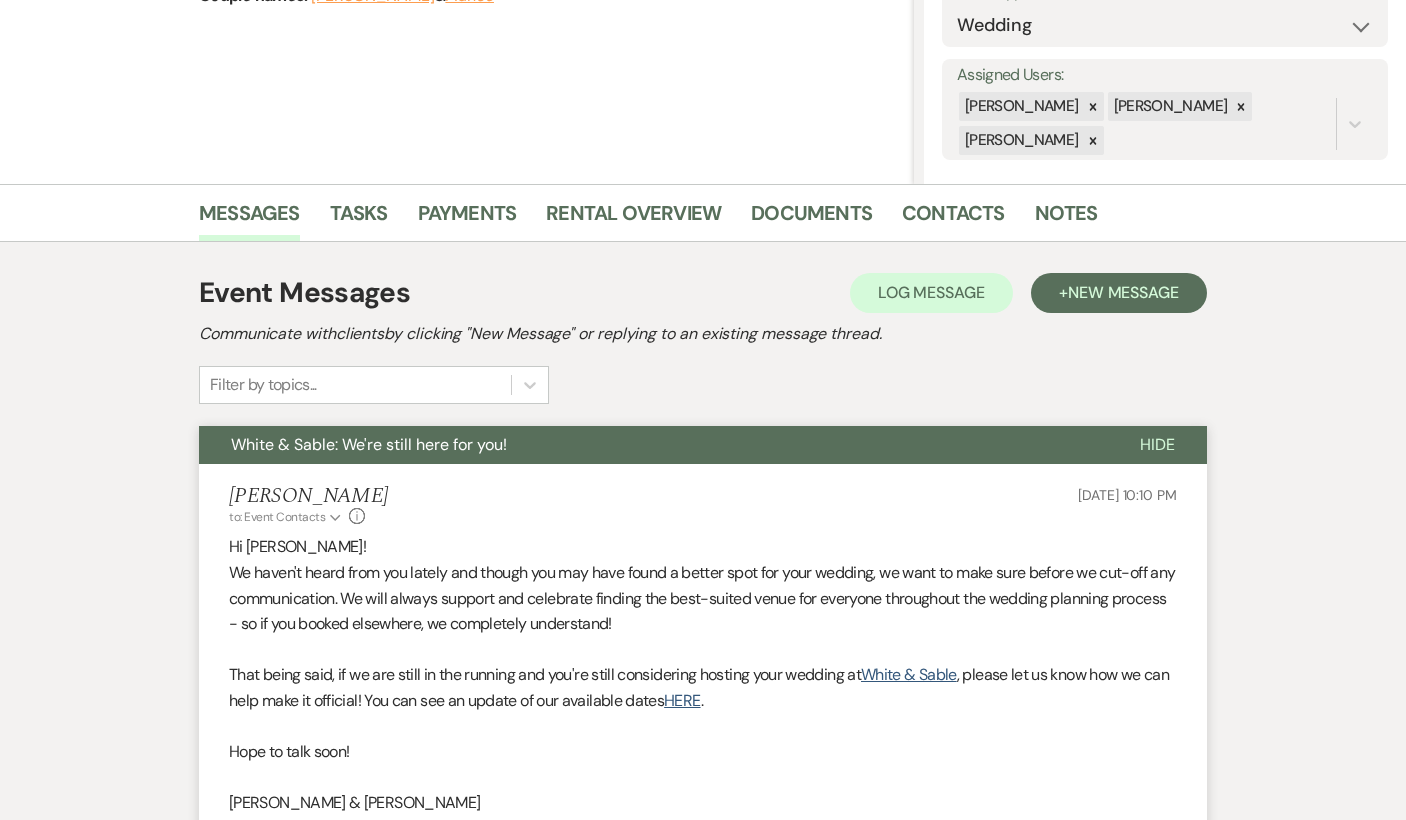 scroll, scrollTop: 0, scrollLeft: 0, axis: both 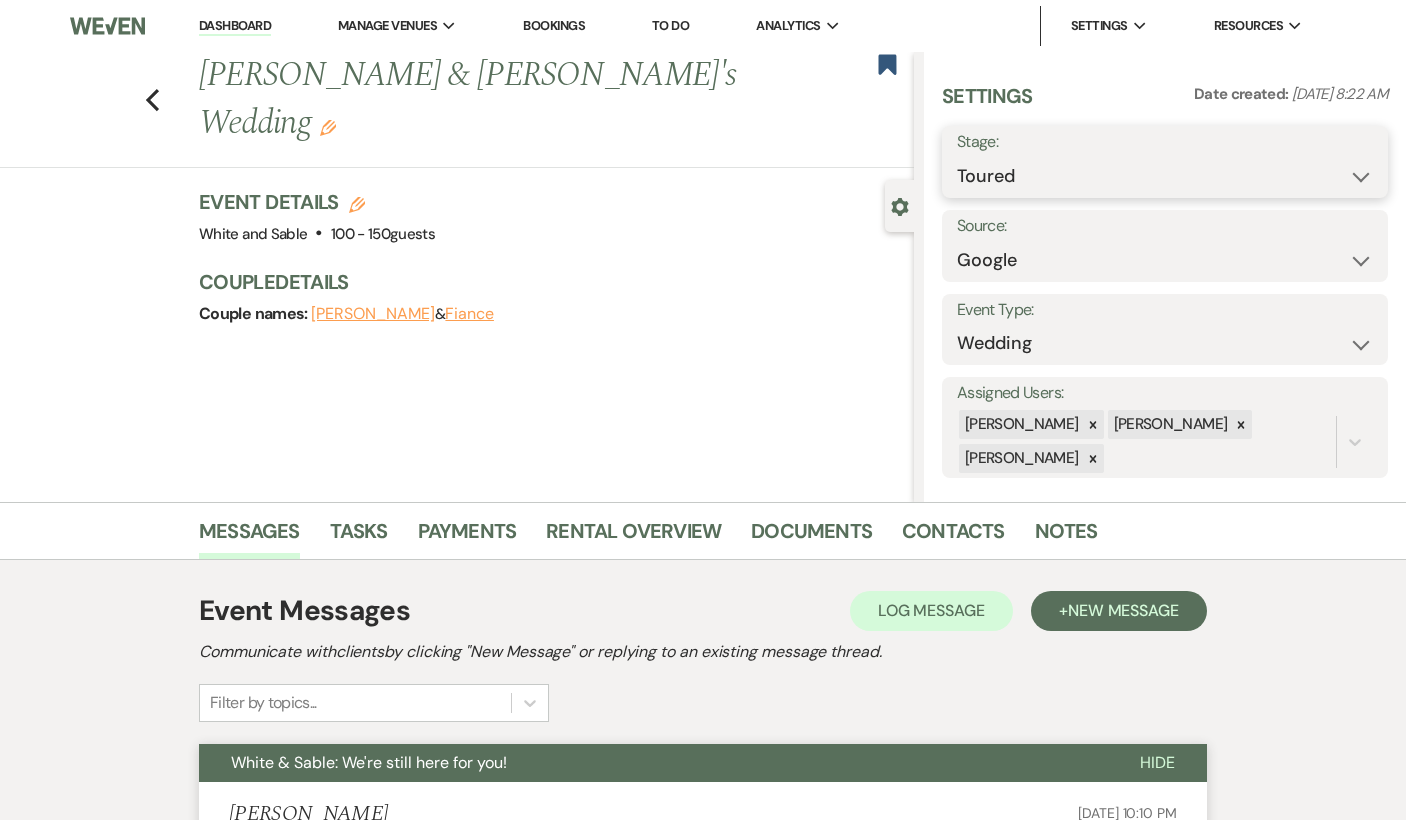click on "Inquiry Follow Up Tour Requested Tour Confirmed Toured Proposal Sent Booked Lost" at bounding box center [1165, 176] 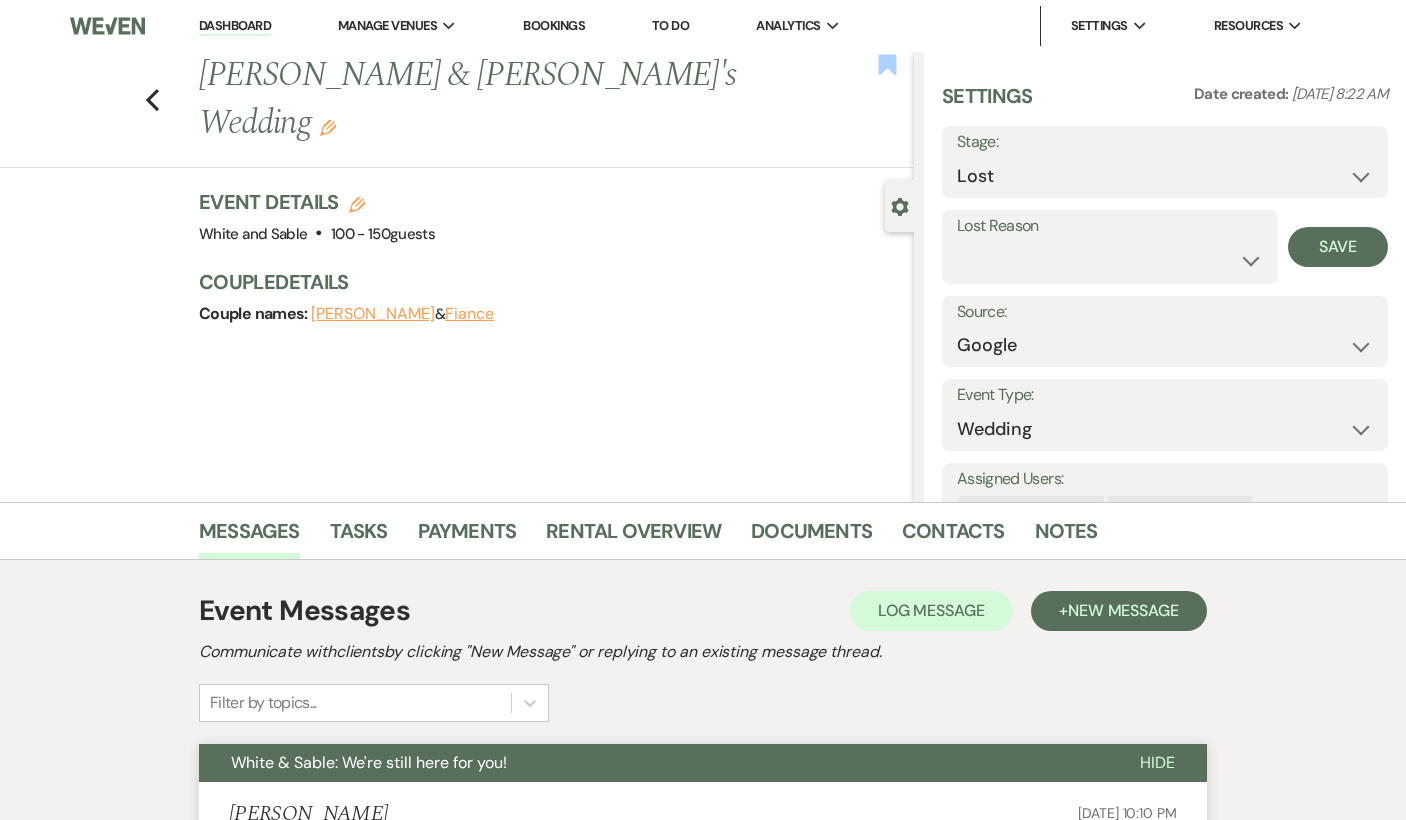 click 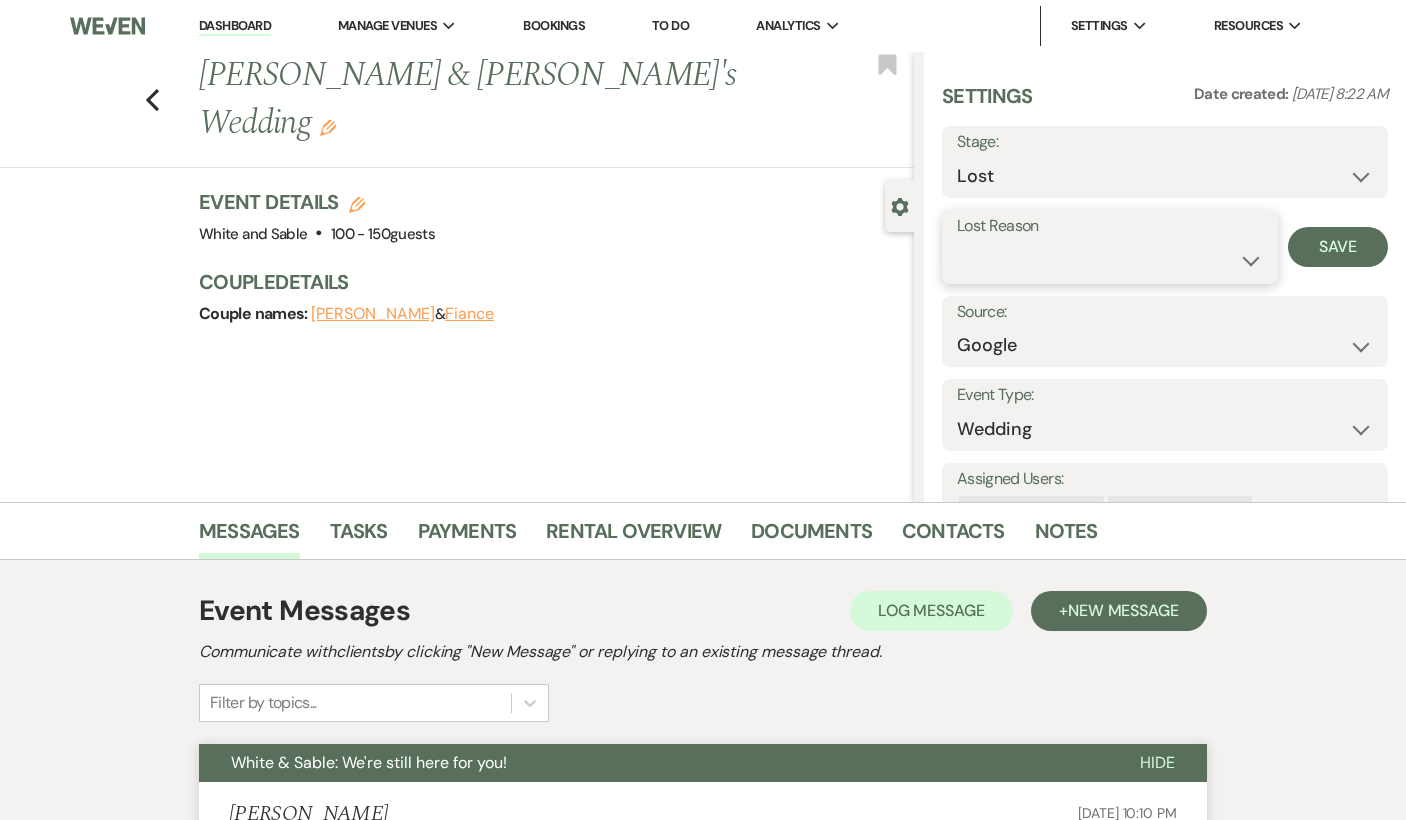 click on "Booked Elsewhere Budget Date Unavailable No Response Not a Good Match Capacity Cancelled Duplicate (hidden) Spam (hidden) Other (hidden) Other" at bounding box center (1110, 260) 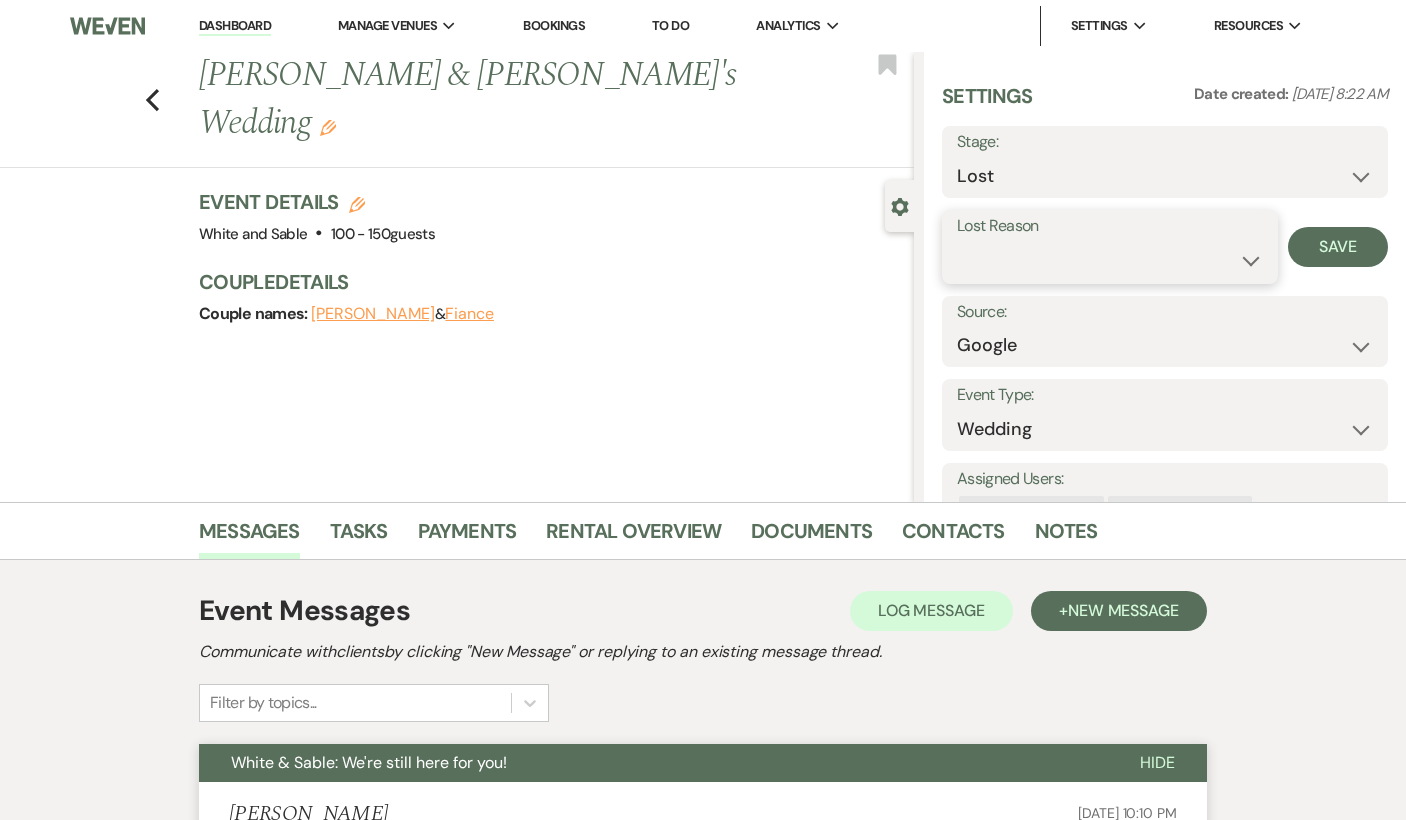 select on "5" 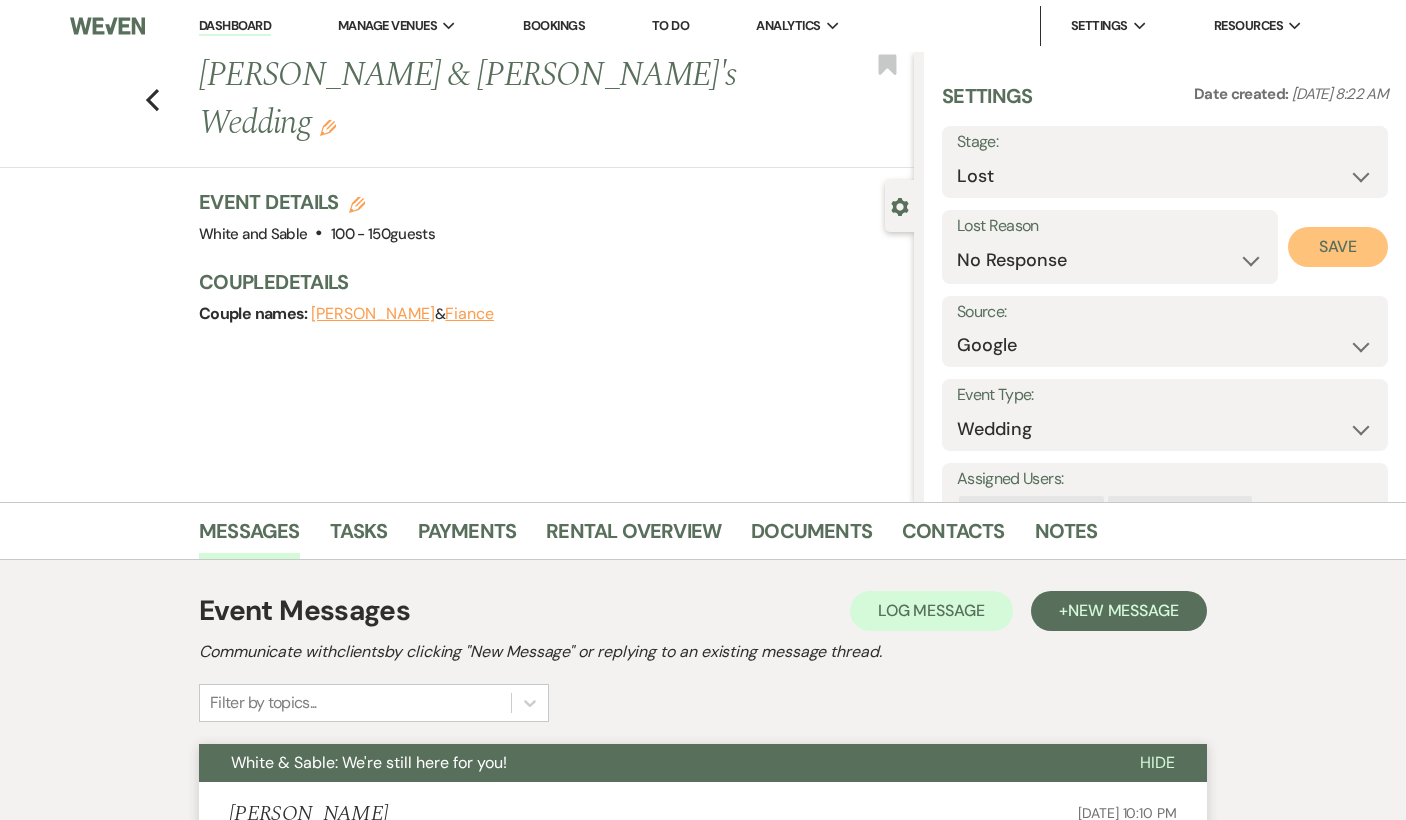 click on "Save" at bounding box center [1338, 247] 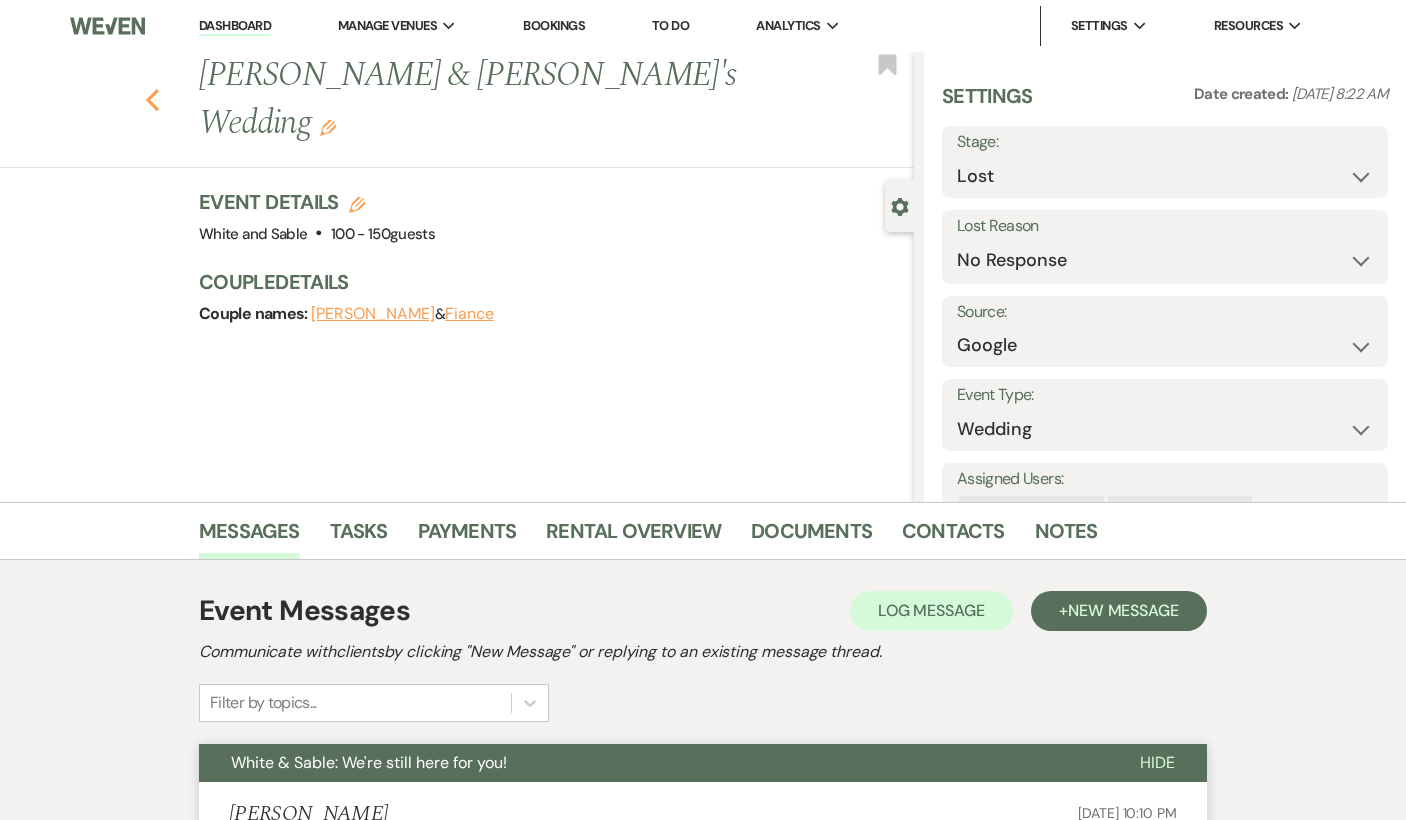 click on "Previous" 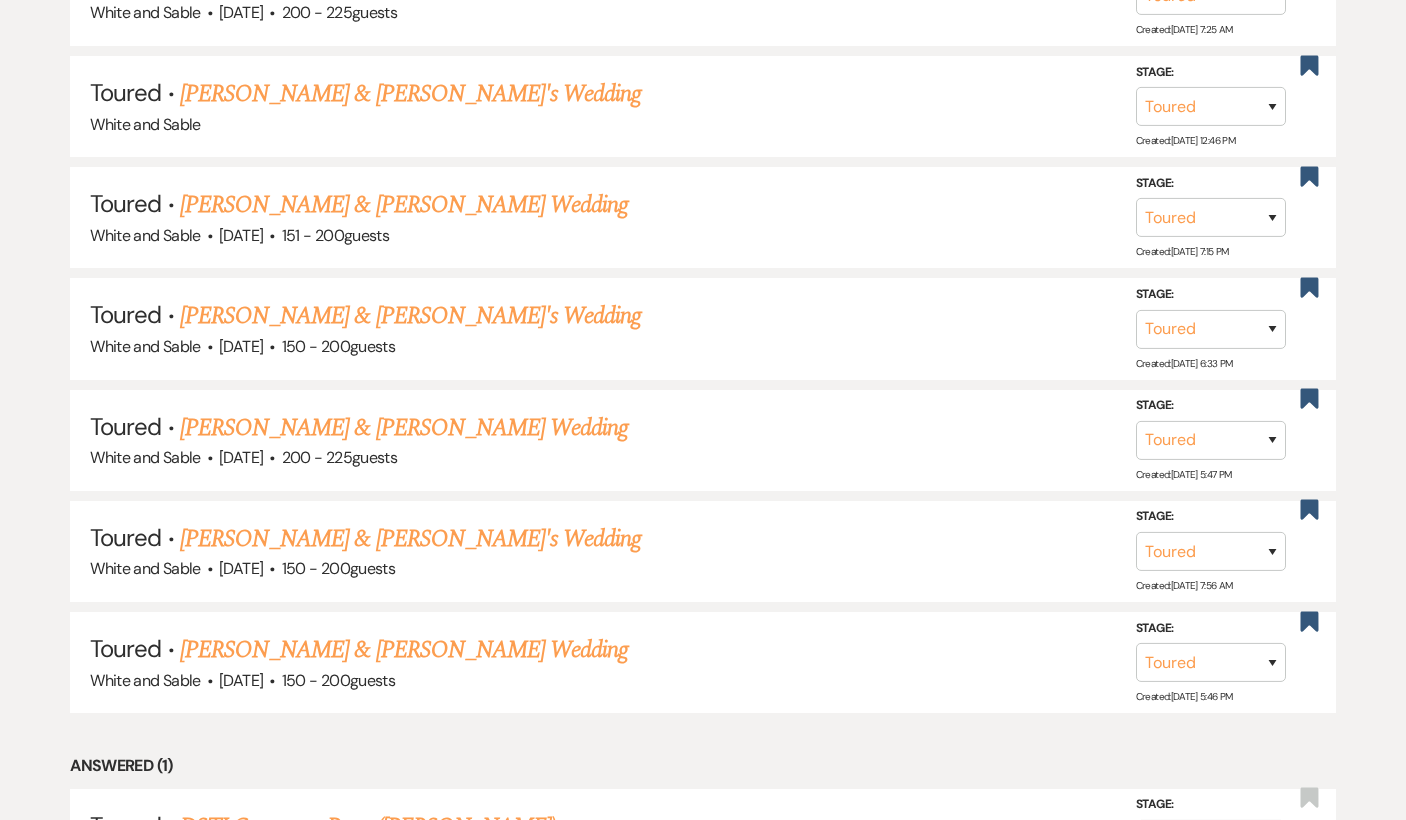 scroll, scrollTop: 2013, scrollLeft: 0, axis: vertical 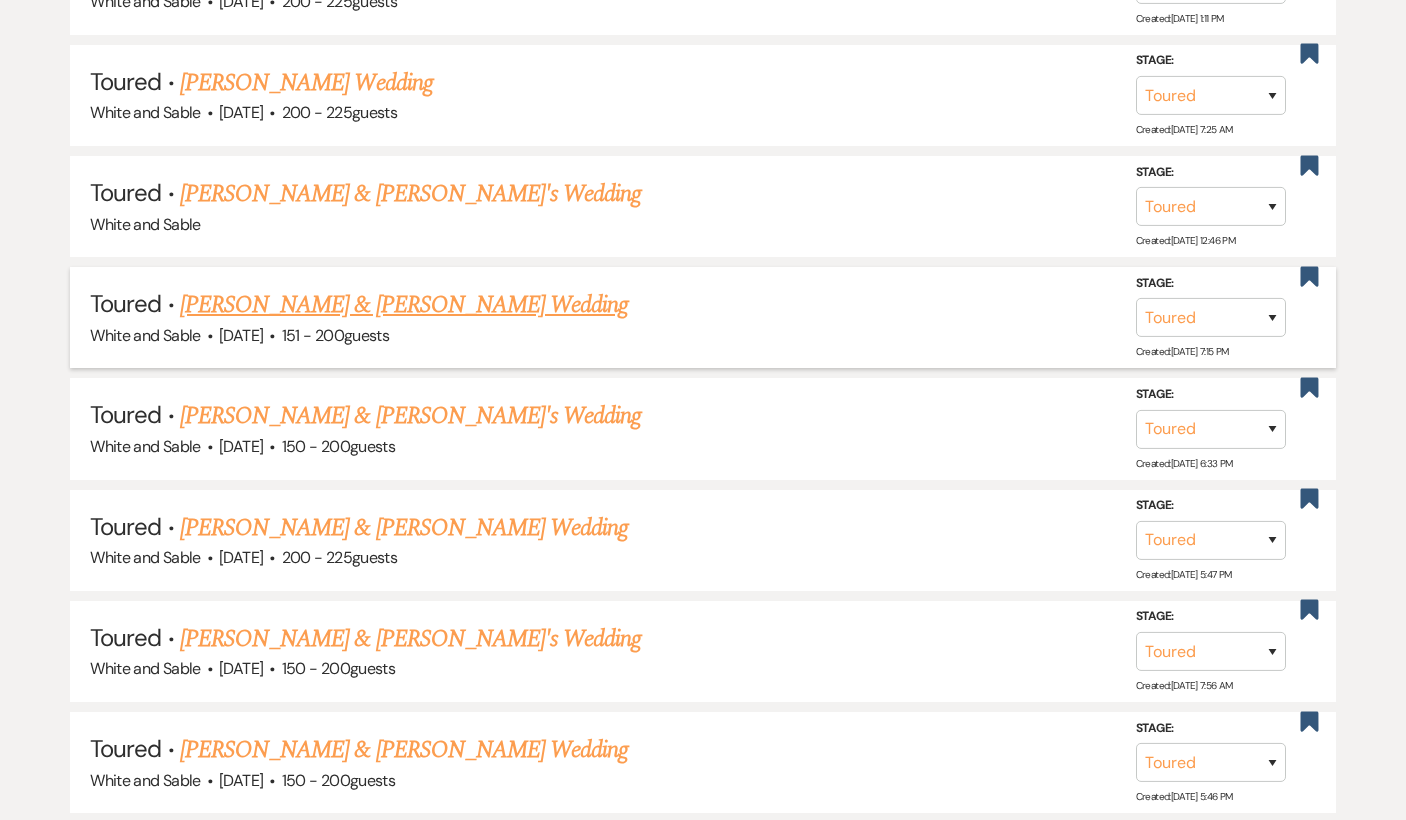 click on "[PERSON_NAME] & [PERSON_NAME] Wedding" at bounding box center (404, 305) 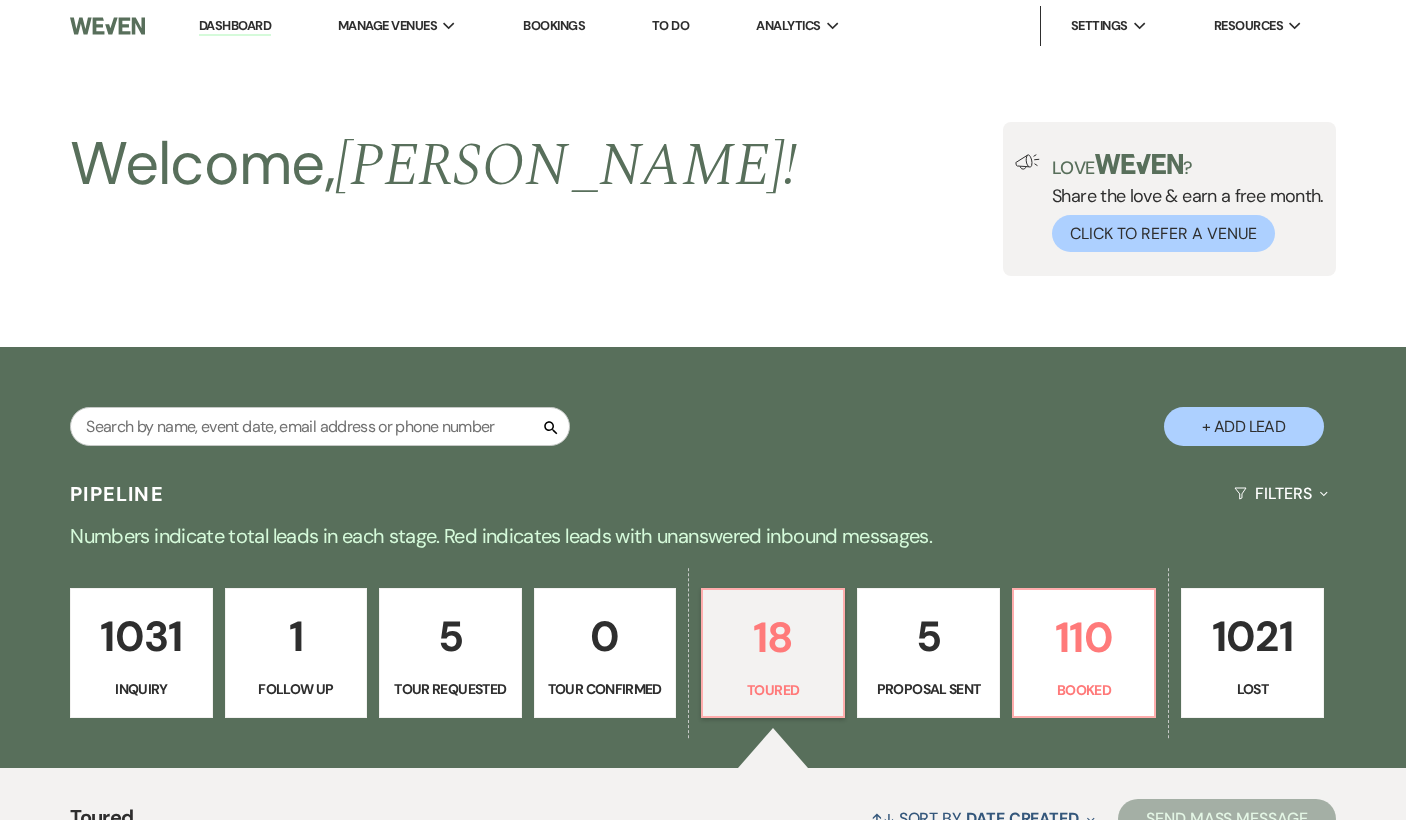 select on "5" 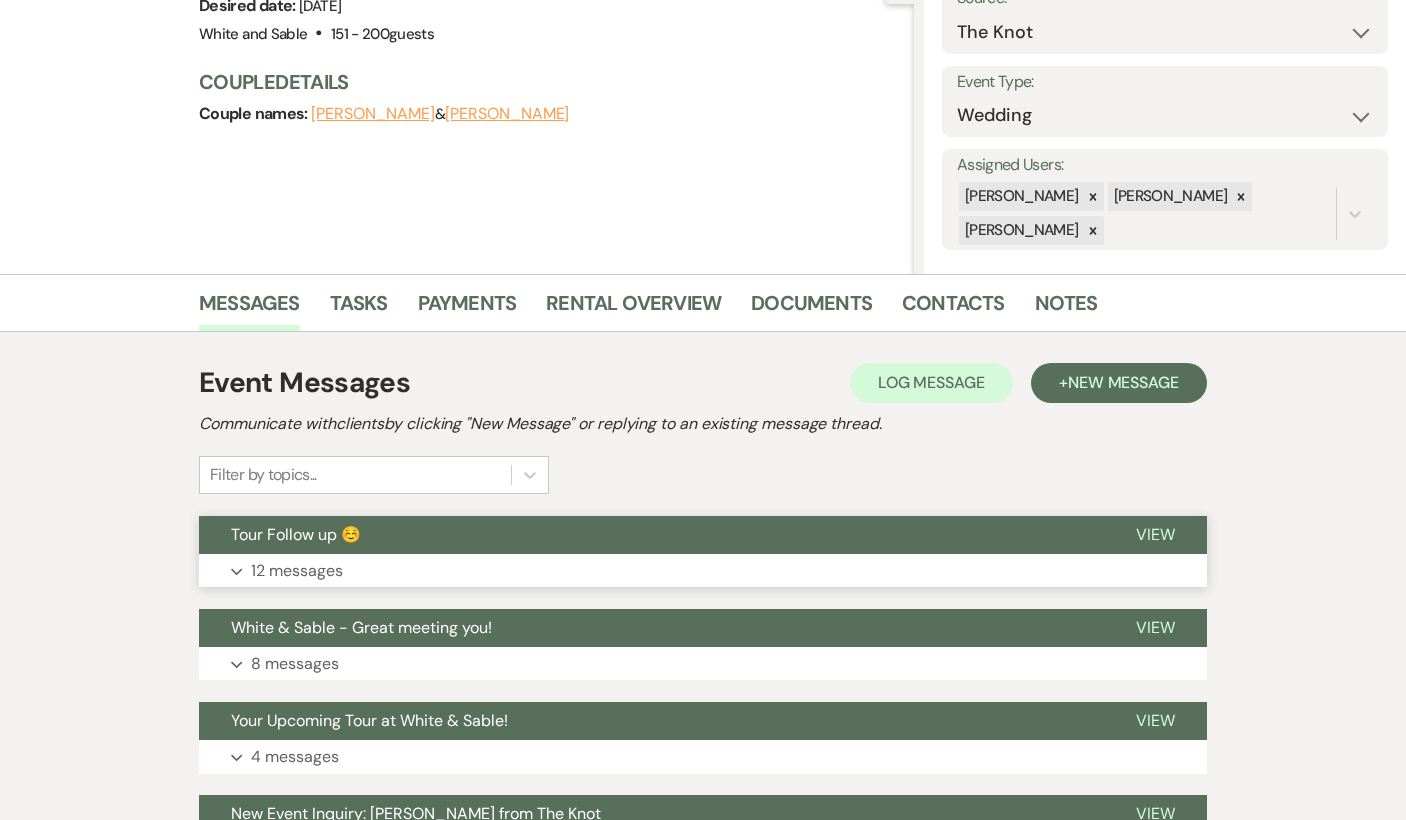 click on "Tour Follow up ☺️" at bounding box center [651, 535] 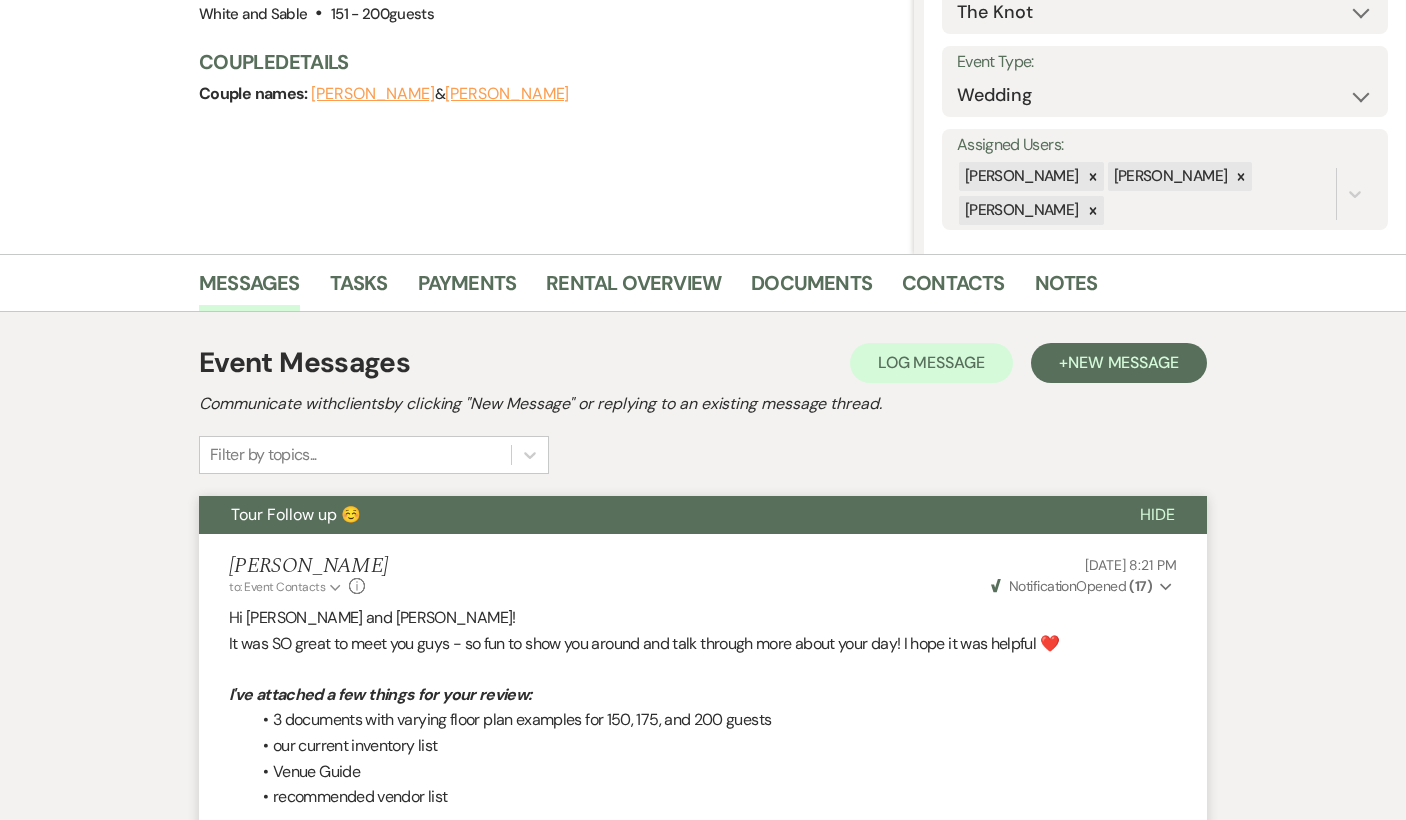 click on "Tour Follow up ☺️" at bounding box center [653, 515] 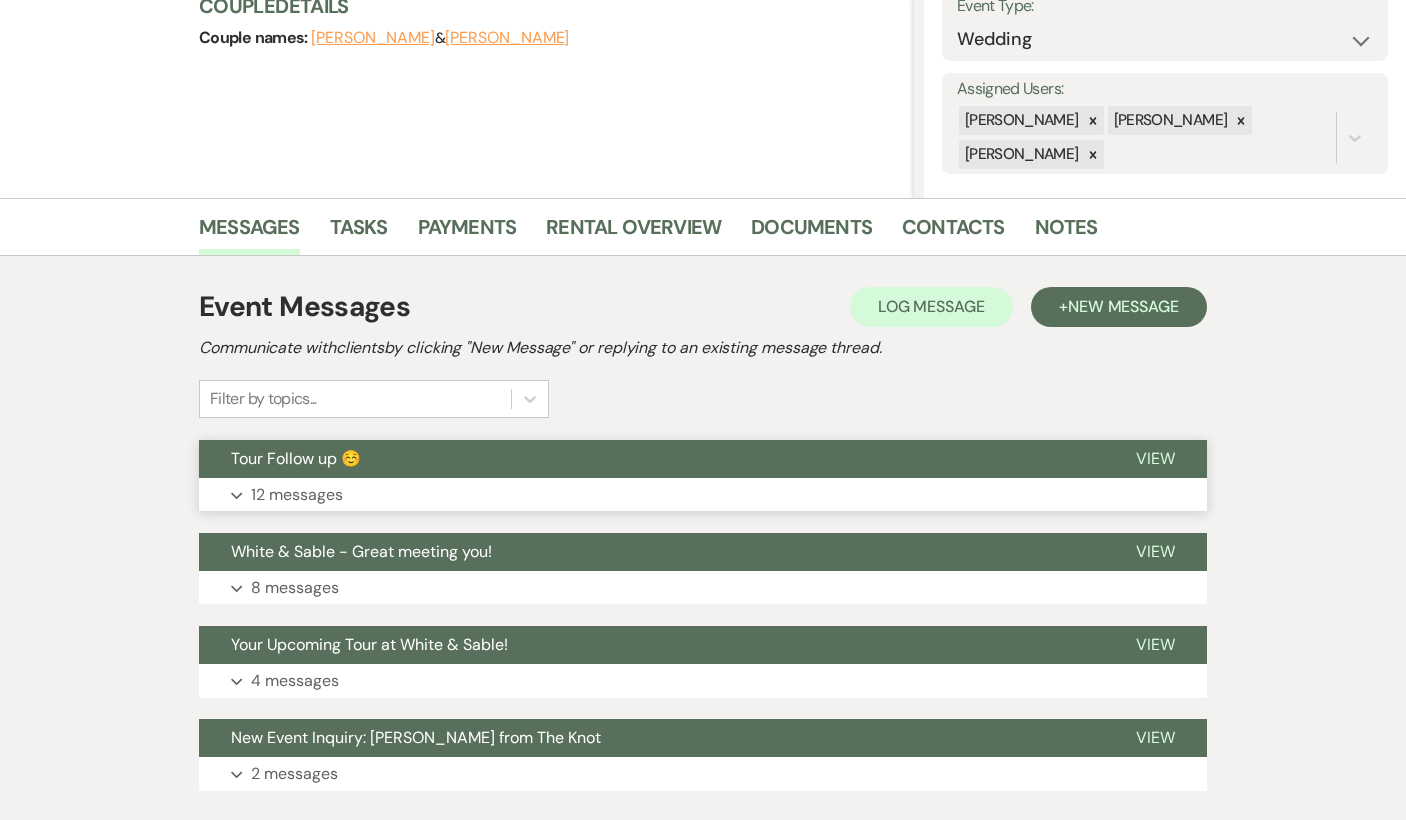 scroll, scrollTop: 330, scrollLeft: 0, axis: vertical 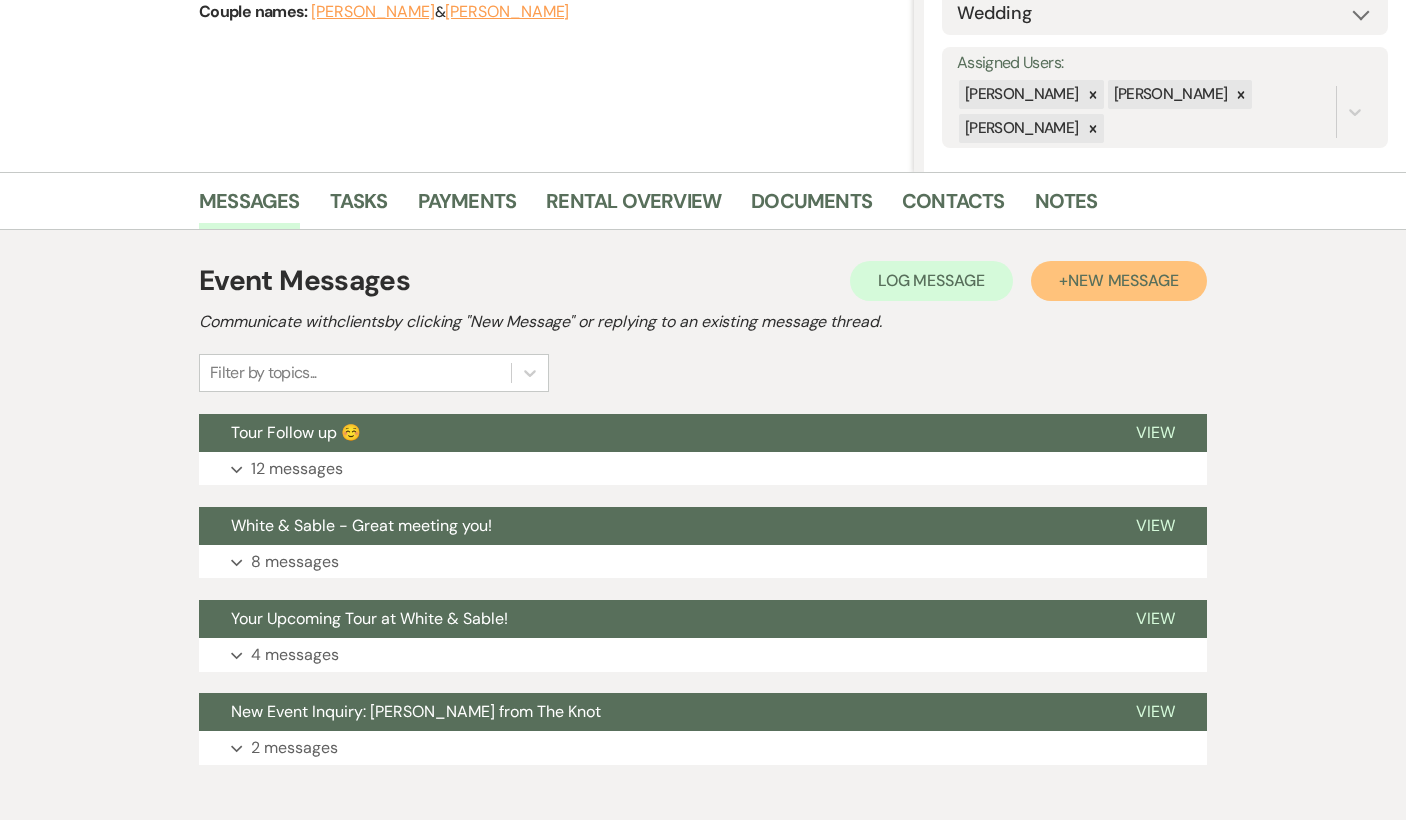 click on "New Message" at bounding box center (1123, 280) 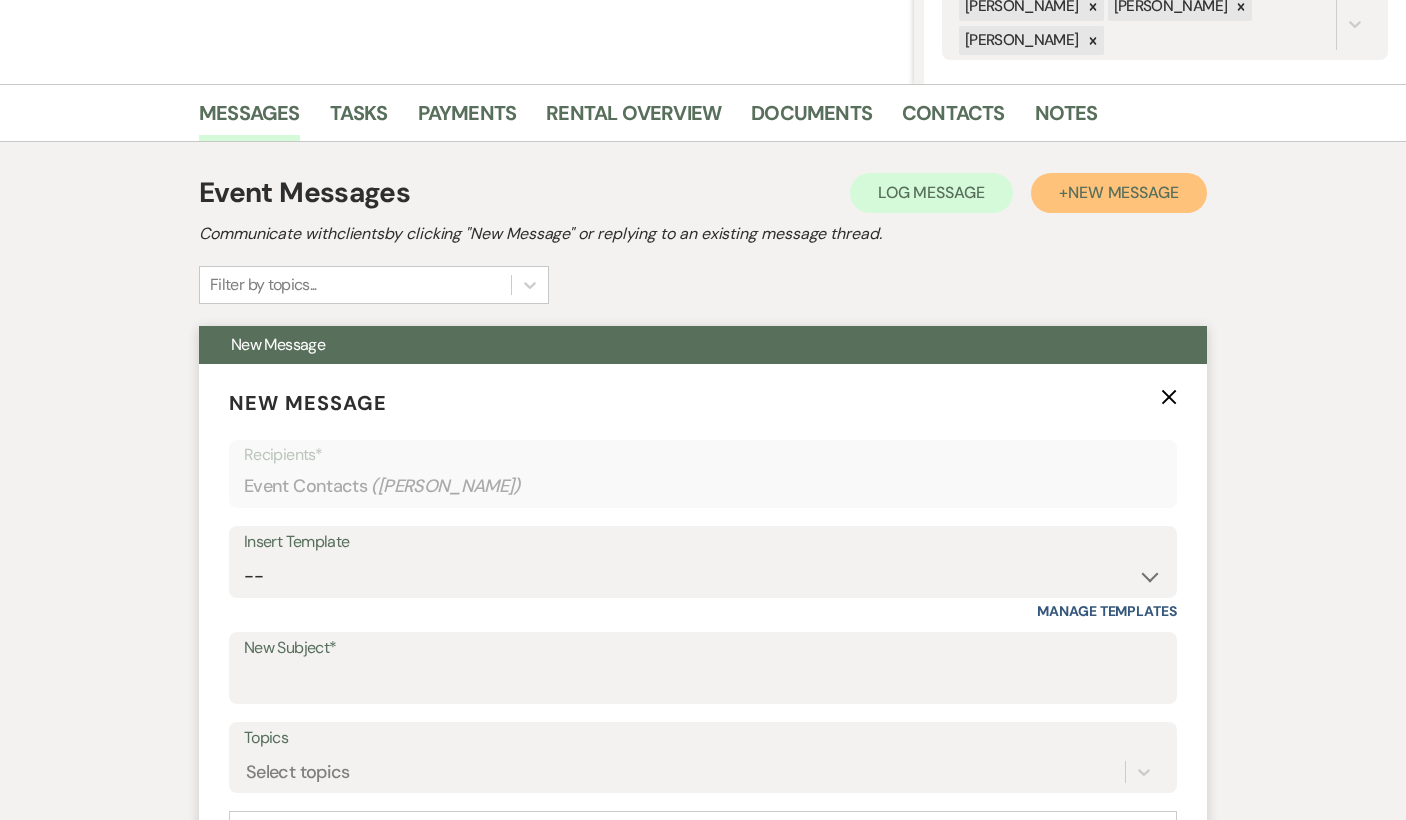 scroll, scrollTop: 487, scrollLeft: 0, axis: vertical 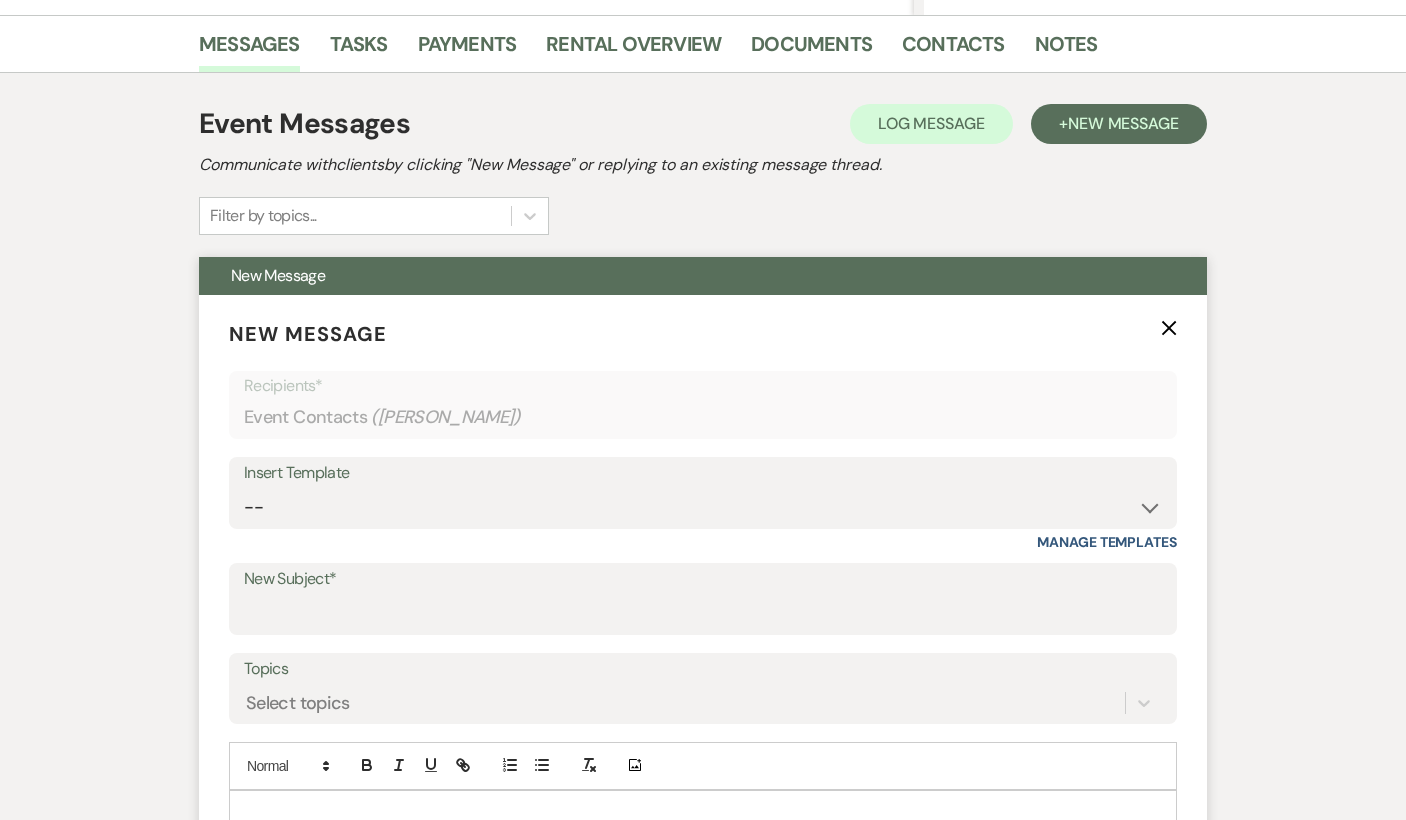 click on "Insert Template   -- Inquiry Response (Venue Guide) Schedule - Venue Tour Appt Confirmation Schedule - Venue Tour Appt Reminder Tour - Reschedule Tour - Follow-Up (Venue Guide) Proposal - Wedding Wedding Onboarding - Welcome Guide and Weven Planning Portal Introduction Inquiry Follow-Up: 5 Tips for Stress-Free Planning Inquiry - Available Dates Inquiry Follow-Up: Tour Invitation Inquiry Follow-Up: Unique Features Inquiry Follow-Up: Planning at W&S Insurance Exception Response [DATE] Weddings [DATE] Weddings Baseball Poop or get off toliet (Venue Guide) Concession Speech Onboarding - Welcome Magazine and Weven Planning Portal Introduction (NON-Wedding Events) Day-of Coordinators Schedule - Venue IN-PERSON Tour Appt Confirmation Outside Food Info [PERSON_NAME] Films [DATE] Weddings Hire a Host / Host a Toast Follow-follow up Recommended Vendors Weekend Tours Catering Guidelines & Vendor COI Requirements Inventory List to Booked Couples Cancellation Form [PERSON_NAME] Template Pre-Tour Confirmation Reminder Wedding Day Prep" at bounding box center [703, 504] 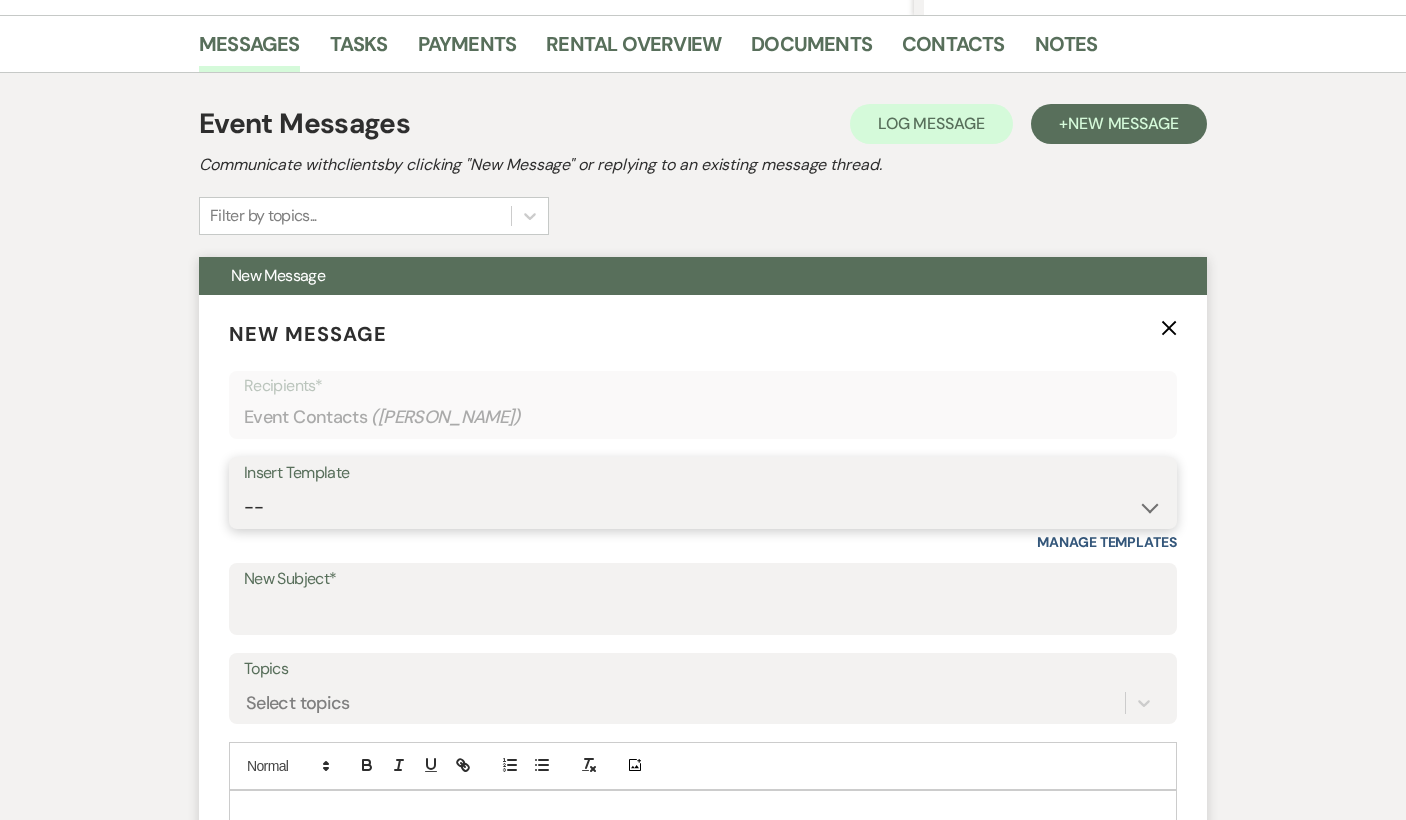 click on "-- Inquiry Response (Venue Guide) Schedule - Venue Tour Appt Confirmation Schedule - Venue Tour Appt Reminder Tour - Reschedule Tour - Follow-Up (Venue Guide) Proposal - Wedding Wedding Onboarding - Welcome Guide and Weven Planning Portal Introduction Inquiry Follow-Up: 5 Tips for Stress-Free Planning Inquiry - Available Dates Inquiry Follow-Up: Tour Invitation Inquiry Follow-Up: Unique Features Inquiry Follow-Up: Planning at W&S Insurance Exception Response [DATE] Weddings [DATE] Weddings Baseball Poop or get off toliet (Venue Guide) Concession Speech Onboarding - Welcome Magazine and Weven Planning Portal Introduction (NON-Wedding Events) Day-of Coordinators Schedule - Venue IN-PERSON Tour Appt Confirmation Outside Food Info [PERSON_NAME] Films [DATE] Weddings Hire a Host / Host a Toast Follow-follow up Recommended Vendors Weekend Tours Catering Guidelines & Vendor COI Requirements Inventory List to Booked Couples Cancellation Form [PERSON_NAME] Template Client Communication (parents requesting calls) - NEED TO EDIT" at bounding box center [703, 507] 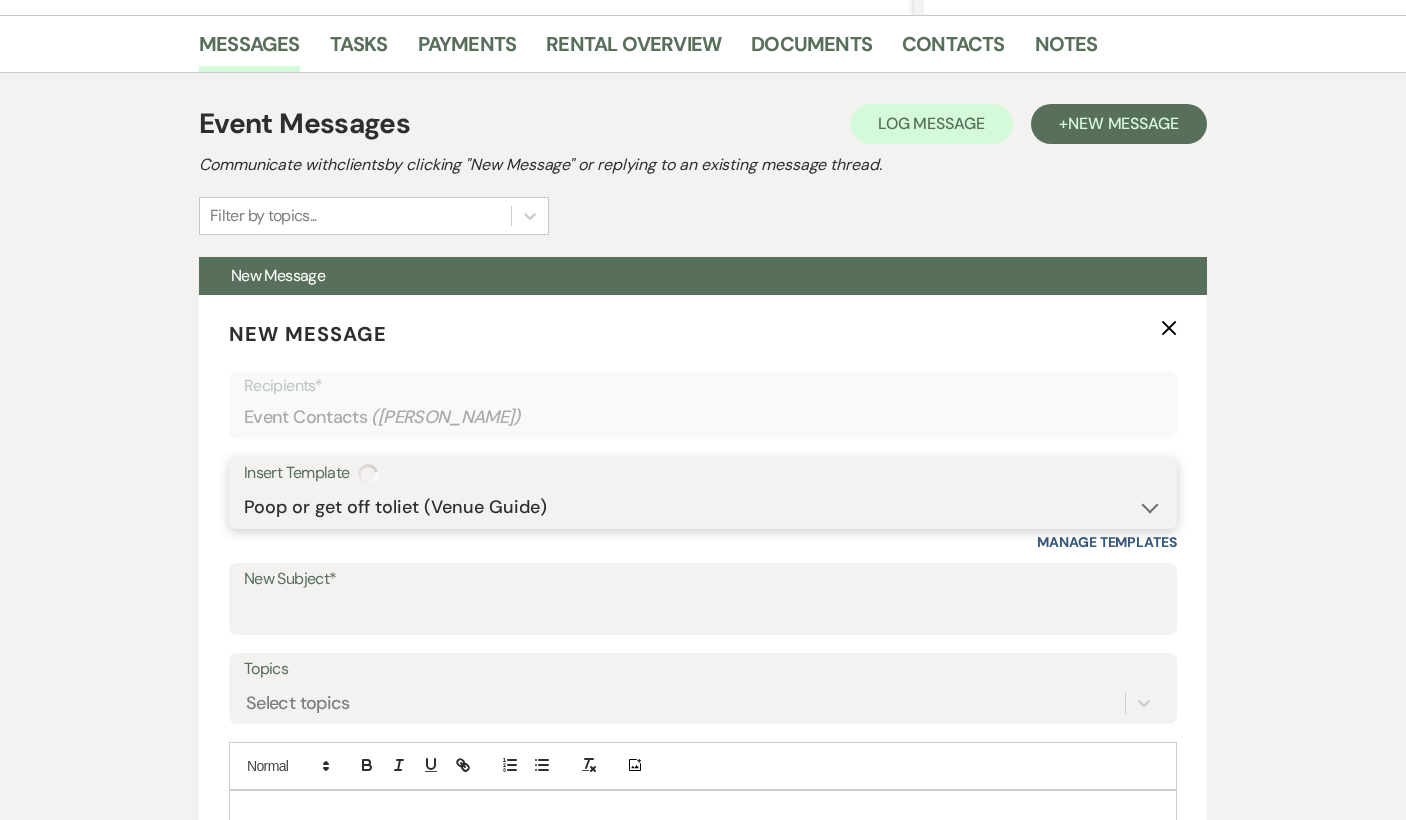 type on "White & Sable: We're still here for you!" 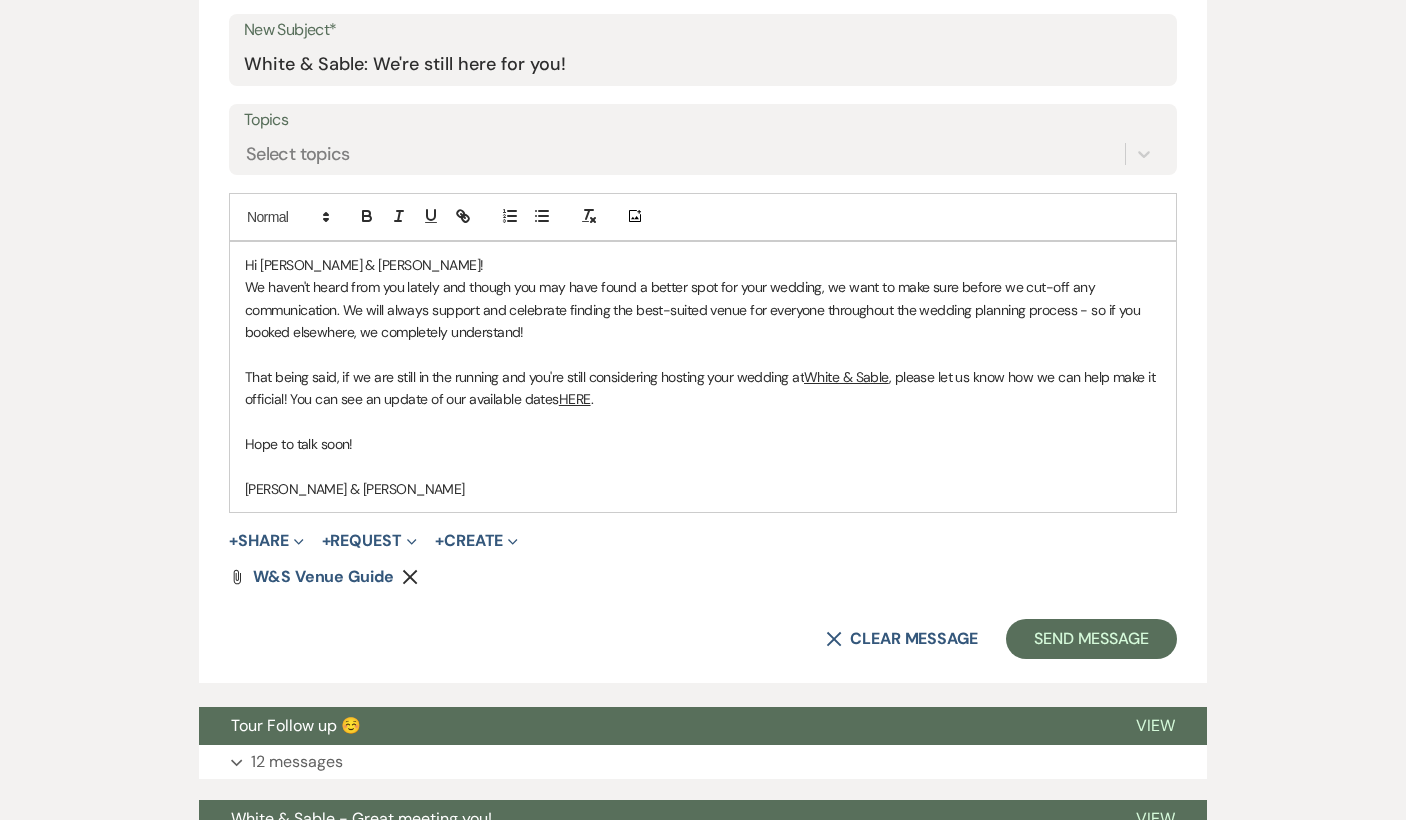 scroll, scrollTop: 1039, scrollLeft: 0, axis: vertical 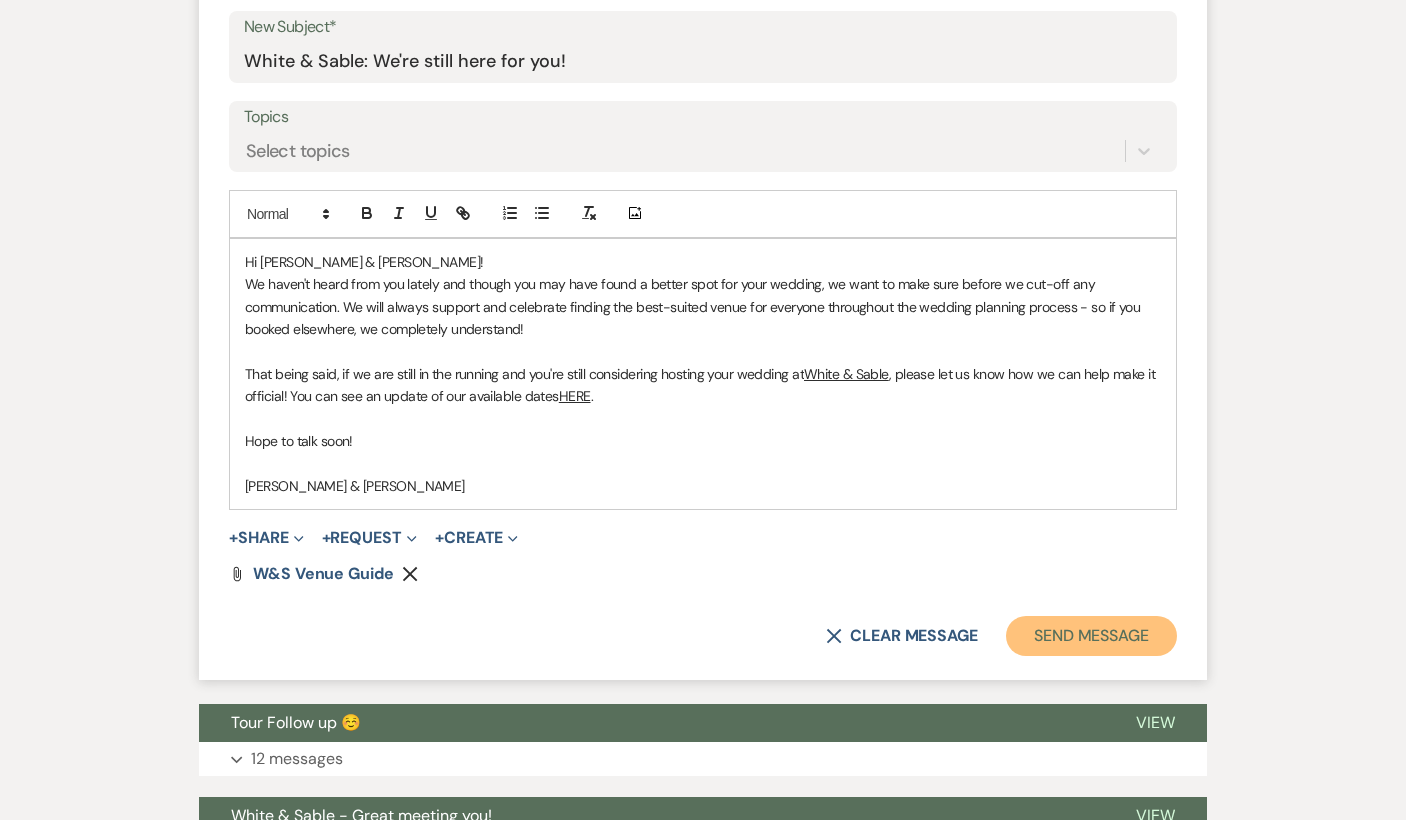 click on "Send Message" at bounding box center (1091, 636) 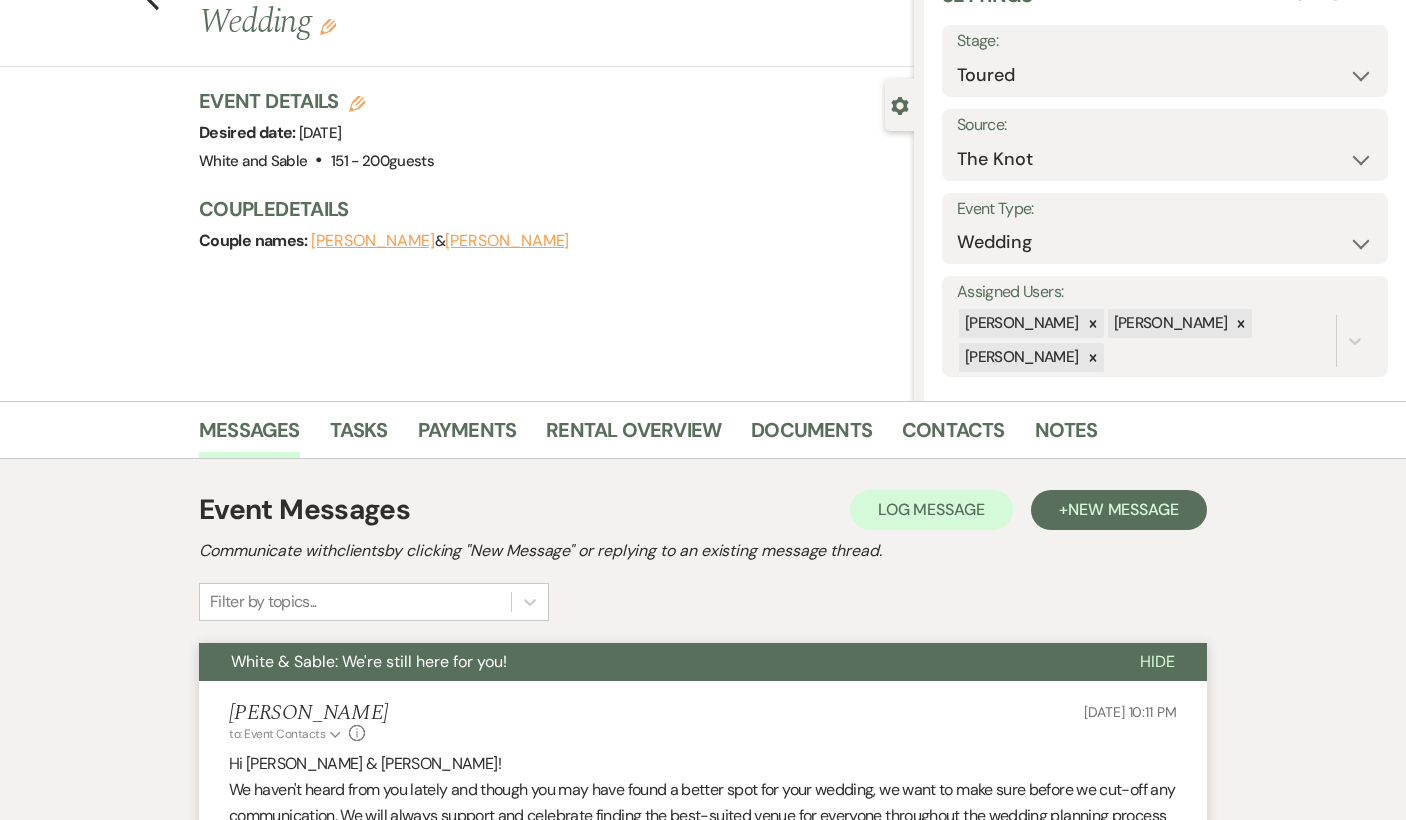 scroll, scrollTop: 0, scrollLeft: 0, axis: both 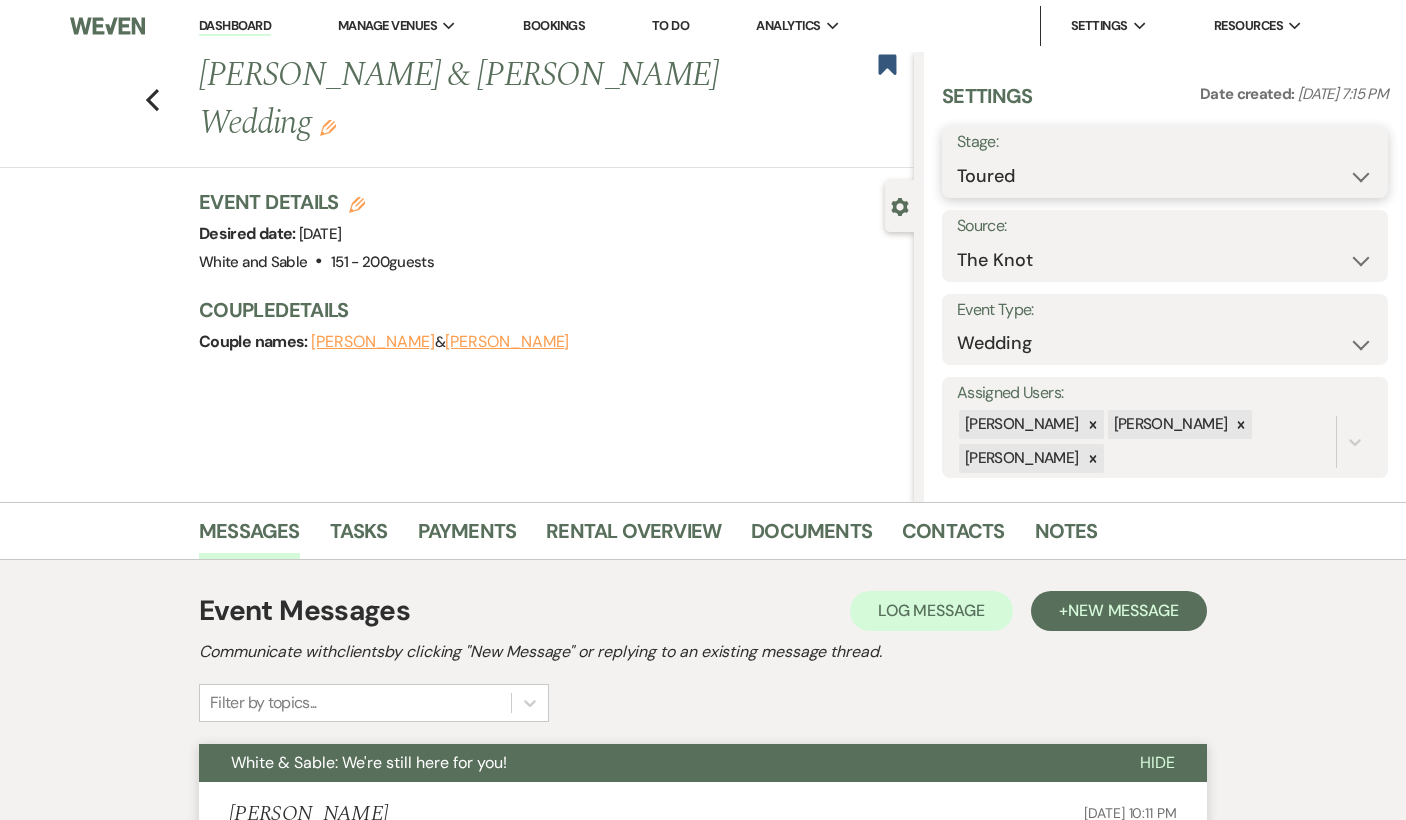 click on "Inquiry Follow Up Tour Requested Tour Confirmed Toured Proposal Sent Booked Lost" at bounding box center [1165, 176] 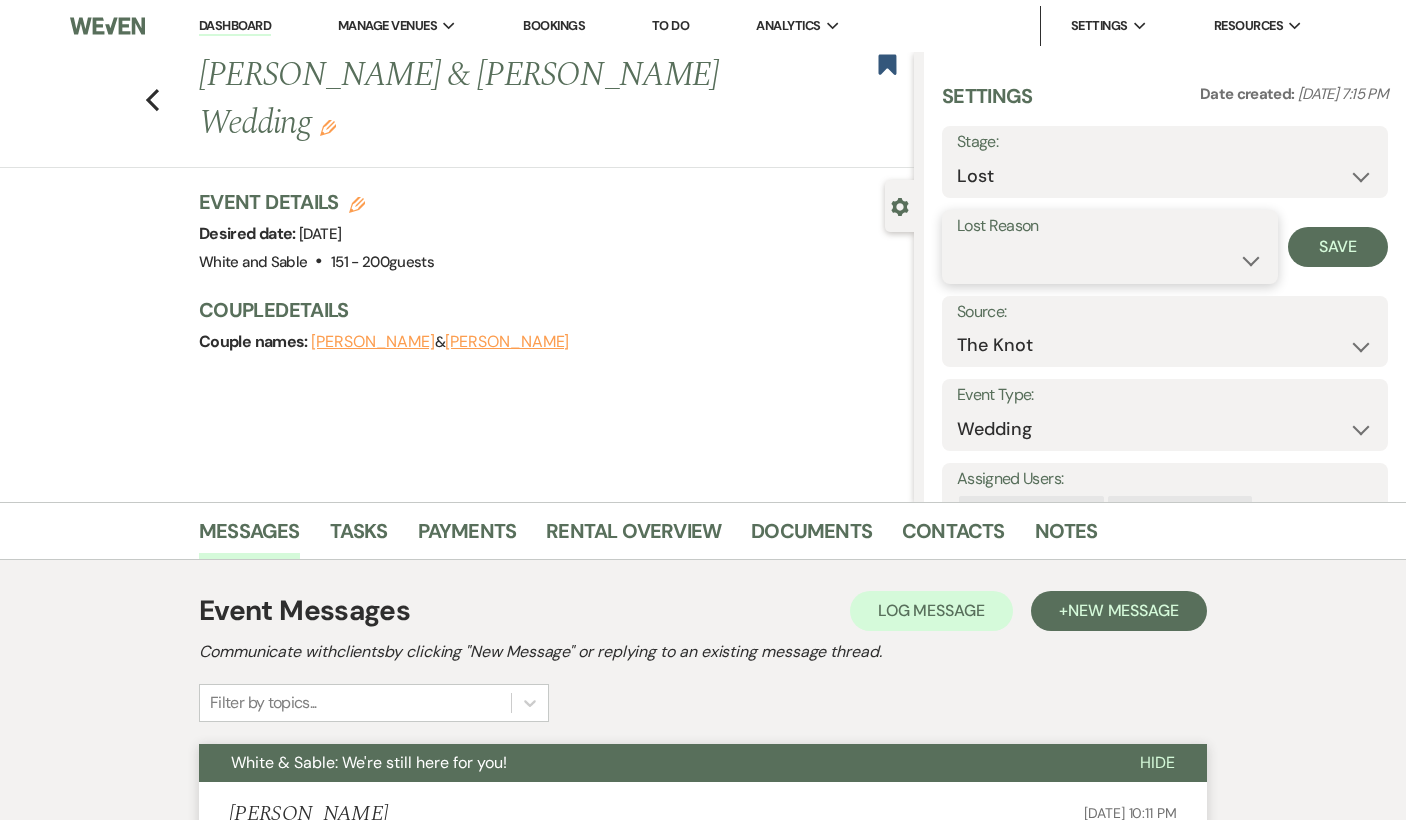 click on "Booked Elsewhere Budget Date Unavailable No Response Not a Good Match Capacity Cancelled Duplicate (hidden) Spam (hidden) Other (hidden) Other" at bounding box center (1110, 260) 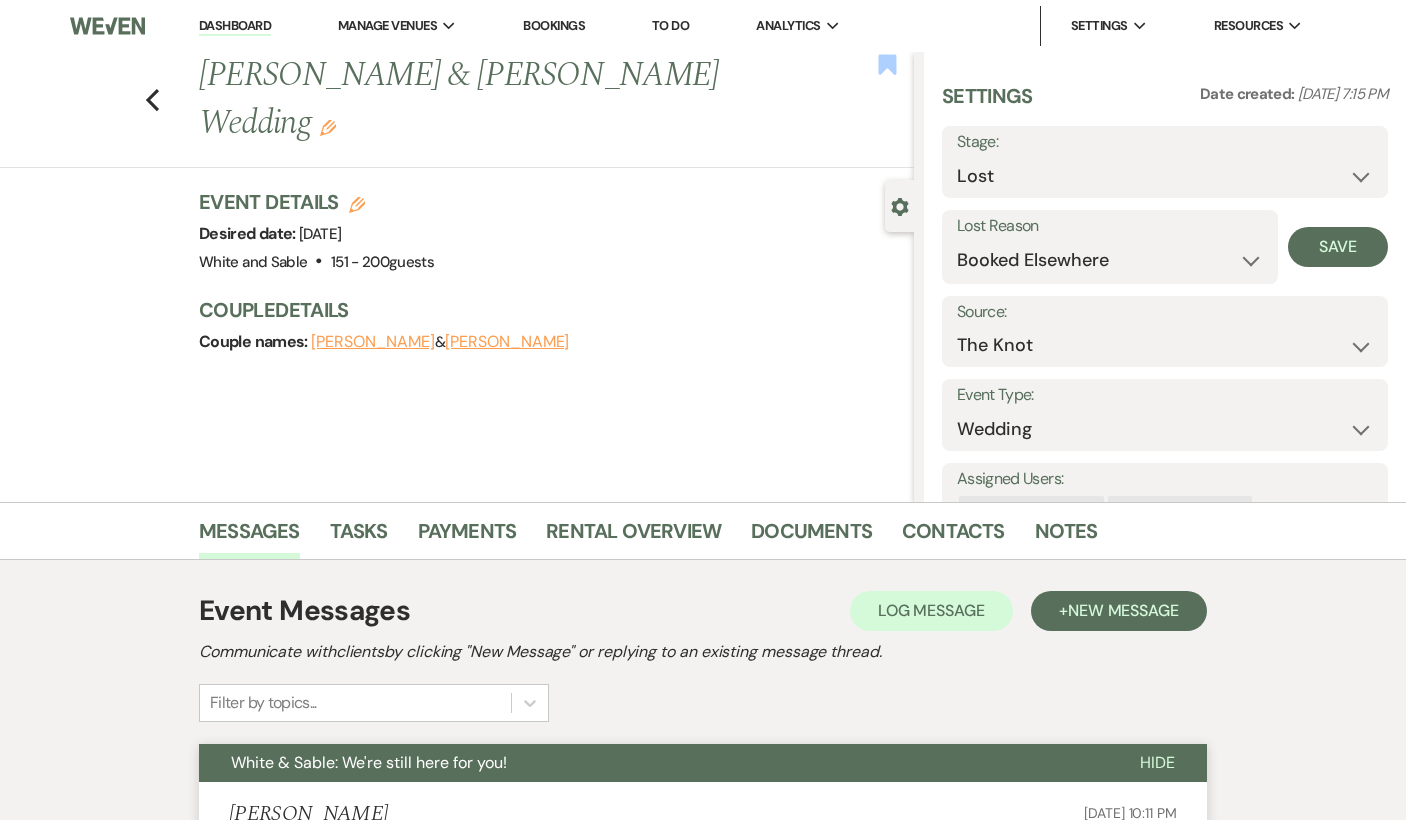 click 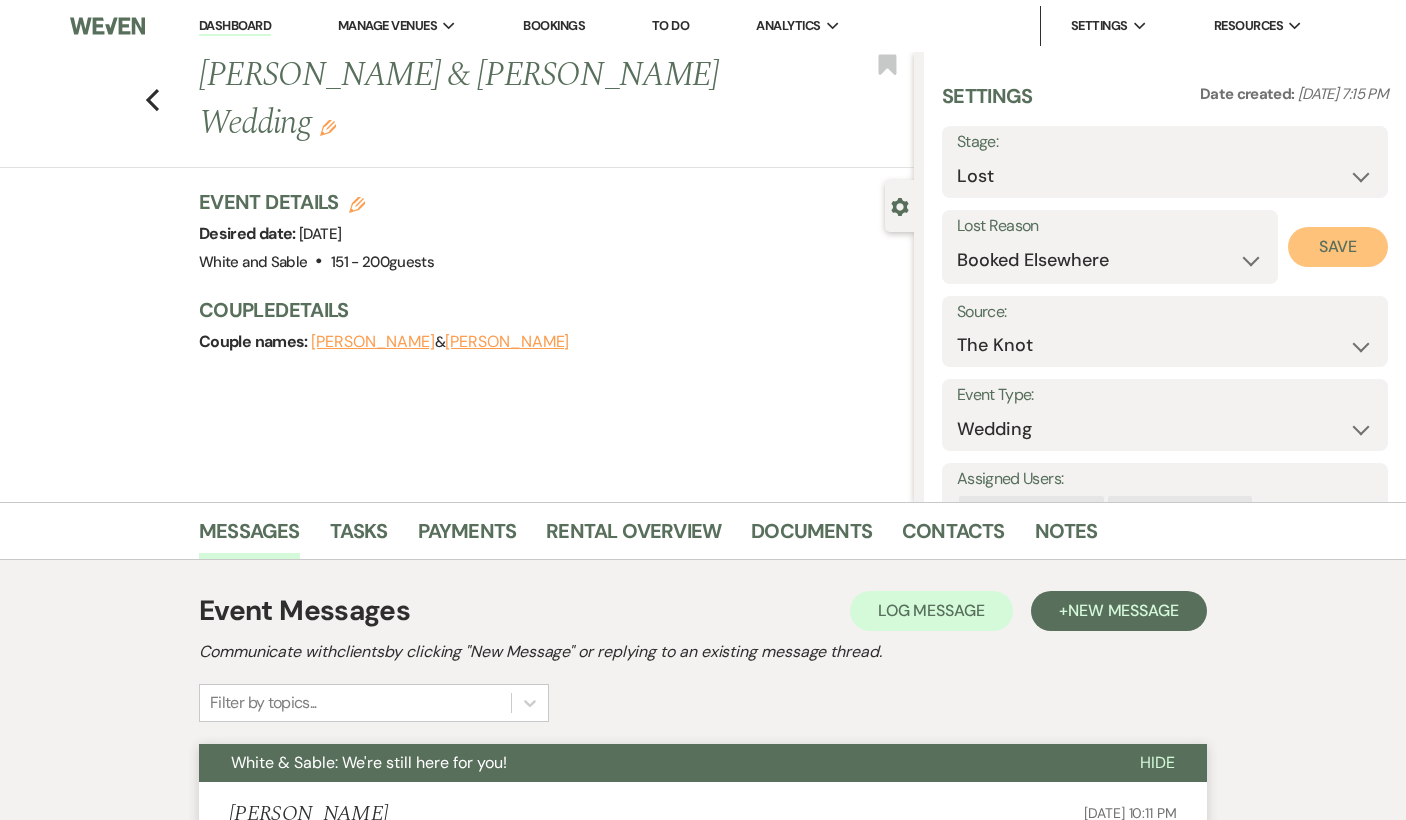 click on "Save" at bounding box center [1338, 247] 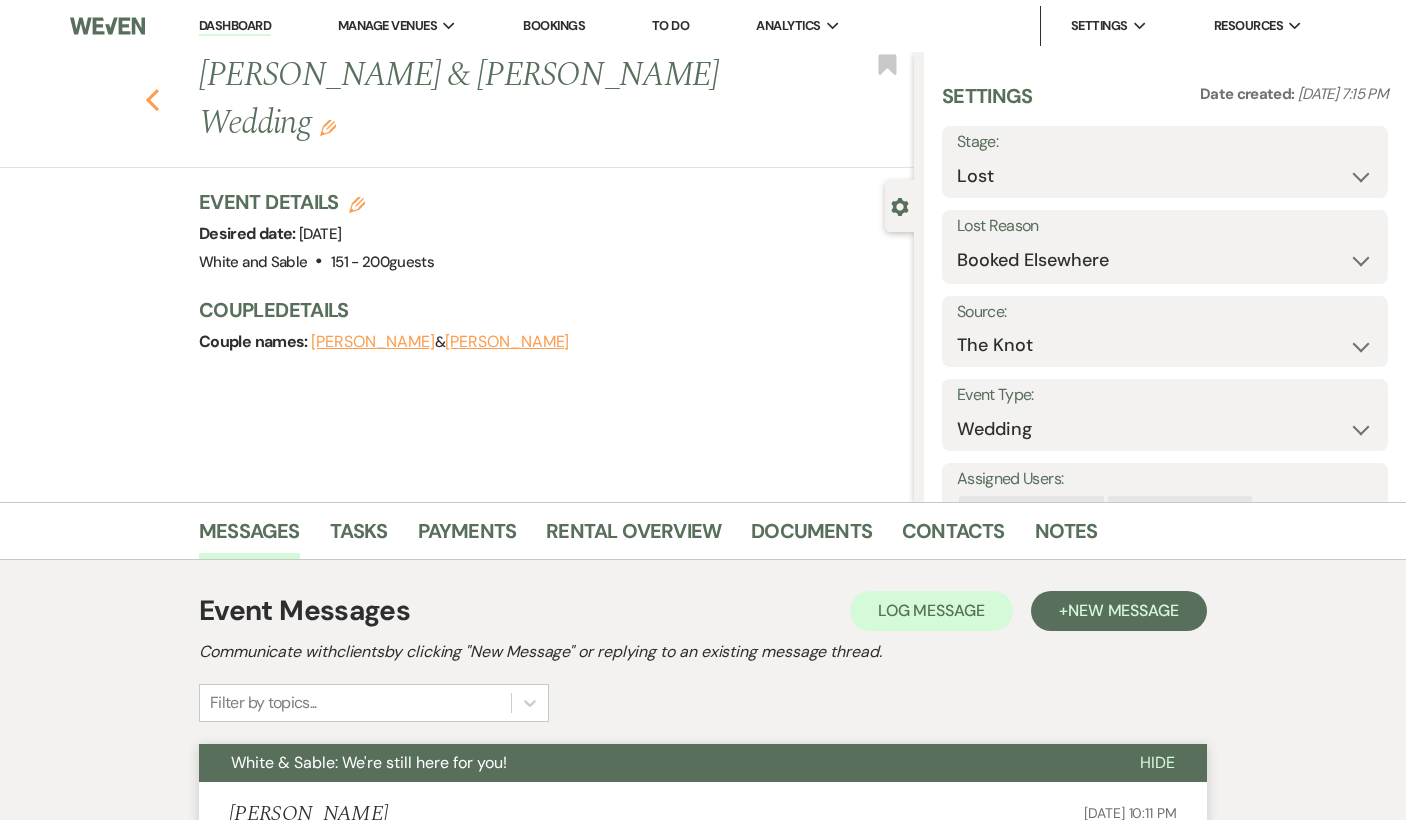 click 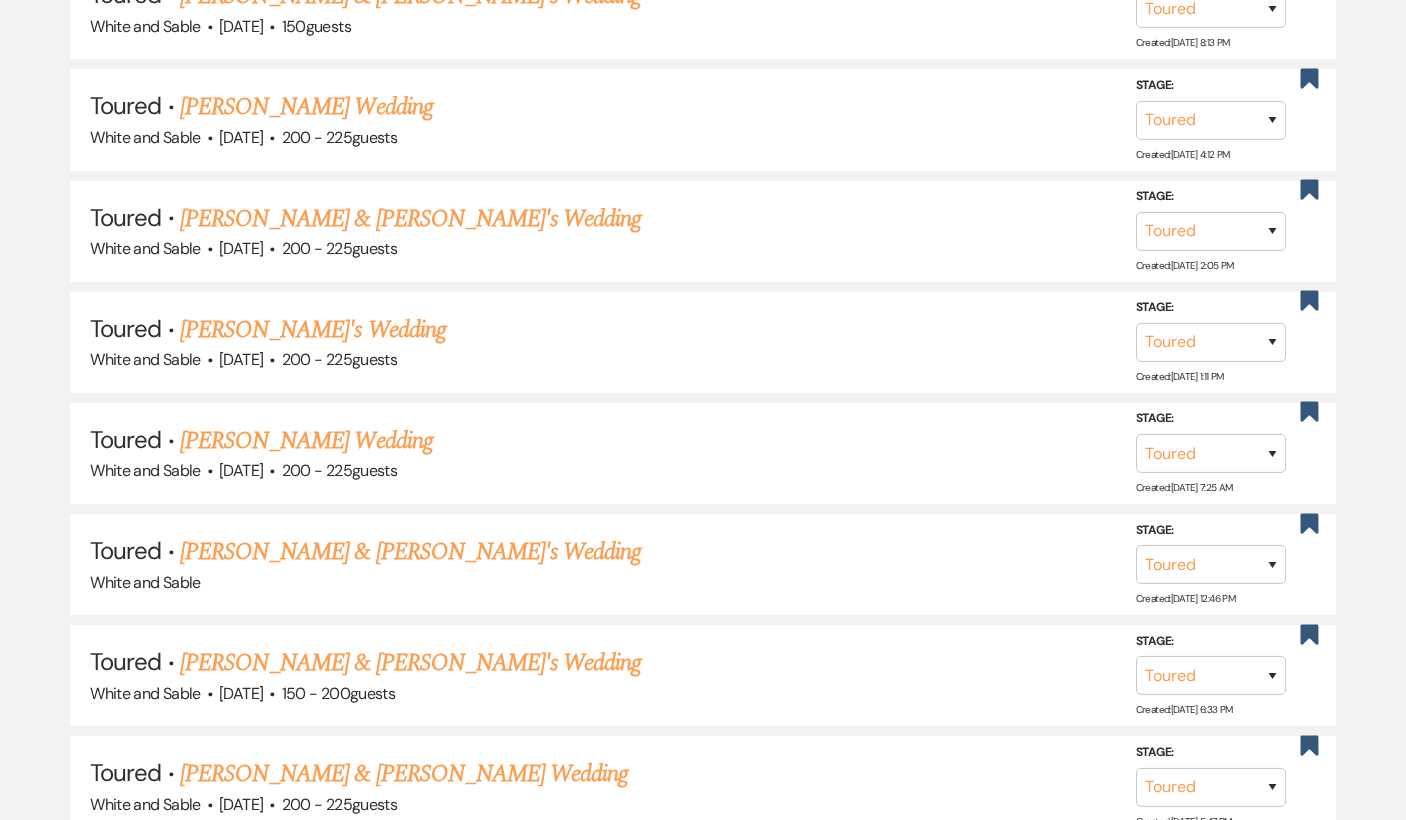 scroll, scrollTop: 1687, scrollLeft: 0, axis: vertical 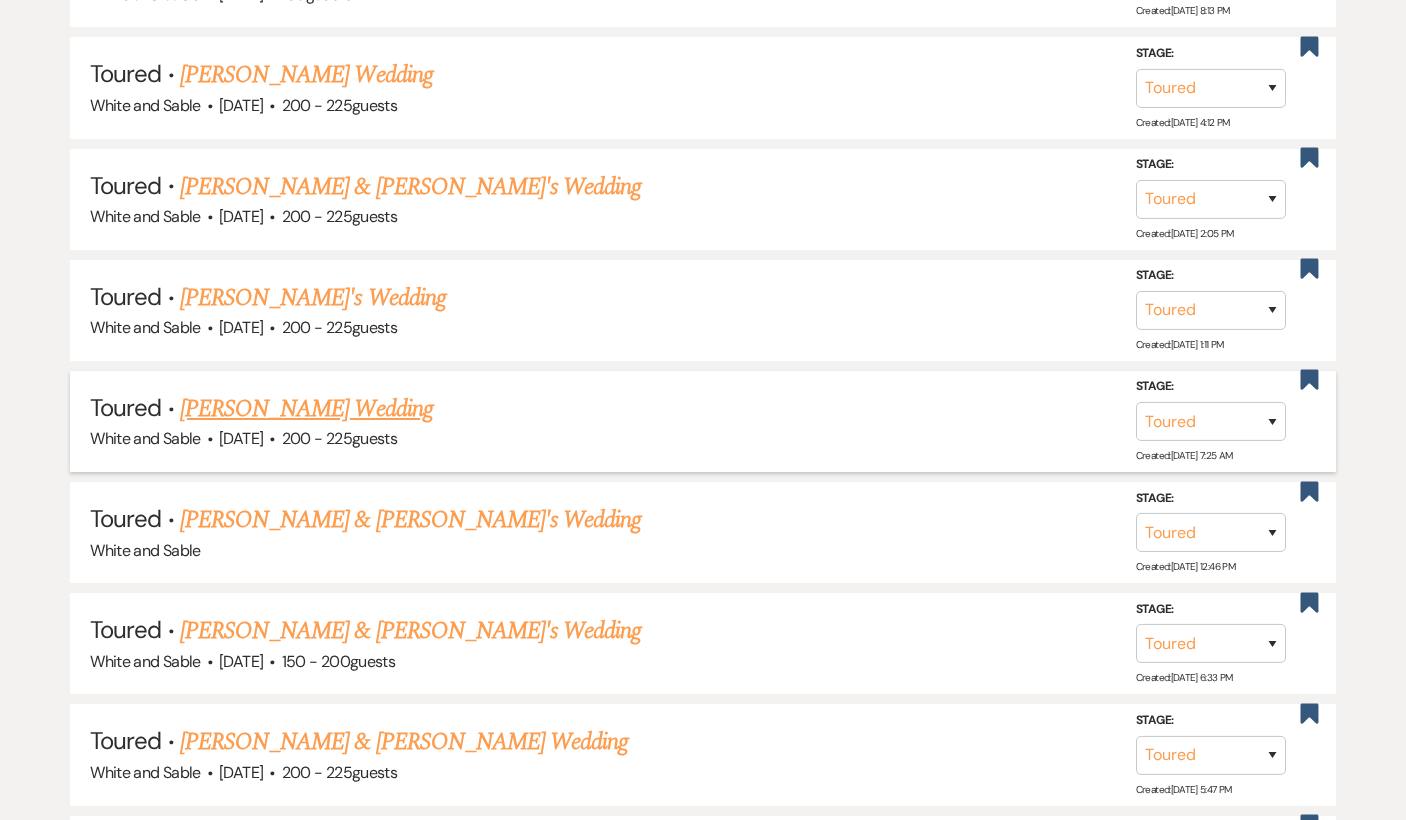 click on "[PERSON_NAME] Wedding" at bounding box center [306, 409] 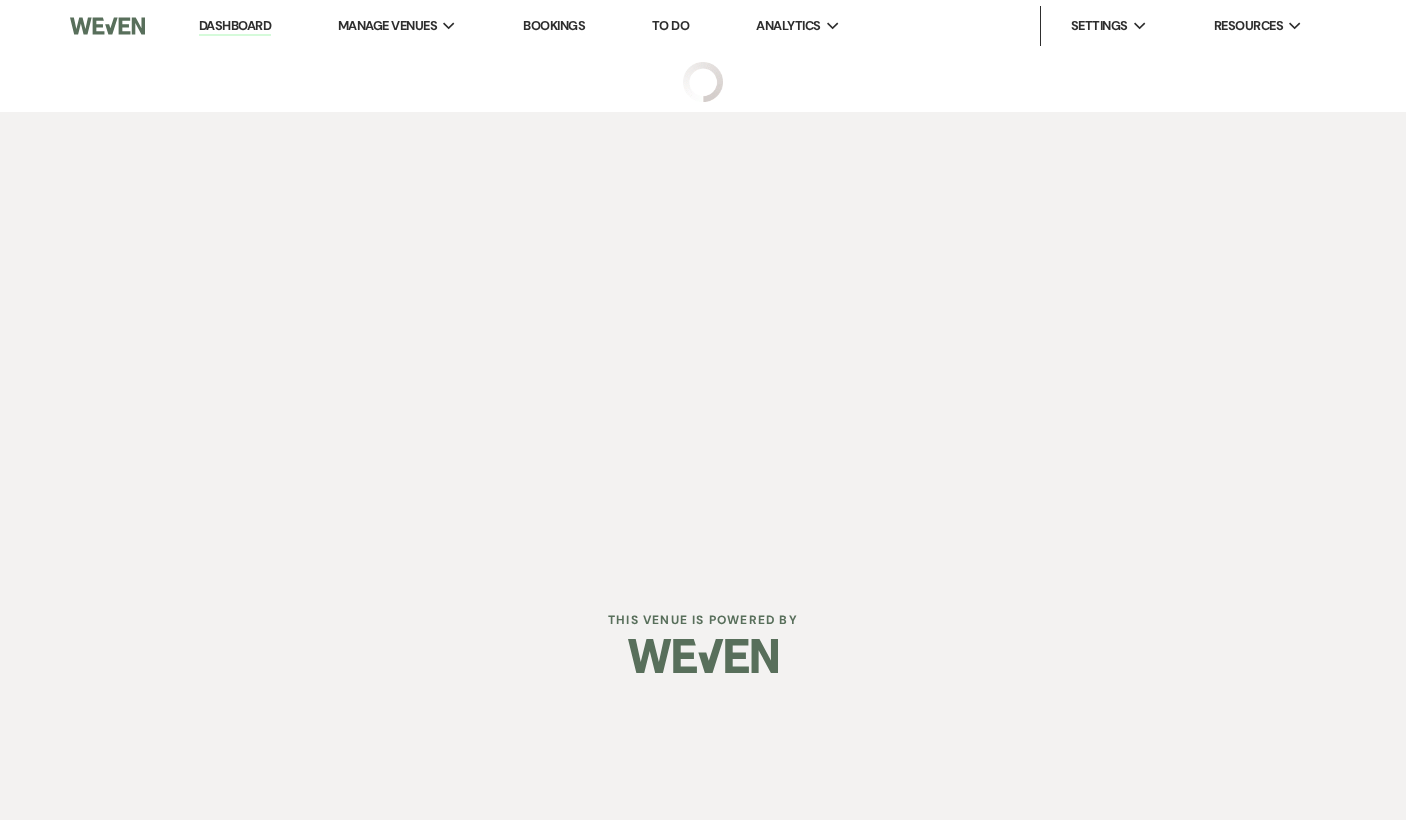 scroll, scrollTop: 0, scrollLeft: 0, axis: both 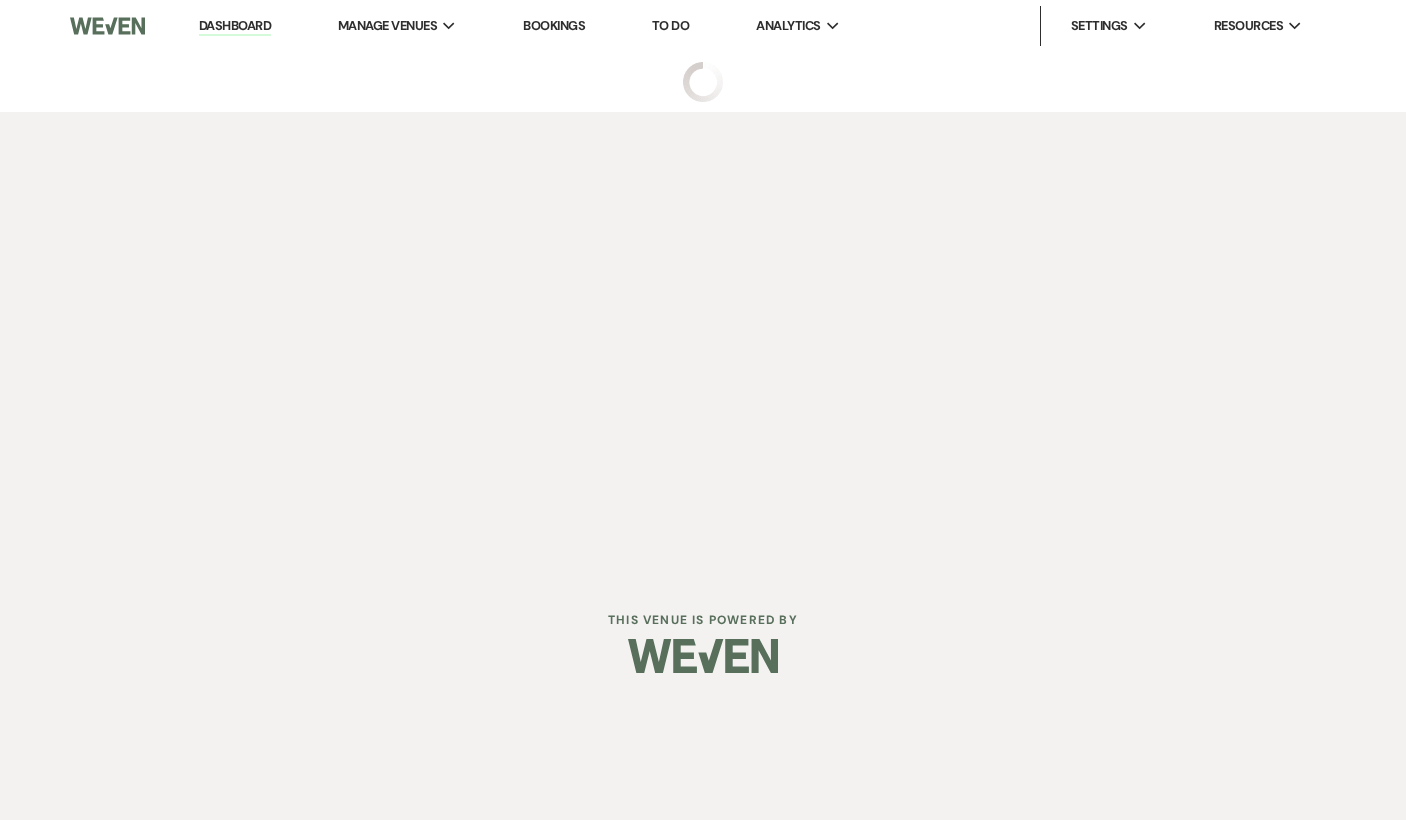 select on "5" 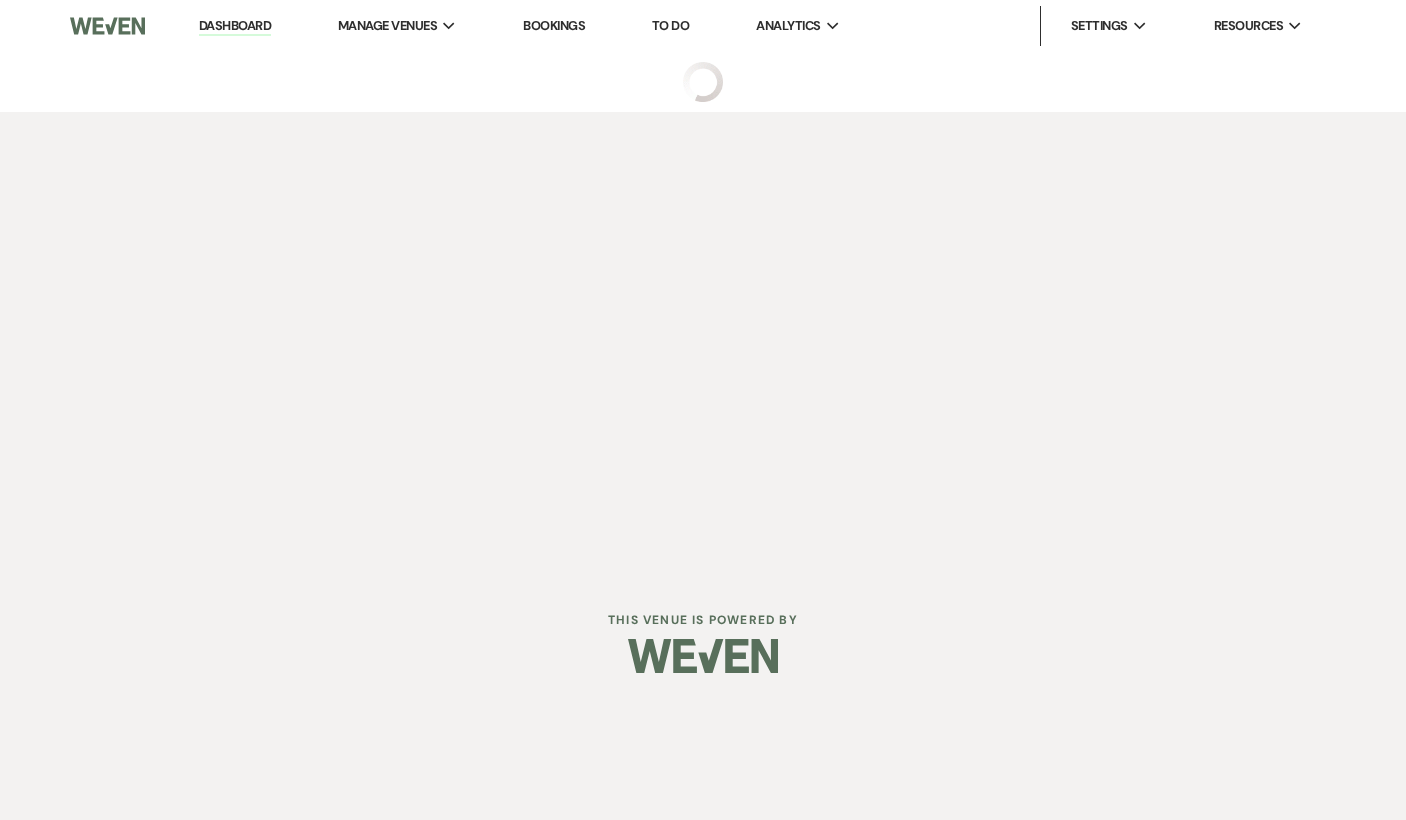 type 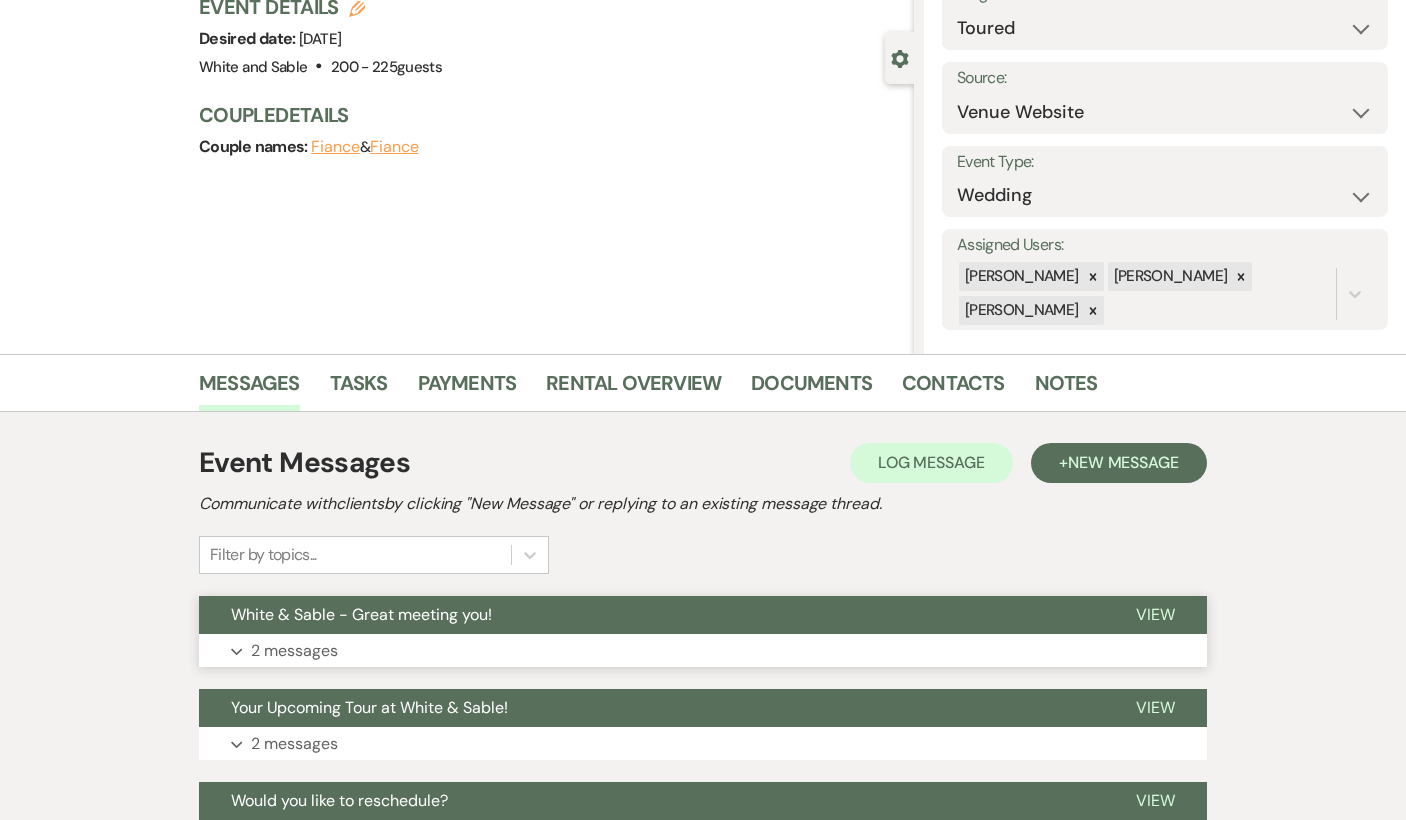 click on "White & Sable - Great meeting you!" at bounding box center [361, 614] 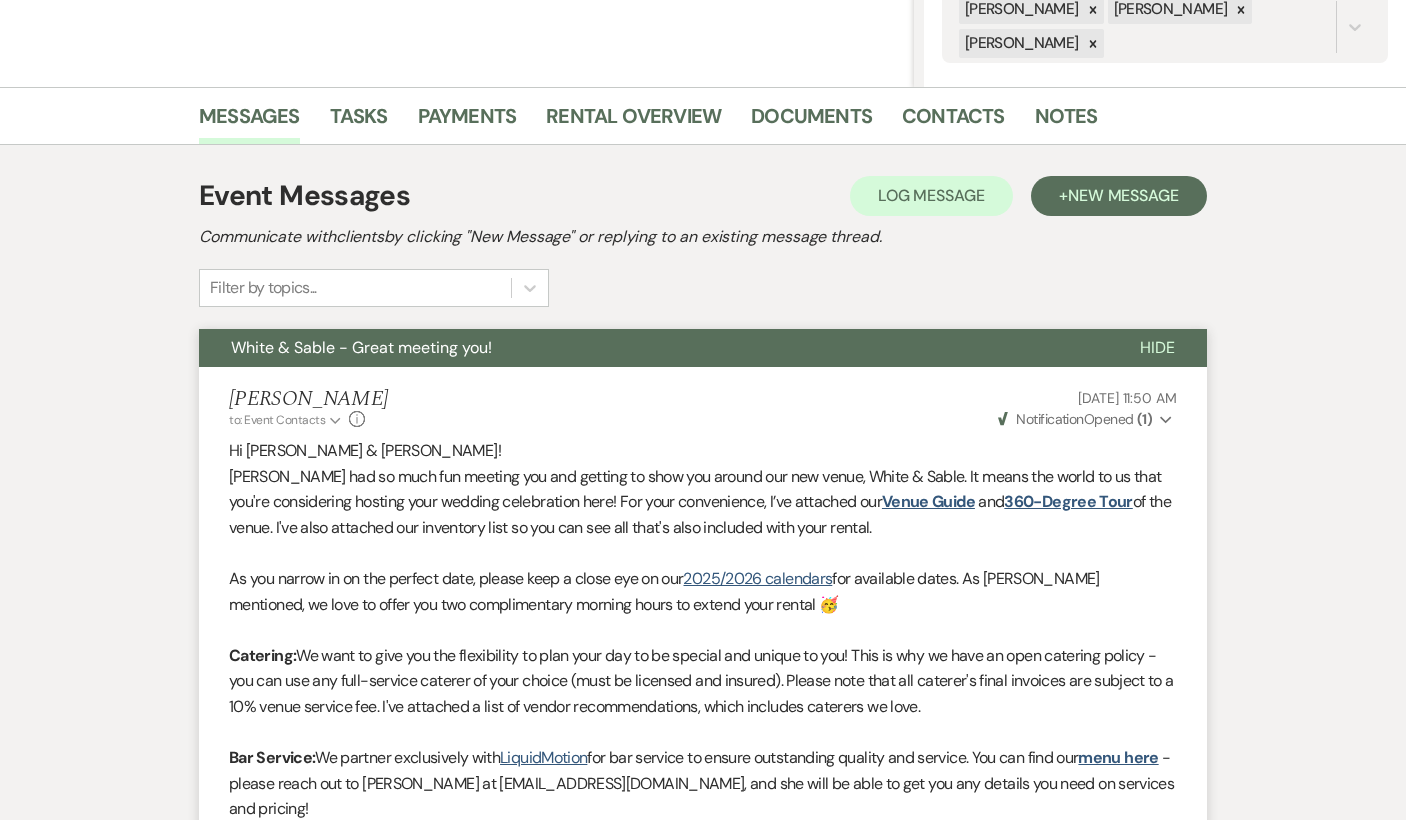 scroll, scrollTop: 126, scrollLeft: 0, axis: vertical 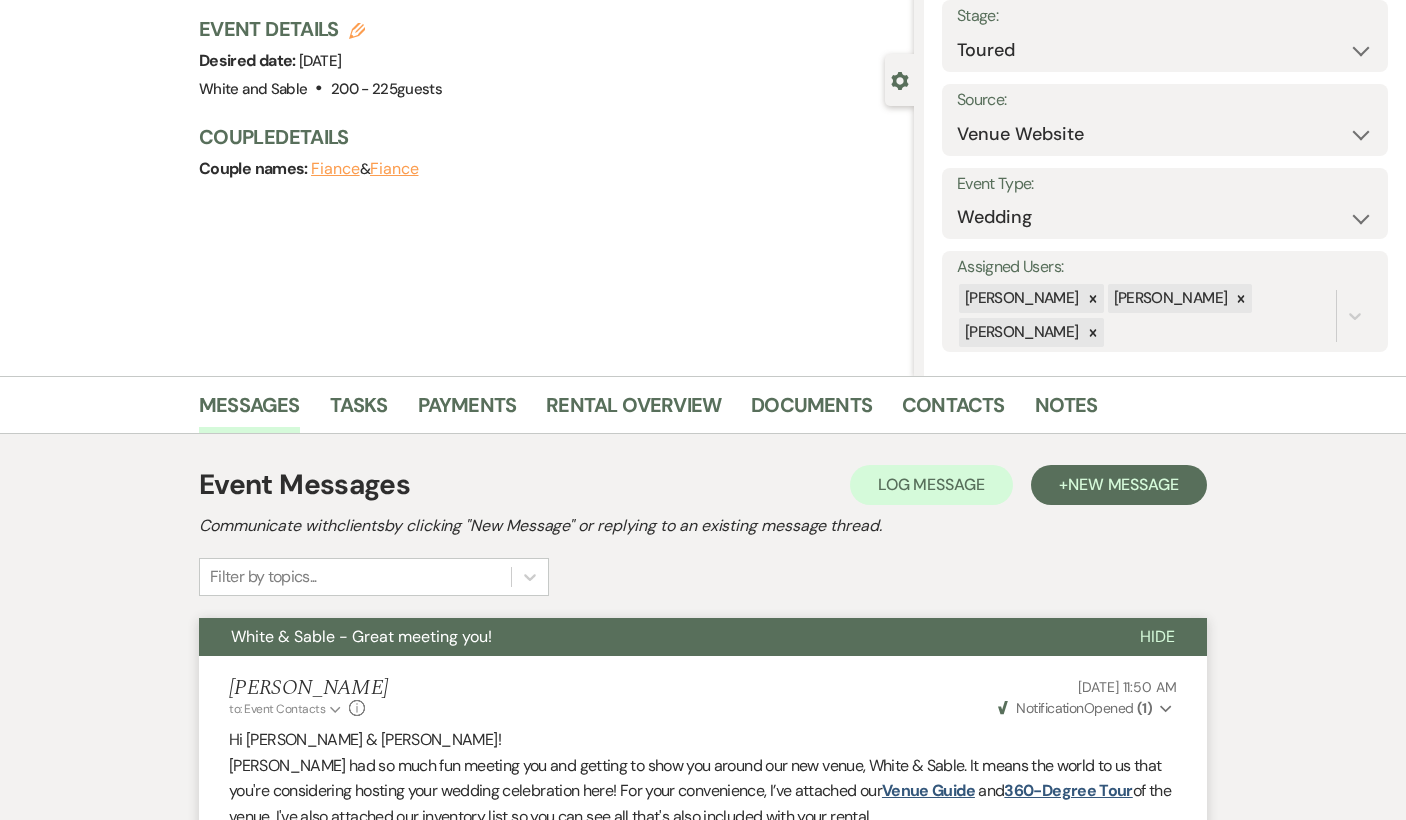 click on "White & Sable - Great meeting you!" at bounding box center (653, 637) 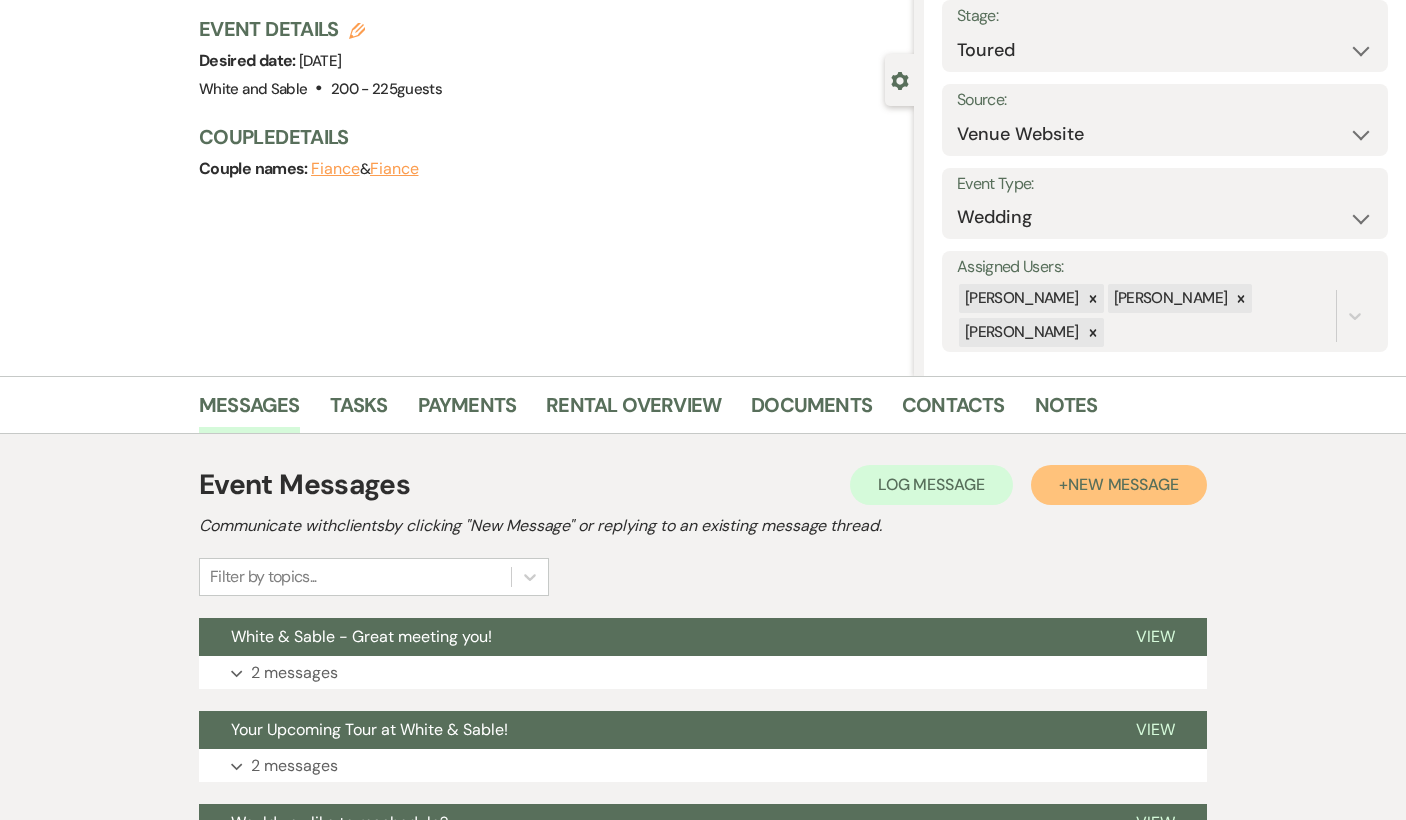 click on "New Message" at bounding box center [1123, 484] 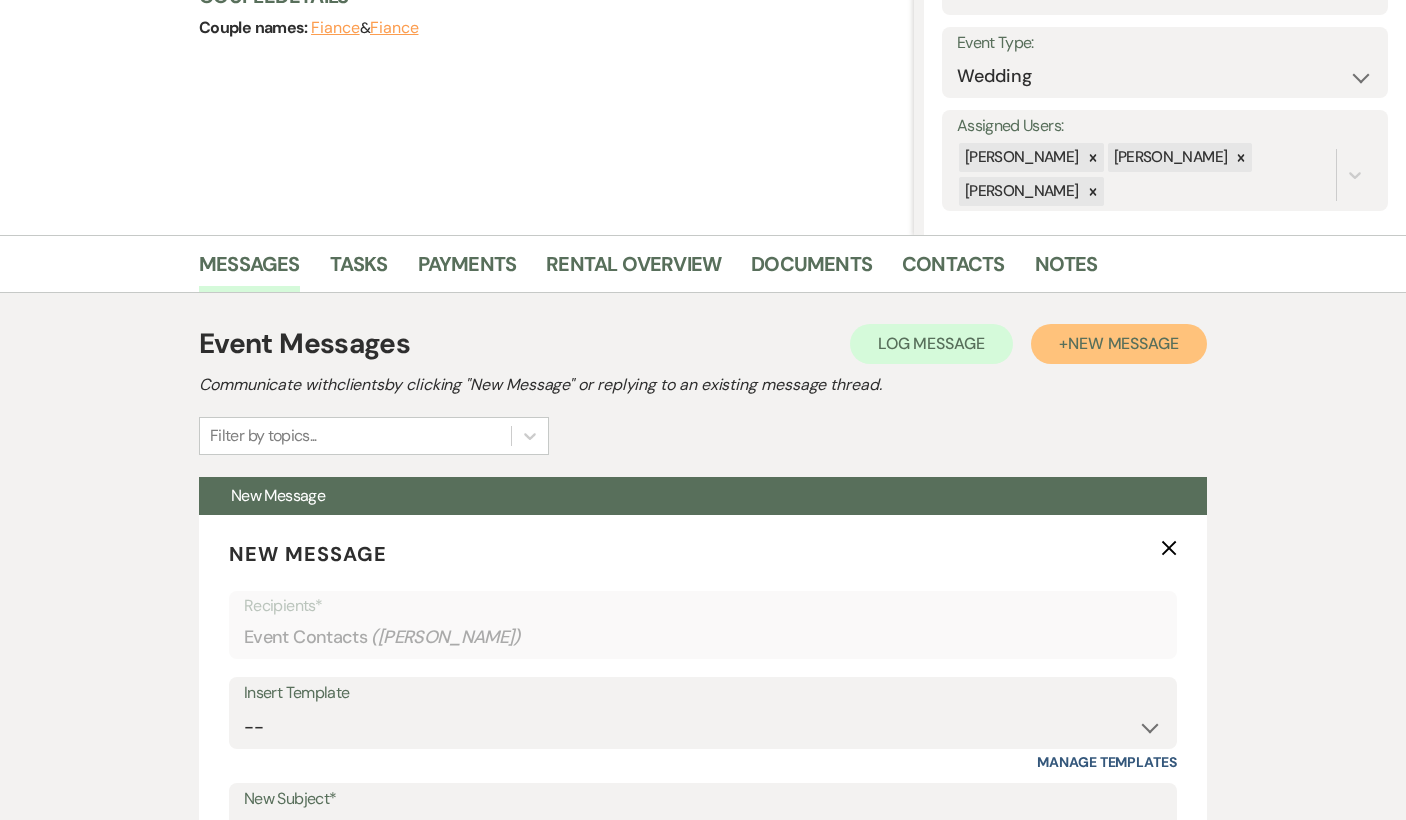scroll, scrollTop: 411, scrollLeft: 0, axis: vertical 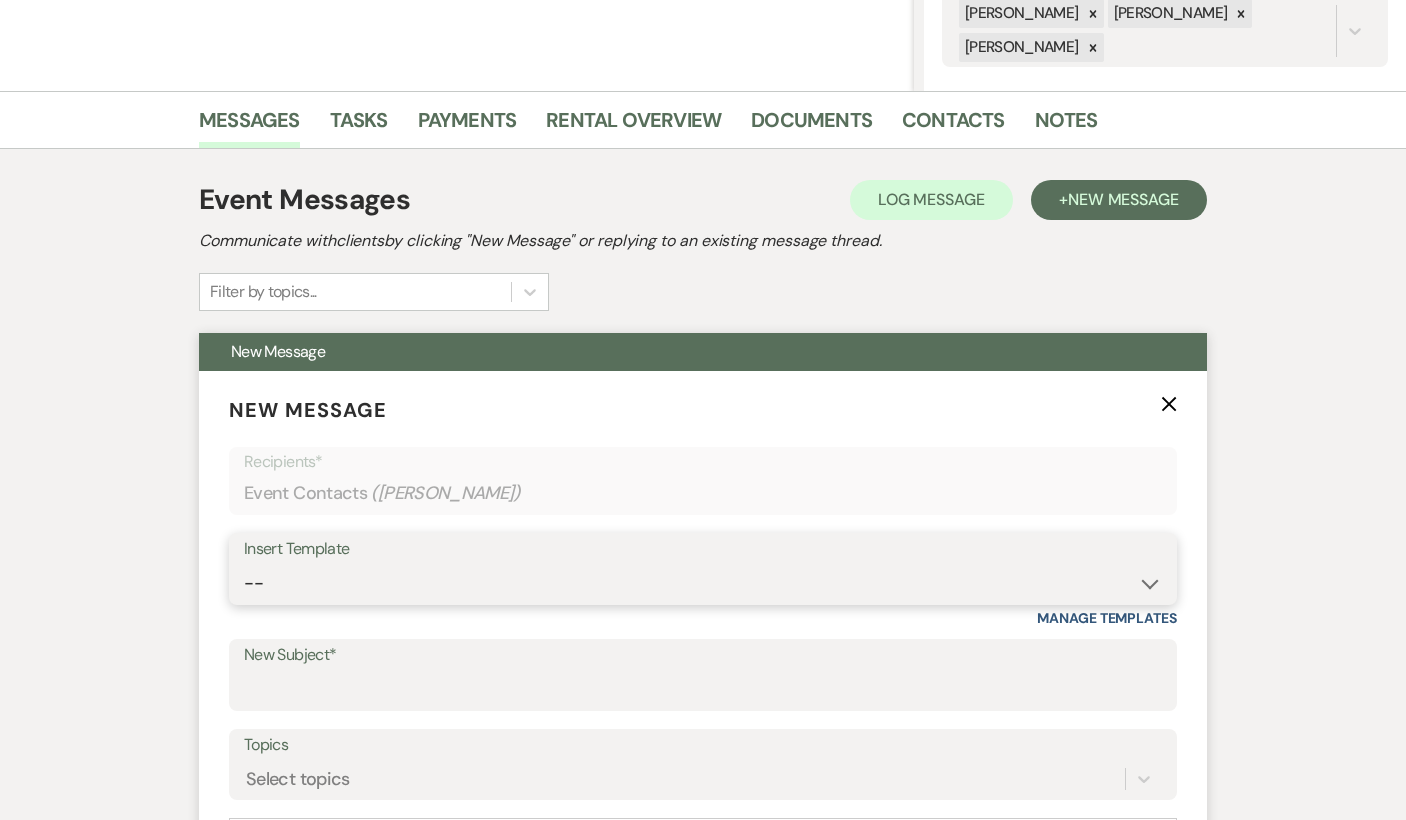 click on "-- Inquiry Response (Venue Guide) Schedule - Venue Tour Appt Confirmation Schedule - Venue Tour Appt Reminder Tour - Reschedule Tour - Follow-Up (Venue Guide) Proposal - Wedding Wedding Onboarding - Welcome Guide and Weven Planning Portal Introduction Inquiry Follow-Up: 5 Tips for Stress-Free Planning Inquiry - Available Dates Inquiry Follow-Up: Tour Invitation Inquiry Follow-Up: Unique Features Inquiry Follow-Up: Planning at W&S Insurance Exception Response [DATE] Weddings [DATE] Weddings Baseball Poop or get off toliet (Venue Guide) Concession Speech Onboarding - Welcome Magazine and Weven Planning Portal Introduction (NON-Wedding Events) Day-of Coordinators Schedule - Venue IN-PERSON Tour Appt Confirmation Outside Food Info [PERSON_NAME] Films [DATE] Weddings Hire a Host / Host a Toast Follow-follow up Recommended Vendors Weekend Tours Catering Guidelines & Vendor COI Requirements Inventory List to Booked Couples Cancellation Form [PERSON_NAME] Template Client Communication (parents requesting calls) - NEED TO EDIT" at bounding box center [703, 583] 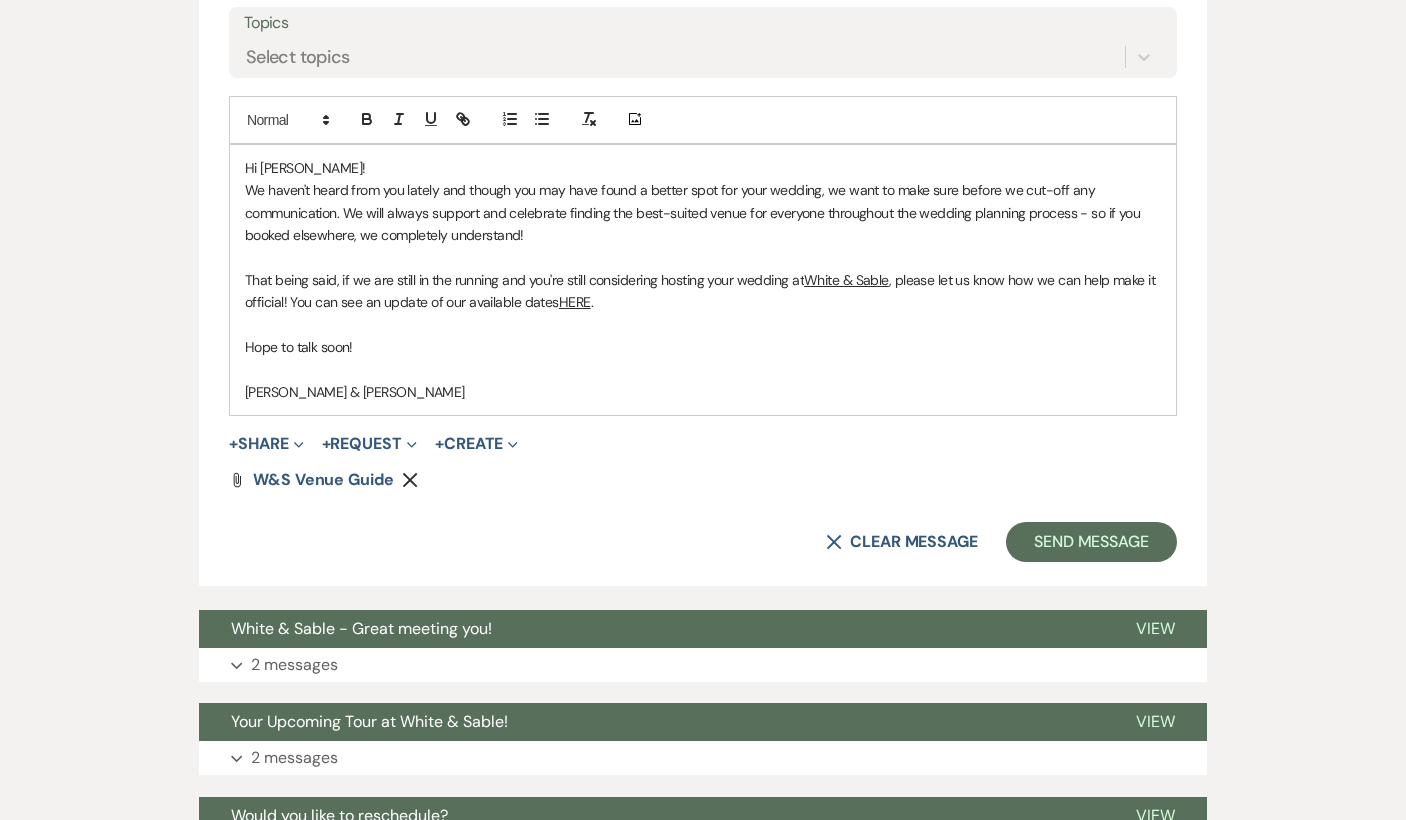 scroll, scrollTop: 1183, scrollLeft: 0, axis: vertical 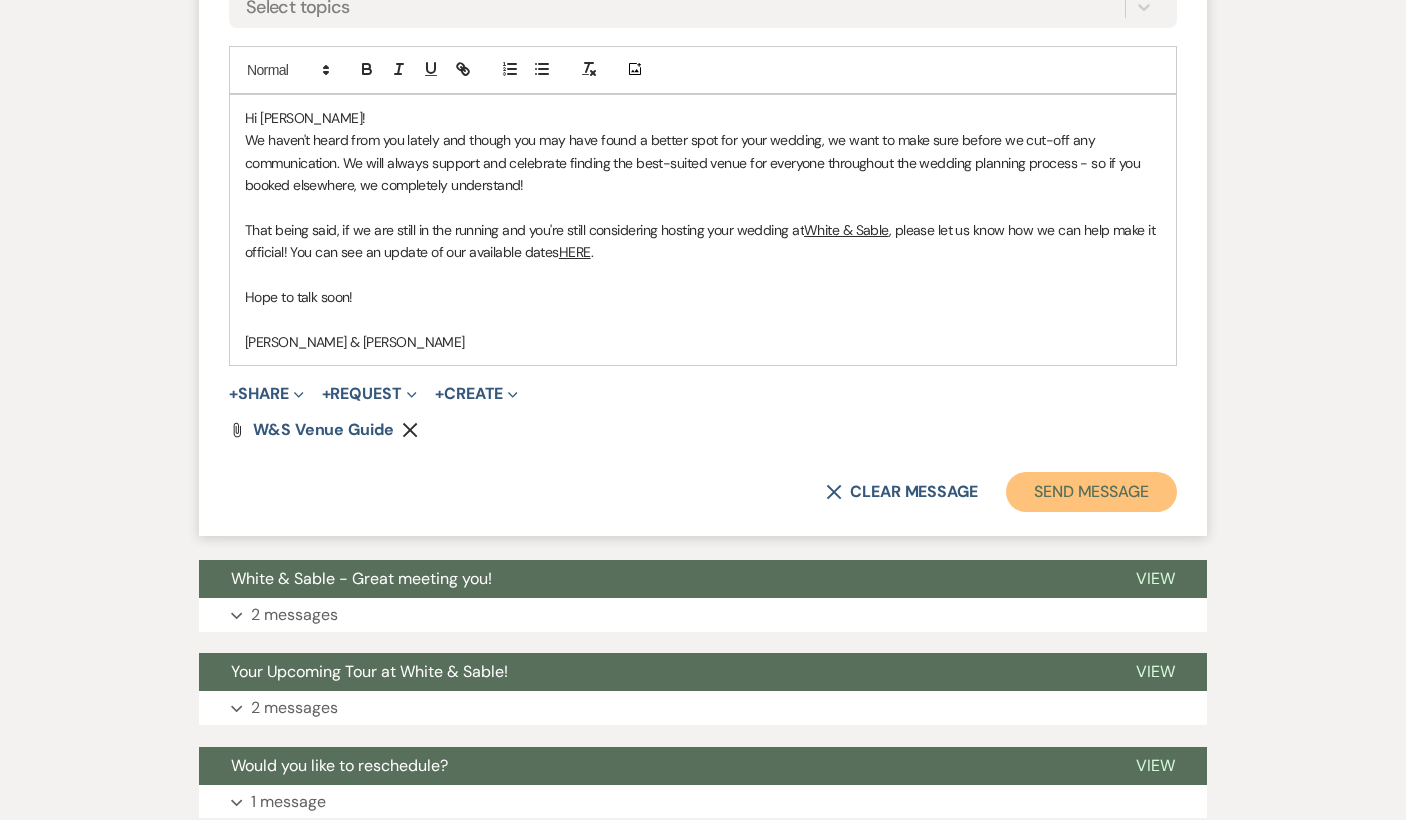 click on "Send Message" at bounding box center [1091, 492] 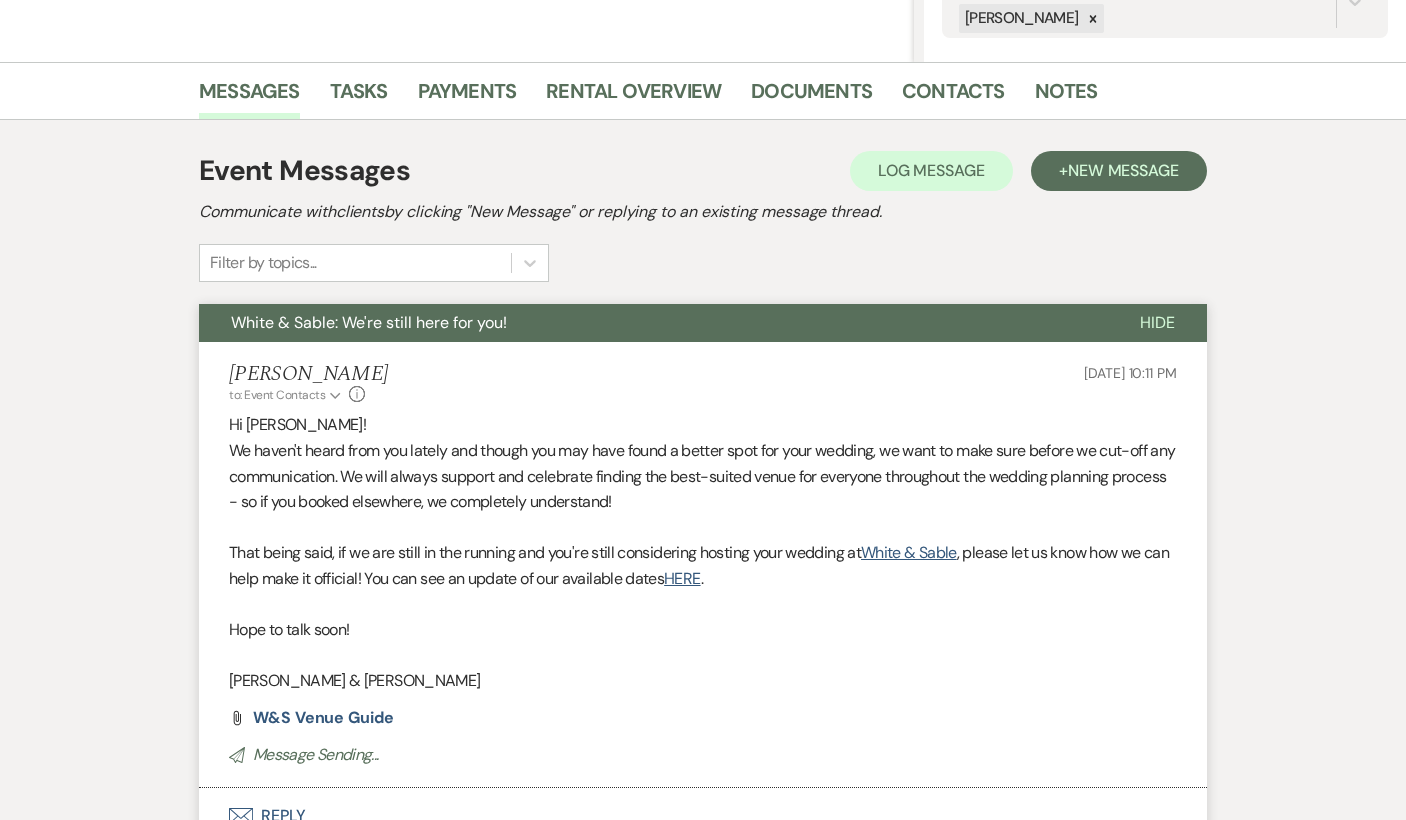 scroll, scrollTop: 0, scrollLeft: 0, axis: both 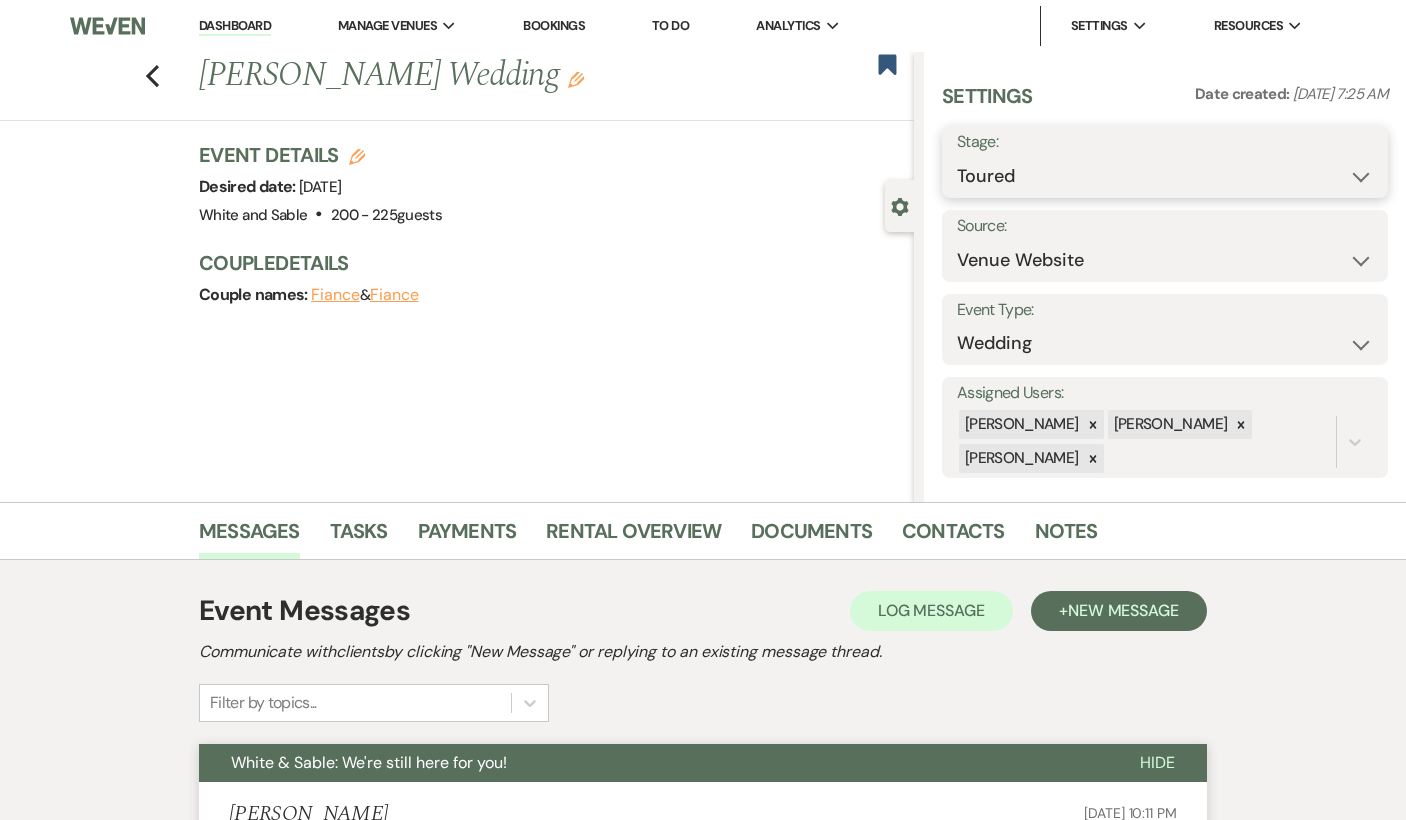 click on "Inquiry Follow Up Tour Requested Tour Confirmed Toured Proposal Sent Booked Lost" at bounding box center [1165, 176] 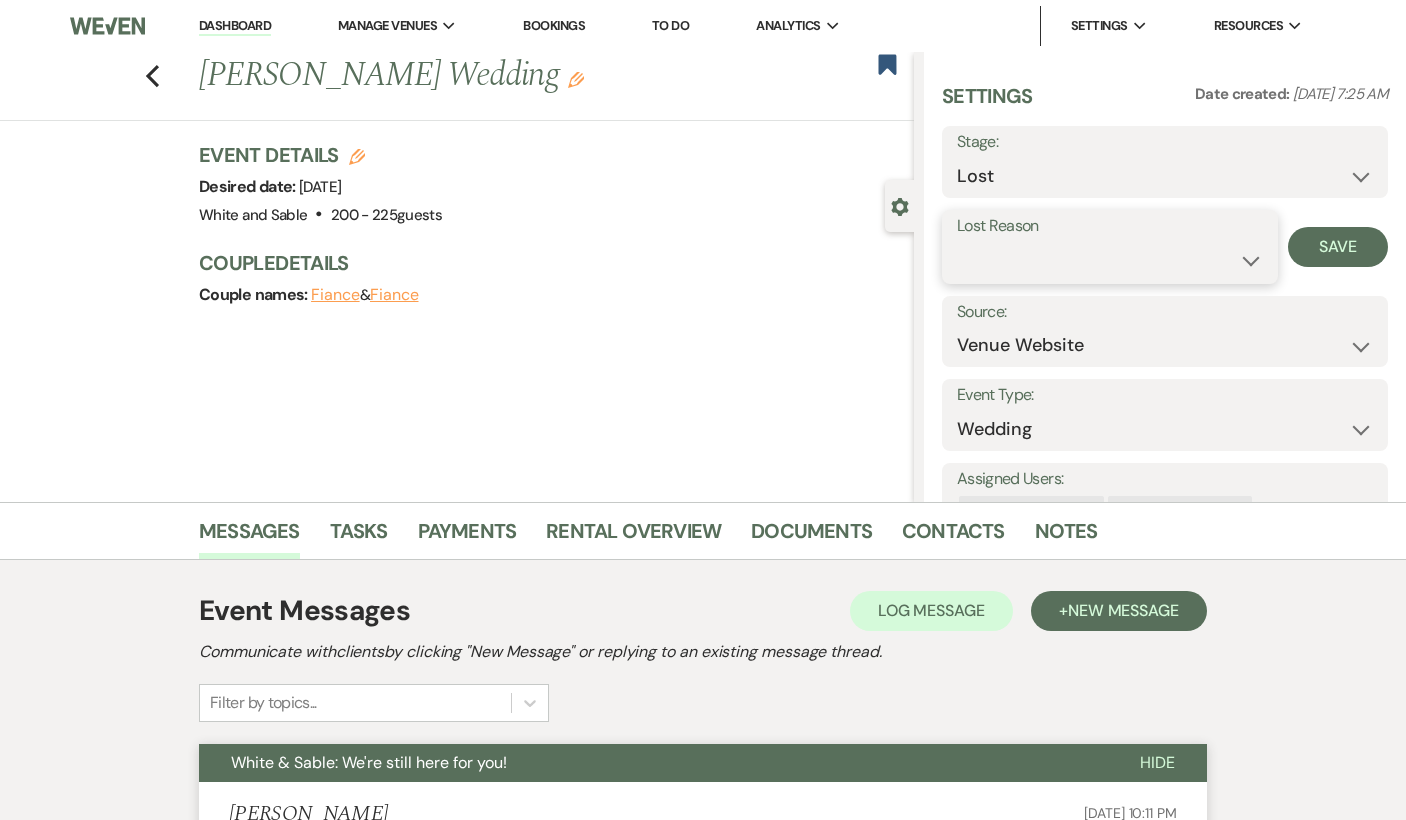 click on "Booked Elsewhere Budget Date Unavailable No Response Not a Good Match Capacity Cancelled Duplicate (hidden) Spam (hidden) Other (hidden) Other" at bounding box center (1110, 260) 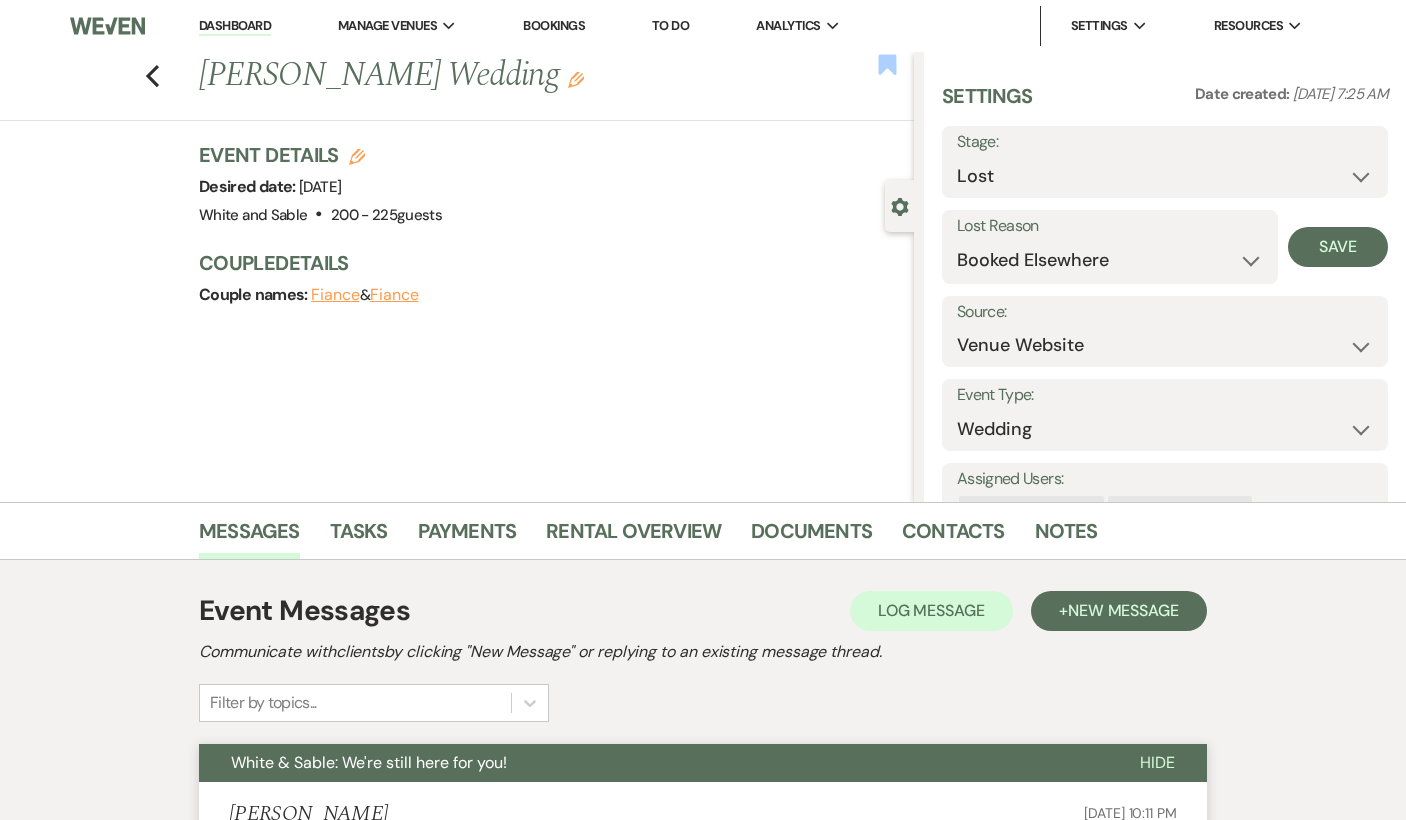 click 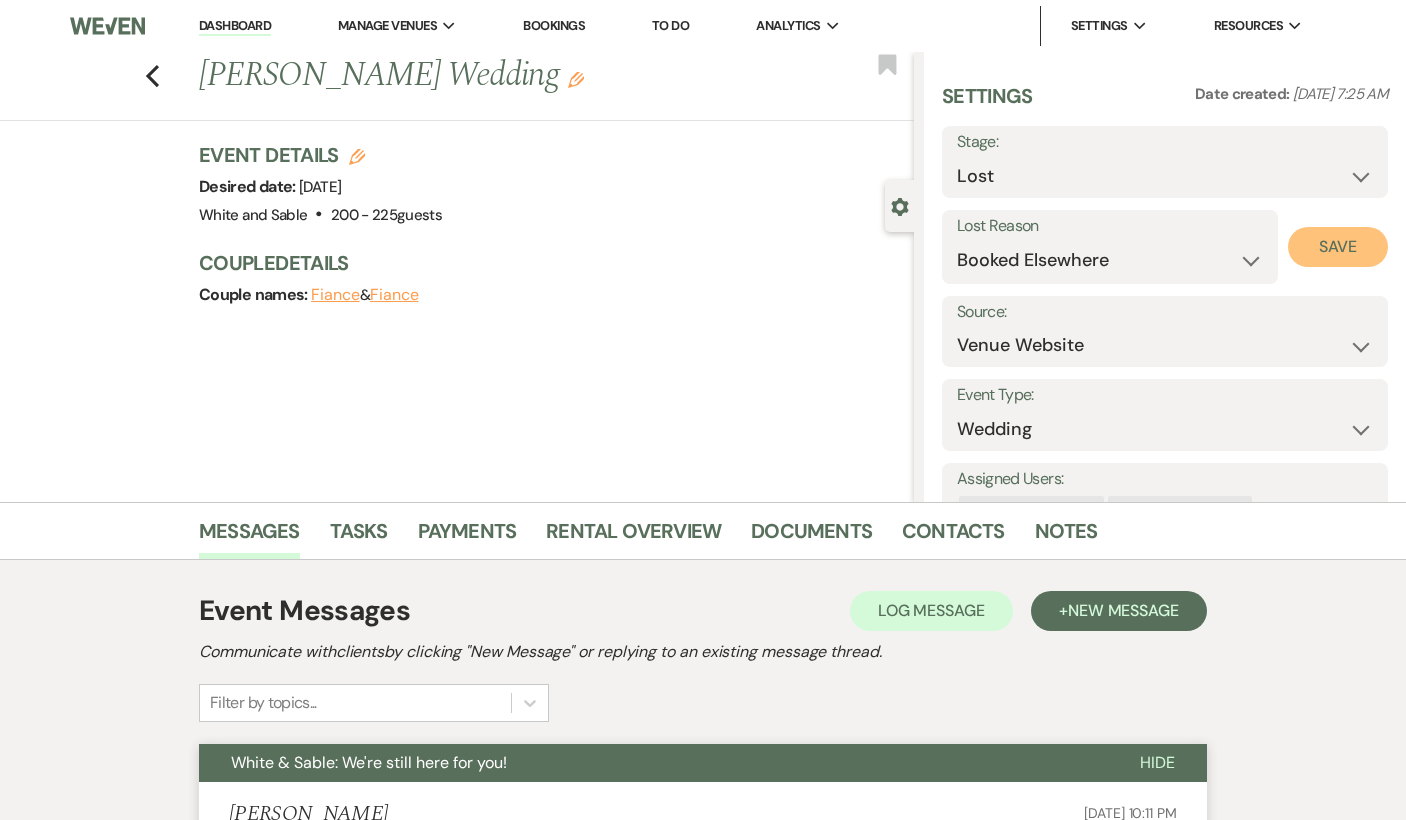 click on "Save" at bounding box center [1338, 247] 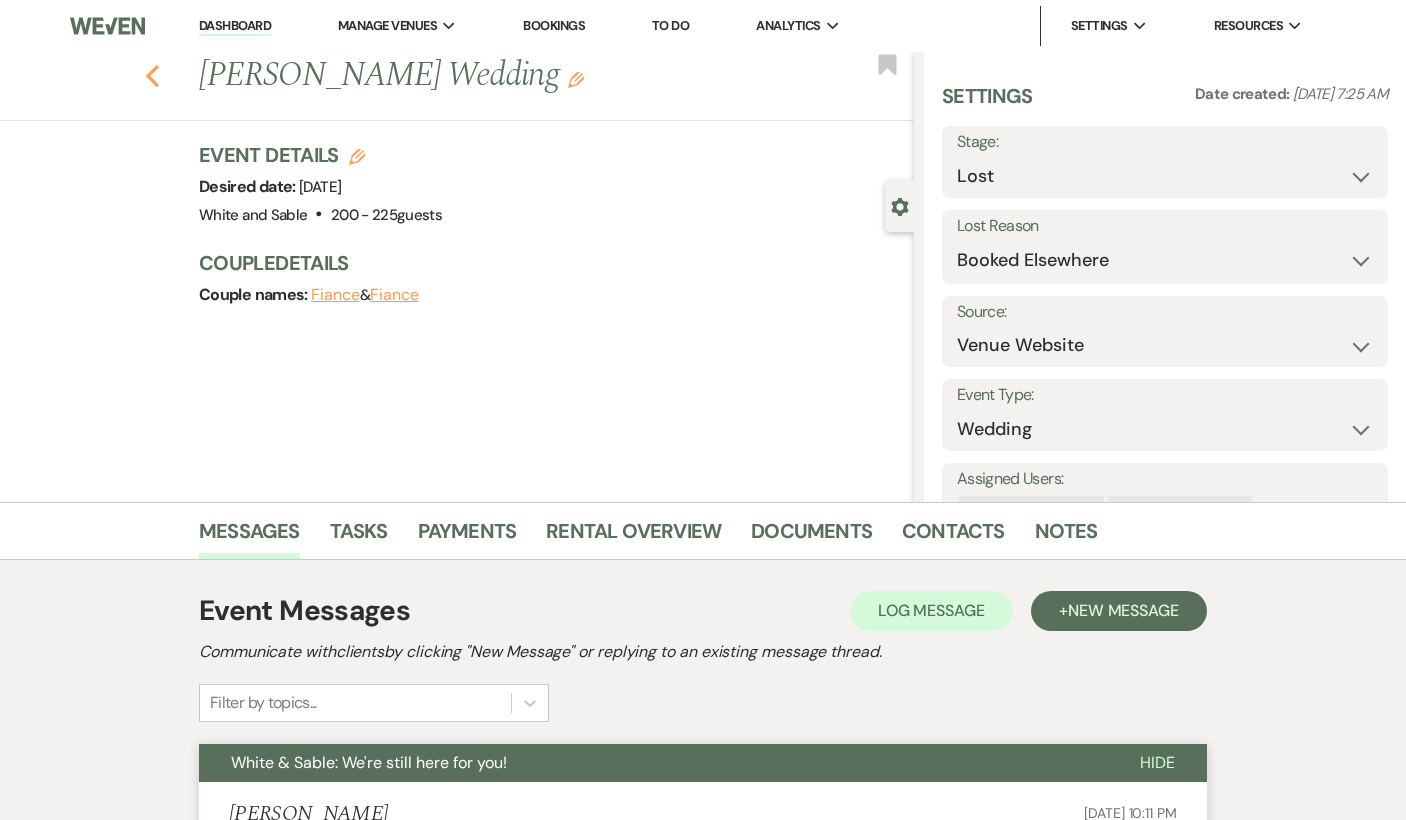 click on "Previous" 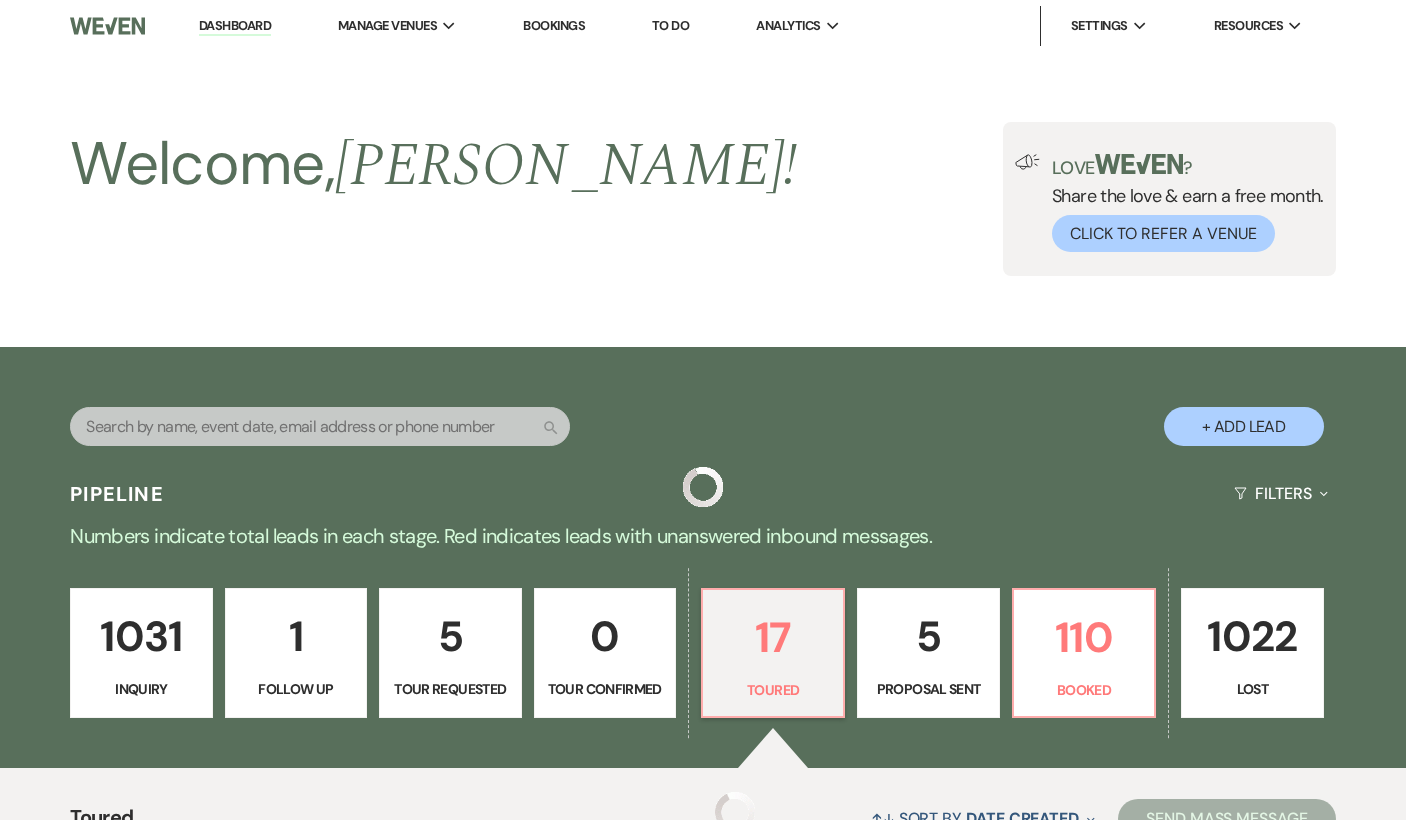 scroll, scrollTop: 1687, scrollLeft: 0, axis: vertical 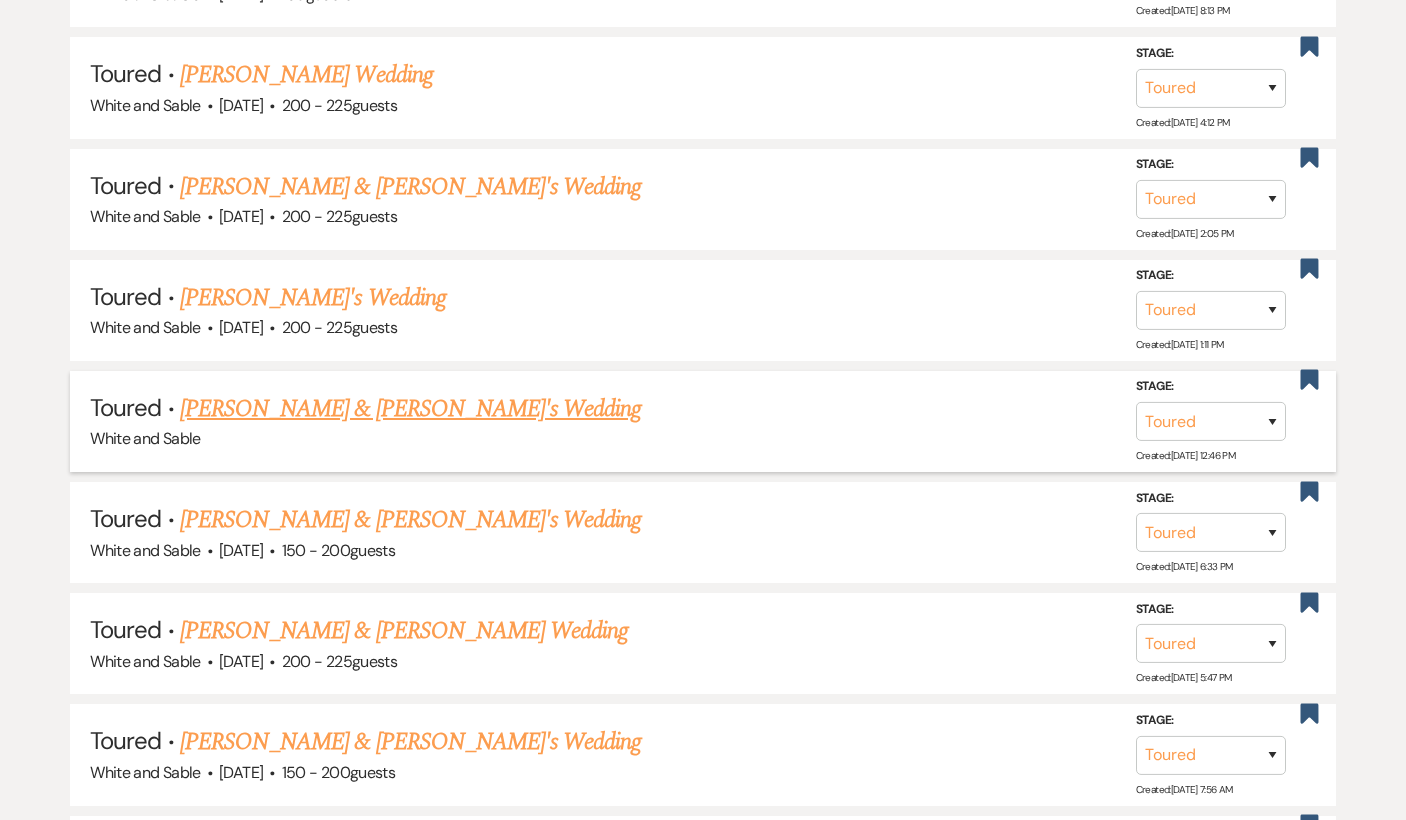 click on "[PERSON_NAME] & [PERSON_NAME]'s Wedding" at bounding box center [411, 409] 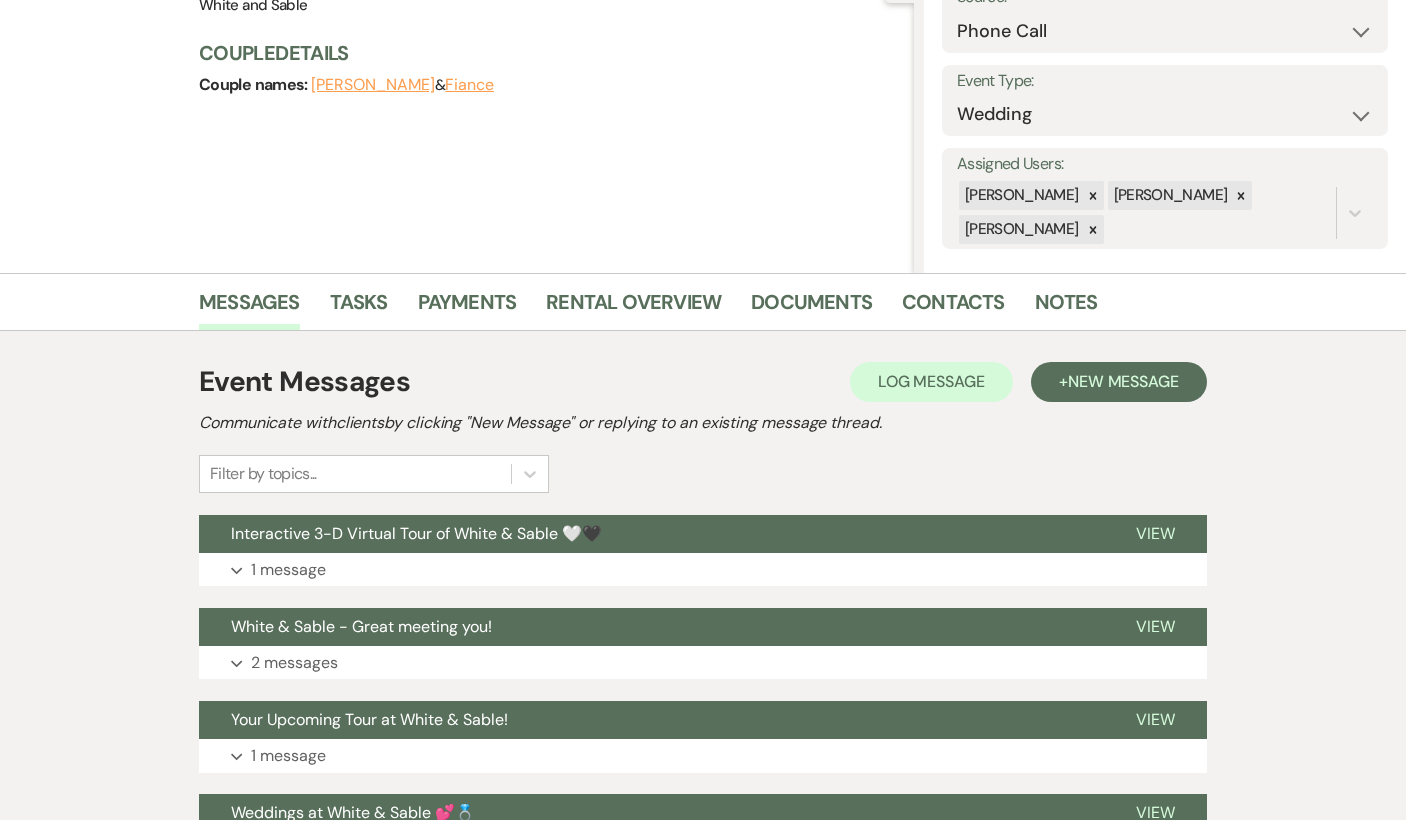 scroll, scrollTop: 311, scrollLeft: 0, axis: vertical 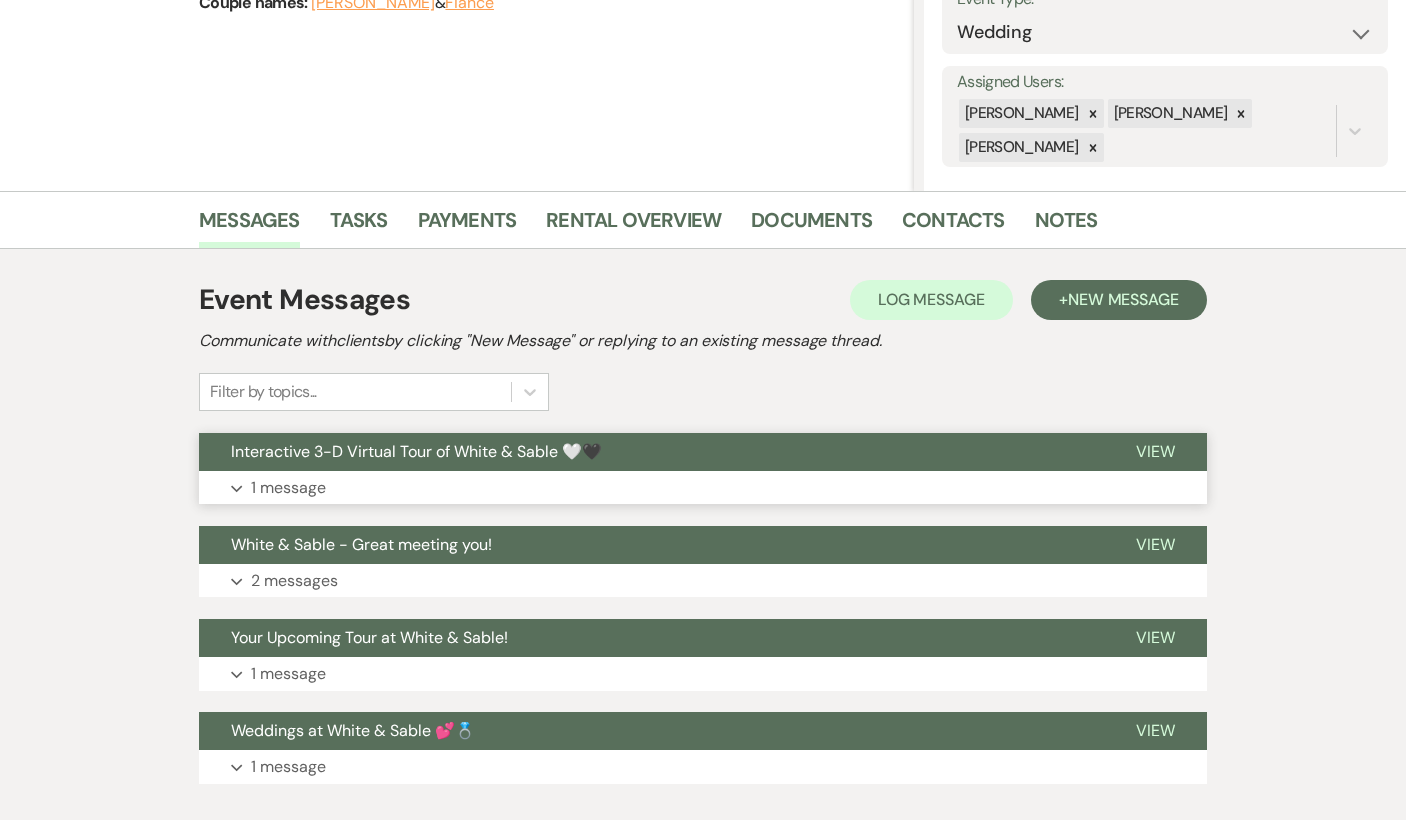 click on "Interactive 3-D Virtual Tour of White & Sable 🤍🖤" at bounding box center (416, 451) 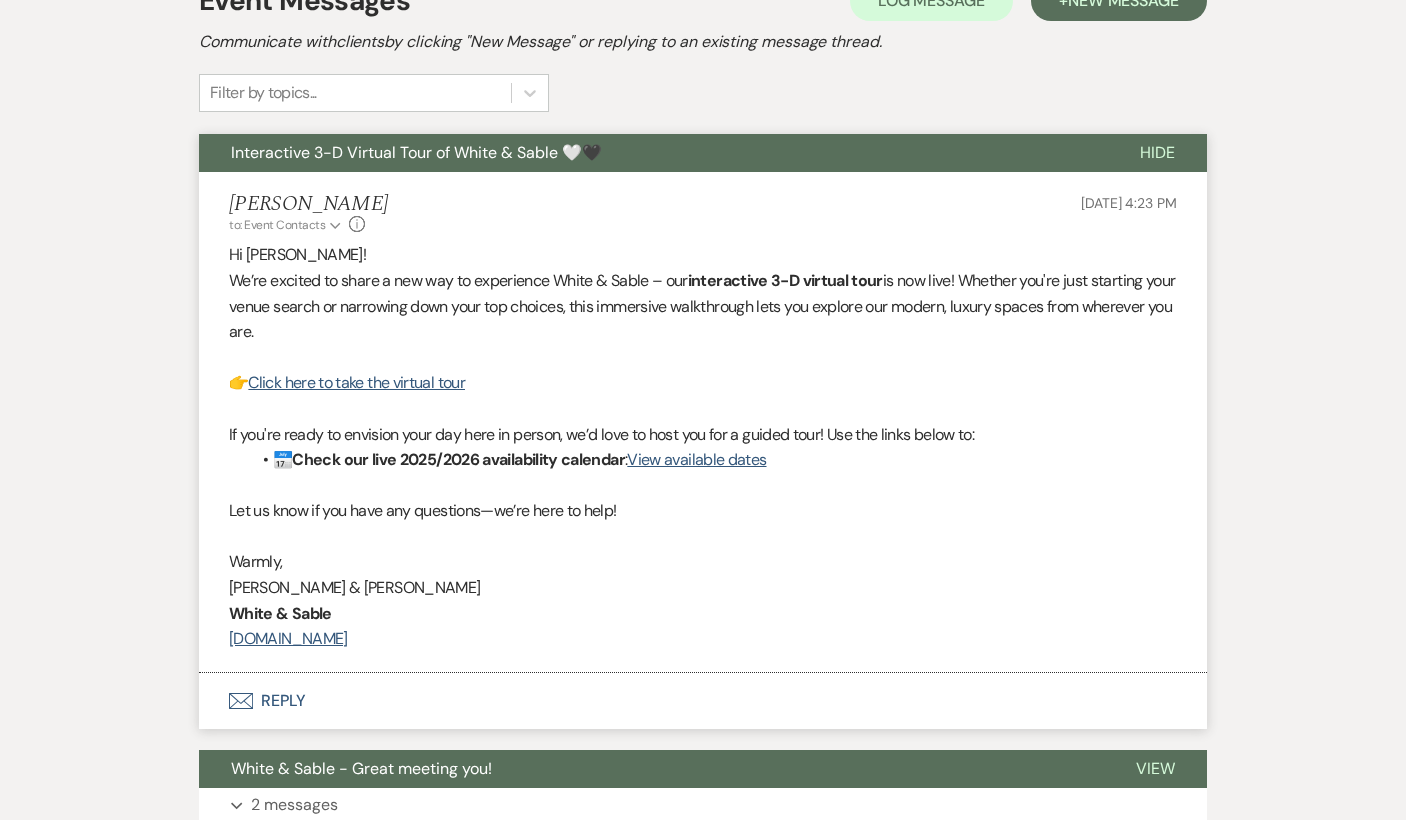 scroll, scrollTop: 612, scrollLeft: 0, axis: vertical 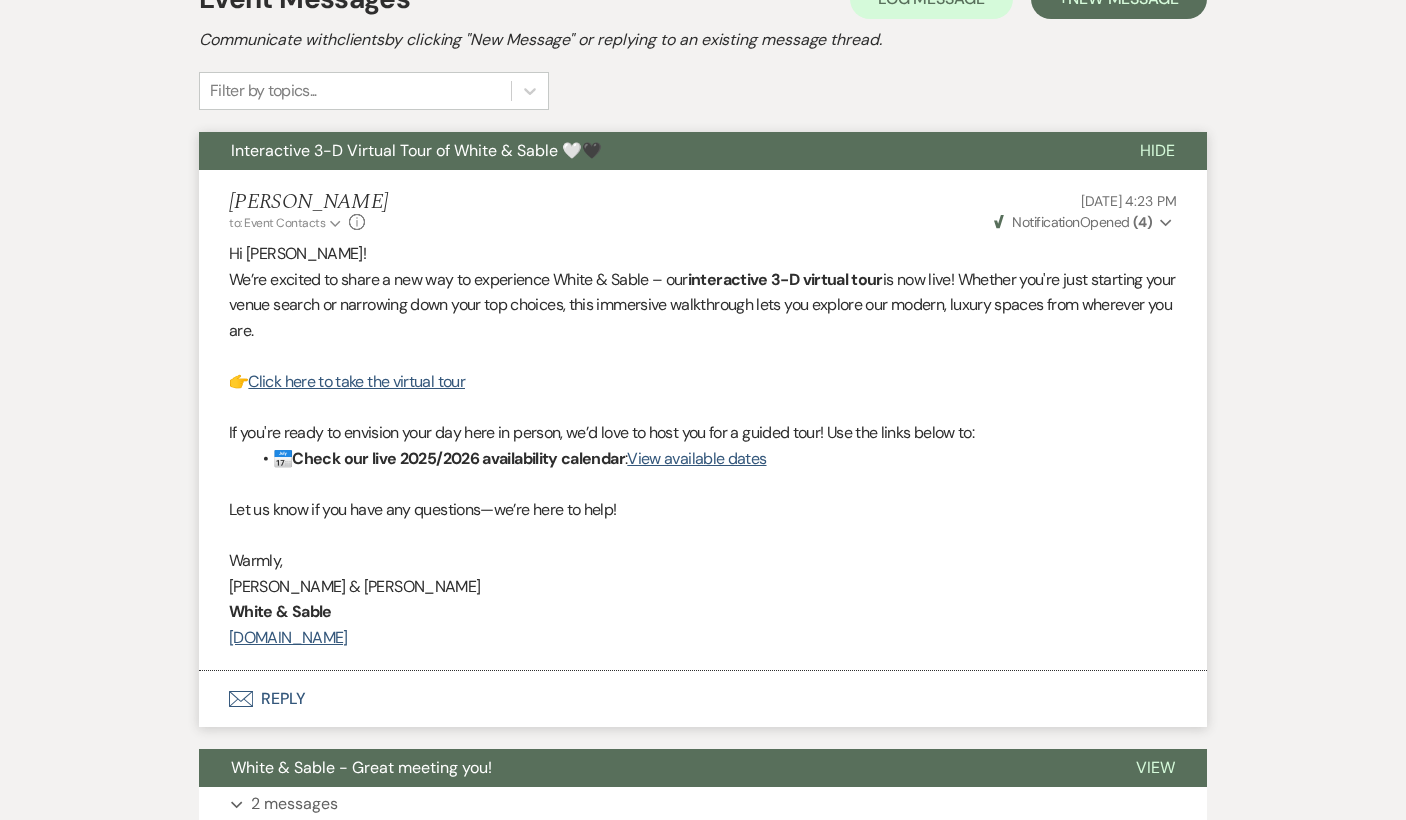 click on "Interactive 3-D Virtual Tour of White & Sable 🤍🖤" at bounding box center (416, 150) 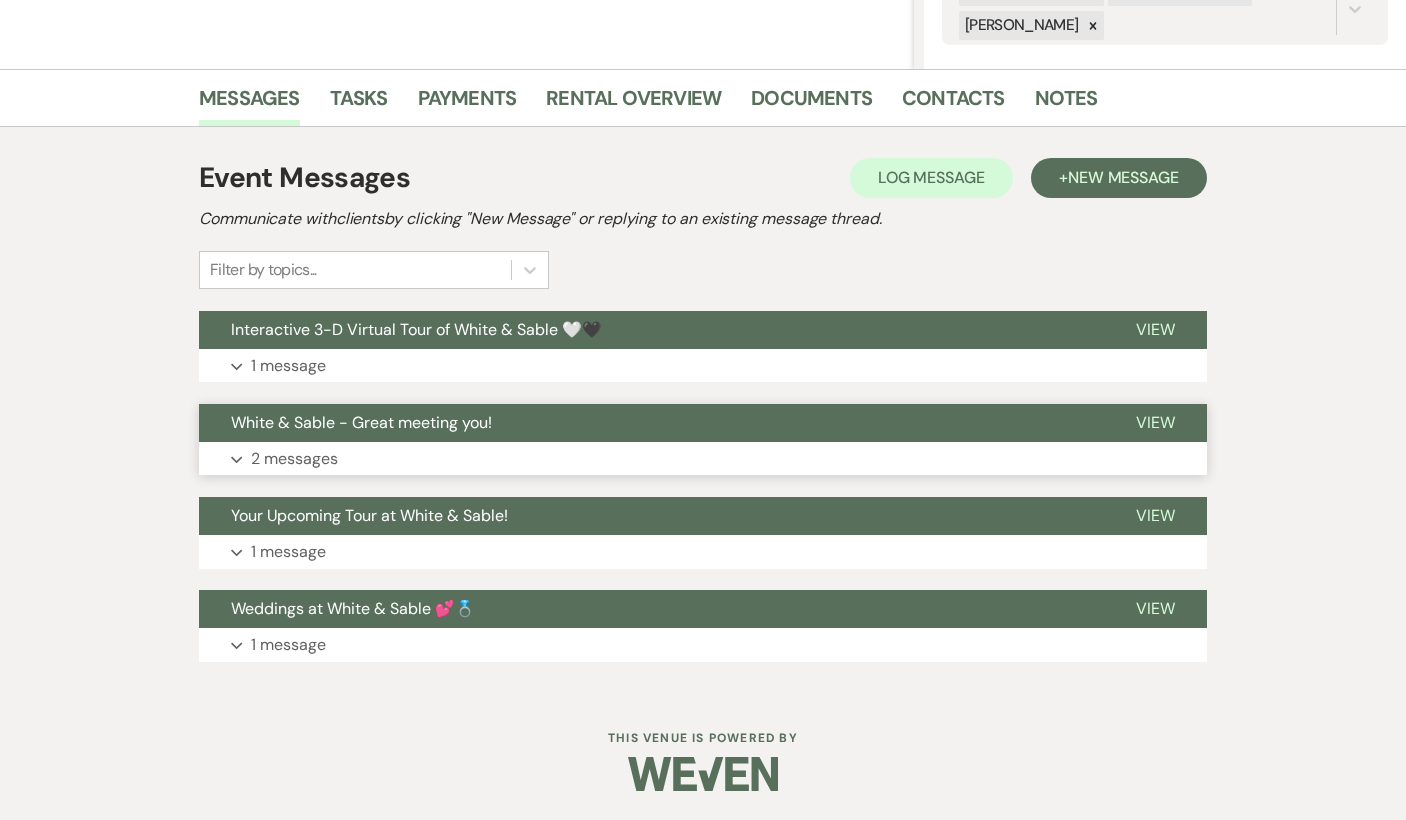 click on "White & Sable - Great meeting you!" at bounding box center (361, 422) 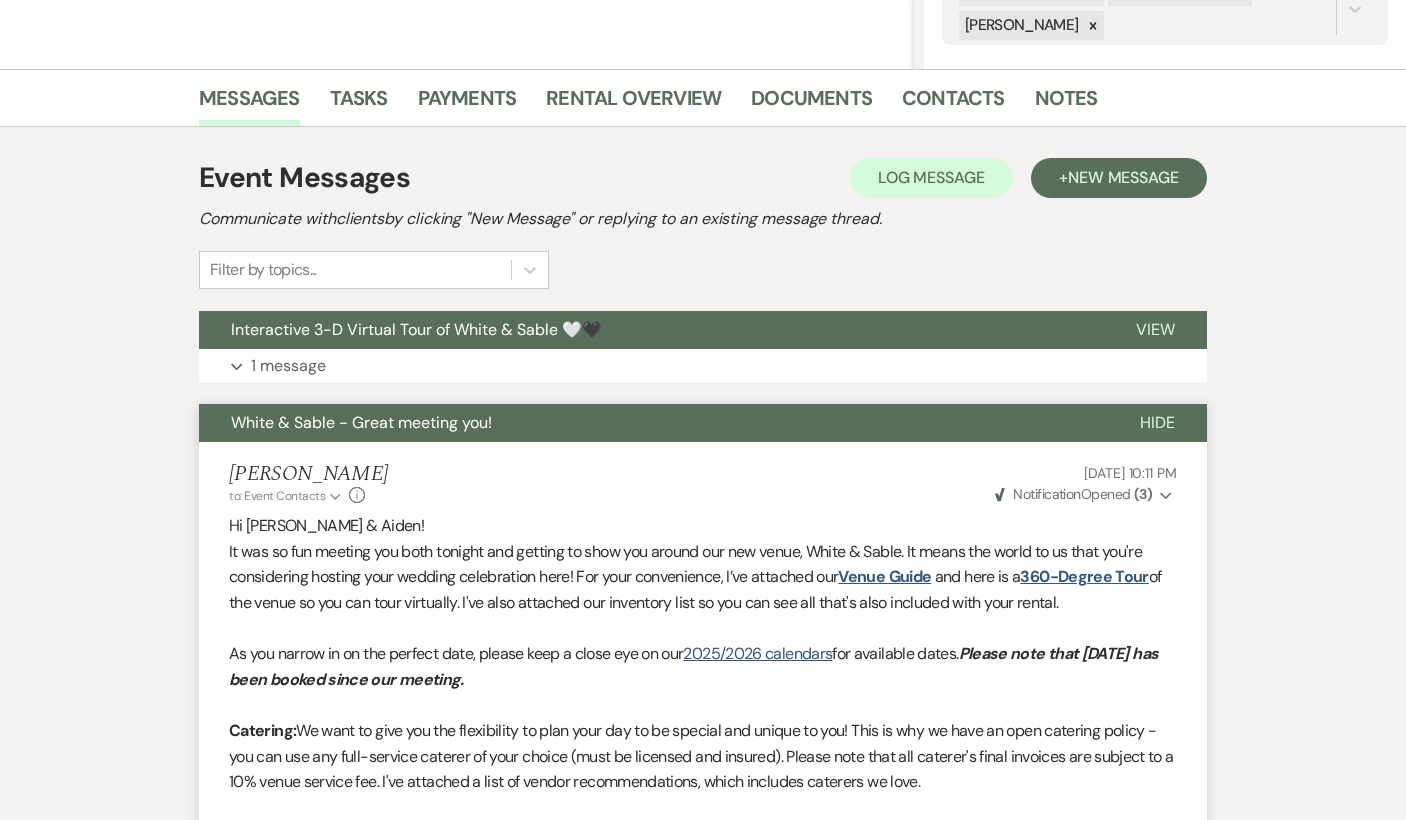 click on "White & Sable - Great meeting you!" at bounding box center (361, 422) 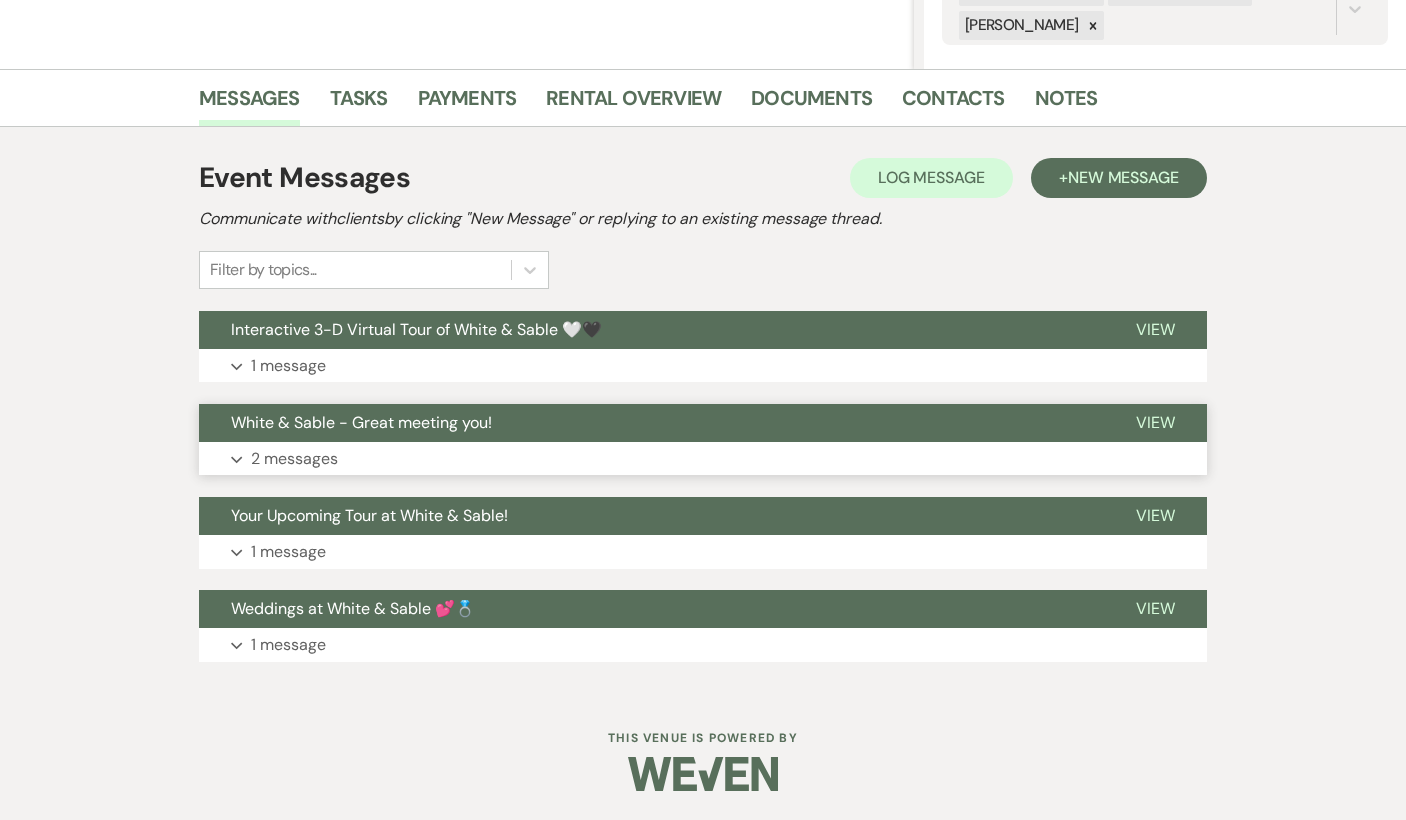 click on "White & Sable - Great meeting you!" at bounding box center (361, 422) 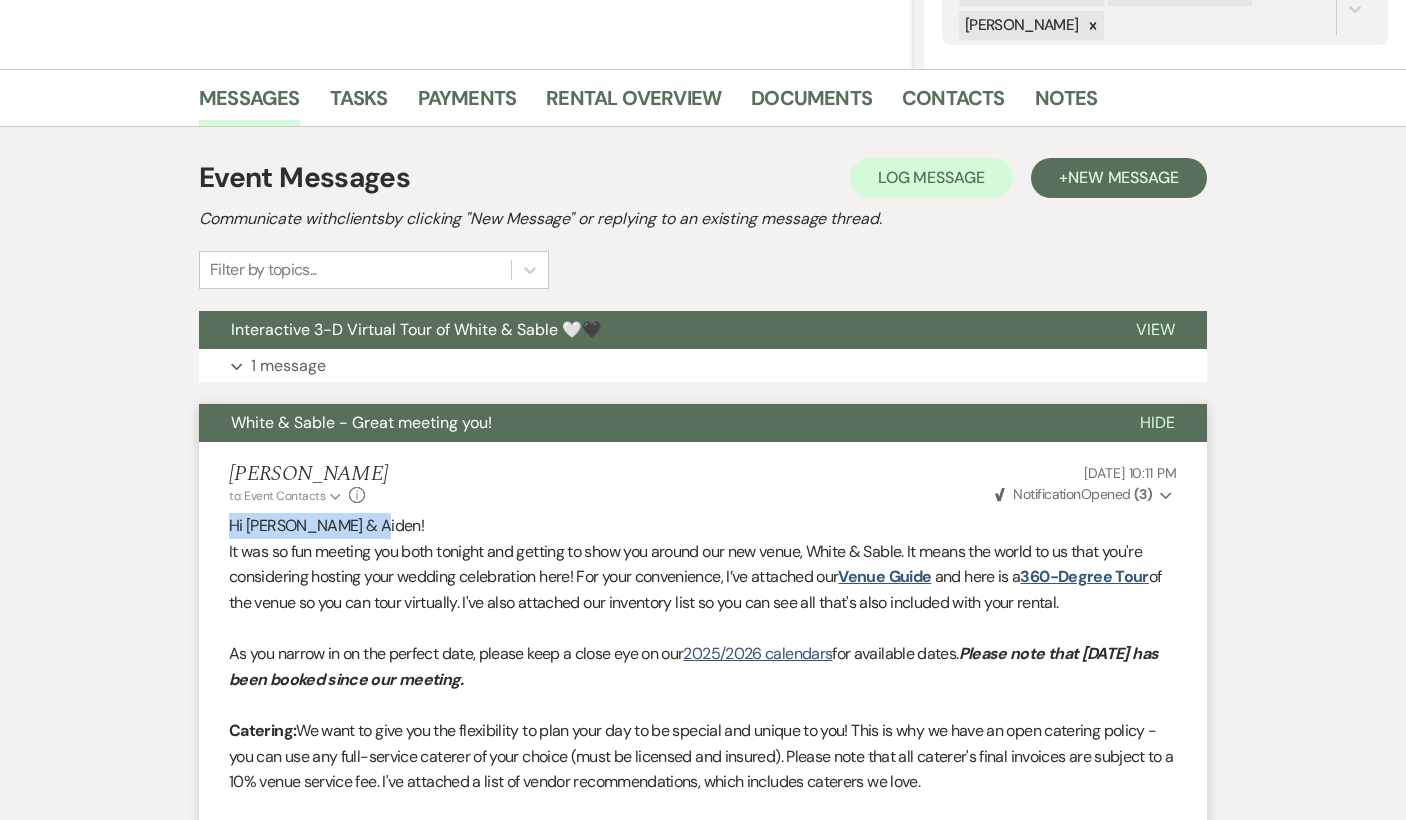 drag, startPoint x: 379, startPoint y: 528, endPoint x: 222, endPoint y: 532, distance: 157.05095 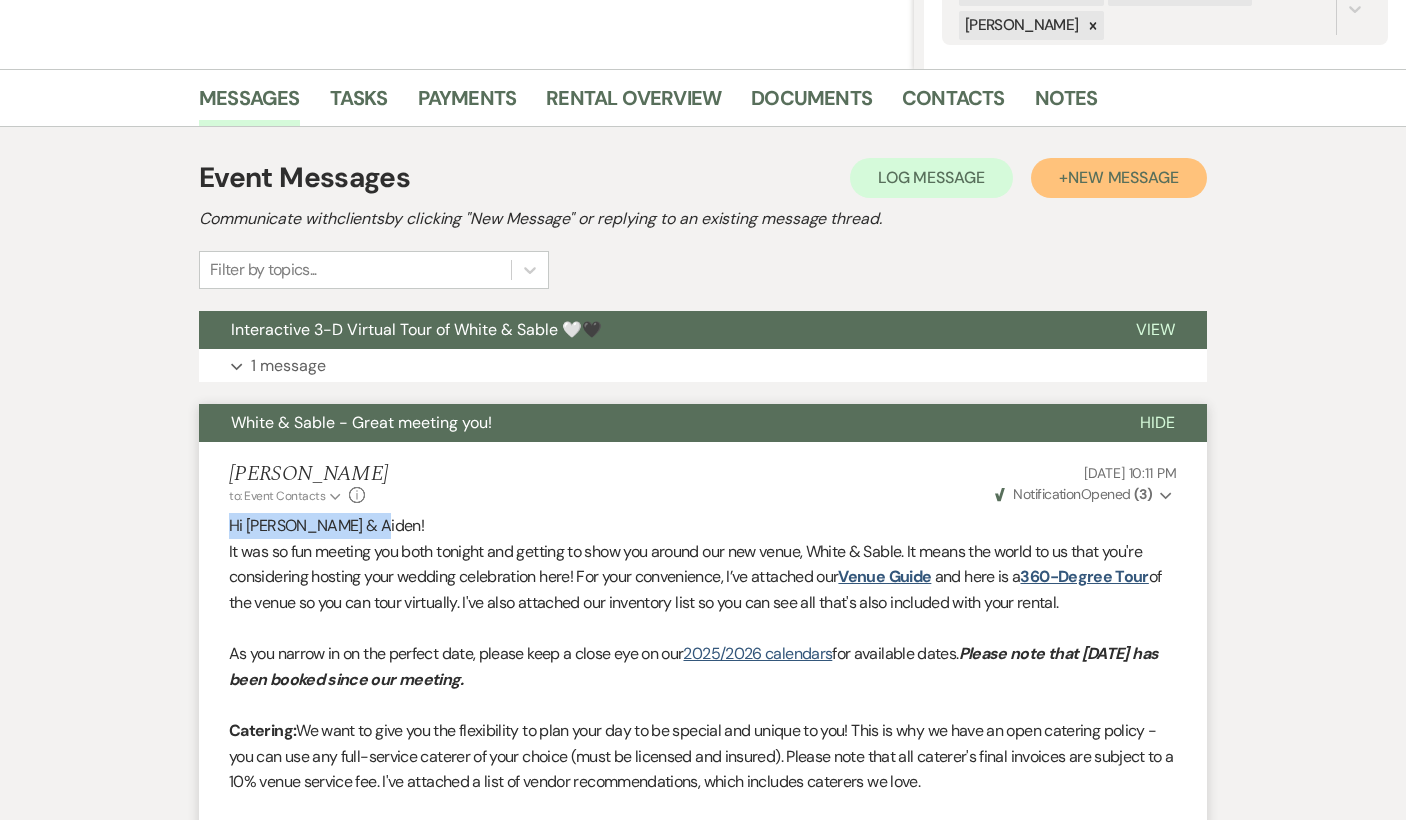 click on "New Message" at bounding box center (1123, 177) 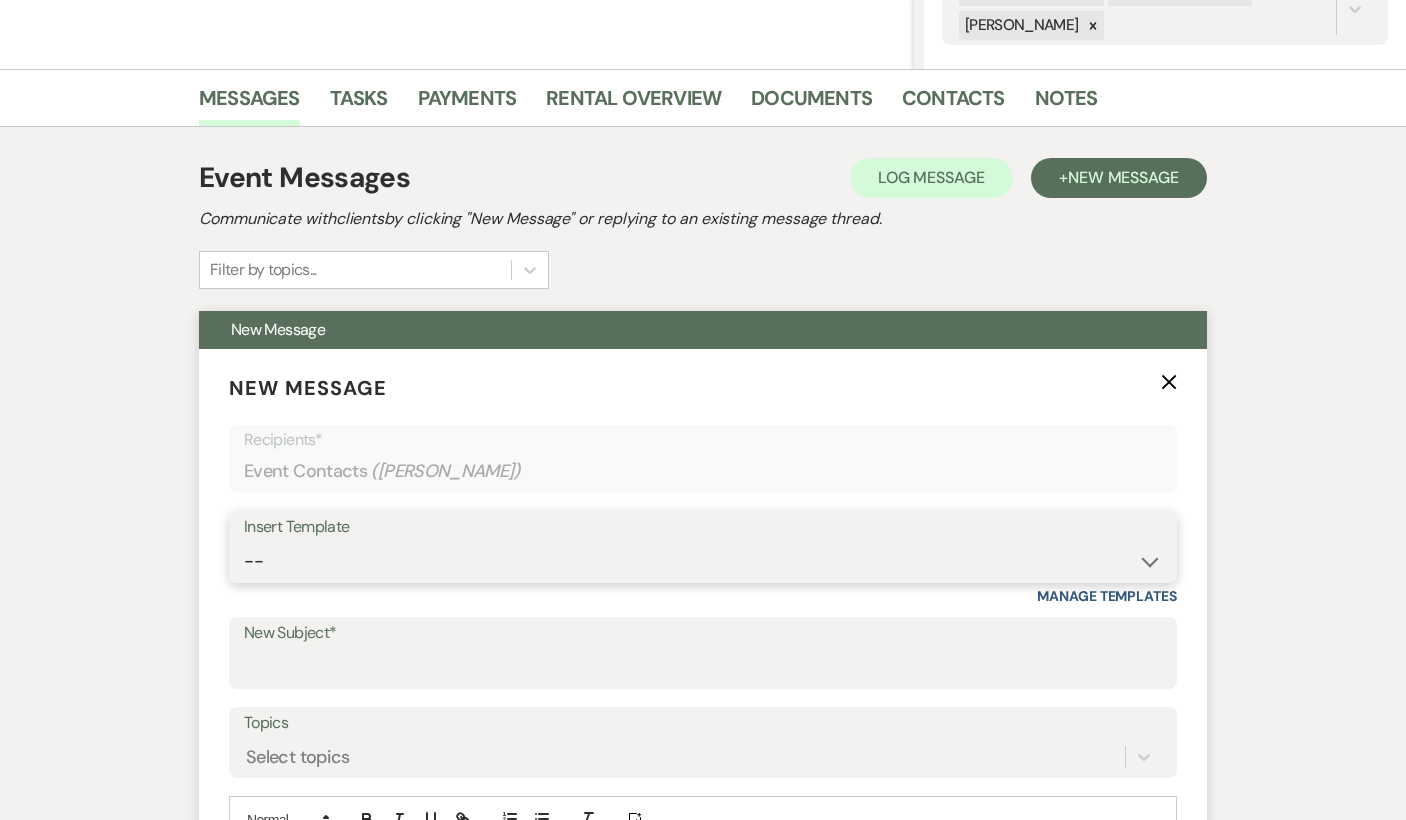 click on "-- Inquiry Response (Venue Guide) Schedule - Venue Tour Appt Confirmation Schedule - Venue Tour Appt Reminder Tour - Reschedule Tour - Follow-Up (Venue Guide) Proposal - Wedding Wedding Onboarding - Welcome Guide and Weven Planning Portal Introduction Inquiry Follow-Up: 5 Tips for Stress-Free Planning Inquiry - Available Dates Inquiry Follow-Up: Tour Invitation Inquiry Follow-Up: Unique Features Inquiry Follow-Up: Planning at W&S Insurance Exception Response [DATE] Weddings [DATE] Weddings Baseball Poop or get off toliet (Venue Guide) Concession Speech Onboarding - Welcome Magazine and Weven Planning Portal Introduction (NON-Wedding Events) Day-of Coordinators Schedule - Venue IN-PERSON Tour Appt Confirmation Outside Food Info [PERSON_NAME] Films [DATE] Weddings Hire a Host / Host a Toast Follow-follow up Recommended Vendors Weekend Tours Catering Guidelines & Vendor COI Requirements Inventory List to Booked Couples Cancellation Form [PERSON_NAME] Template Client Communication (parents requesting calls) - NEED TO EDIT" at bounding box center [703, 561] 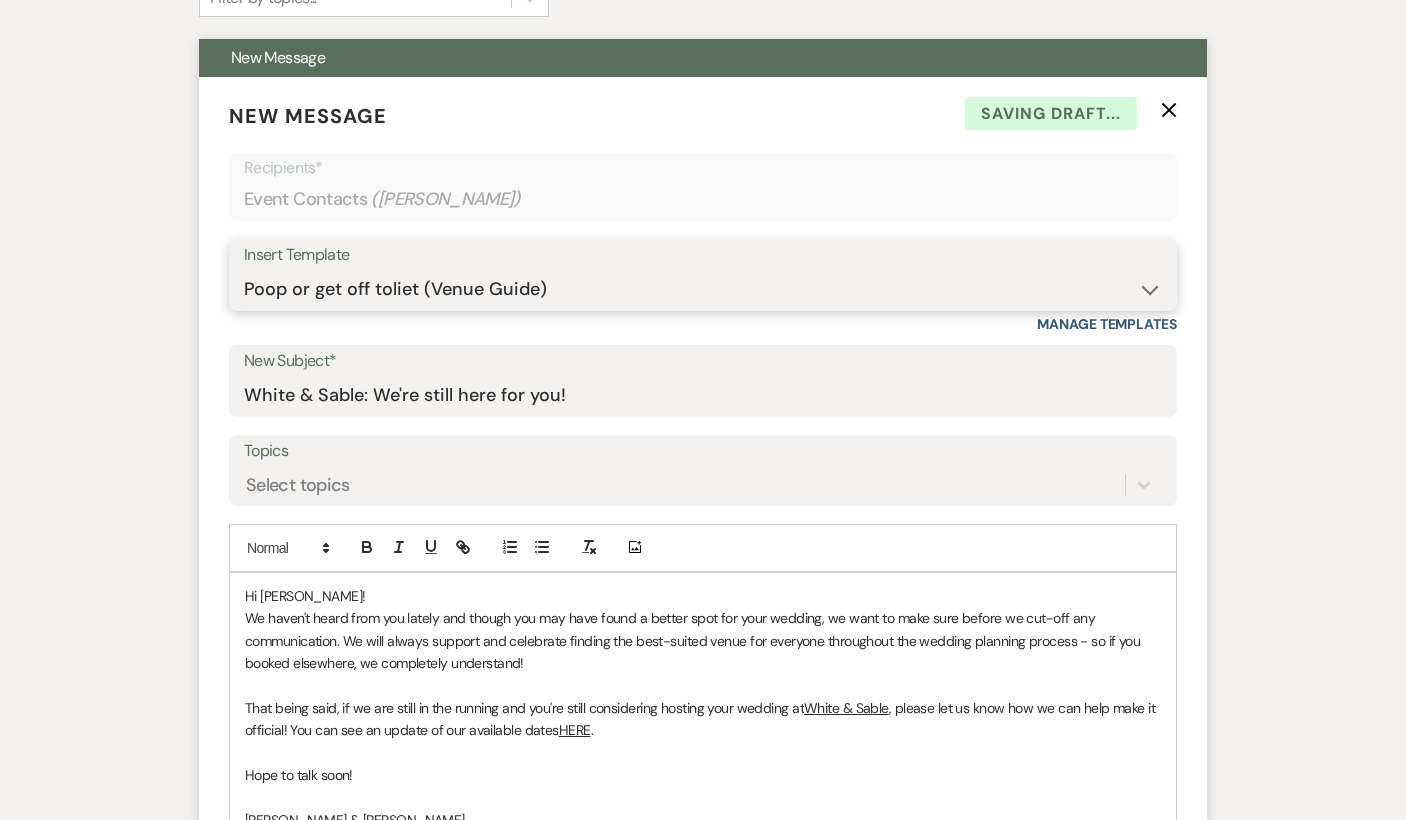 scroll, scrollTop: 720, scrollLeft: 0, axis: vertical 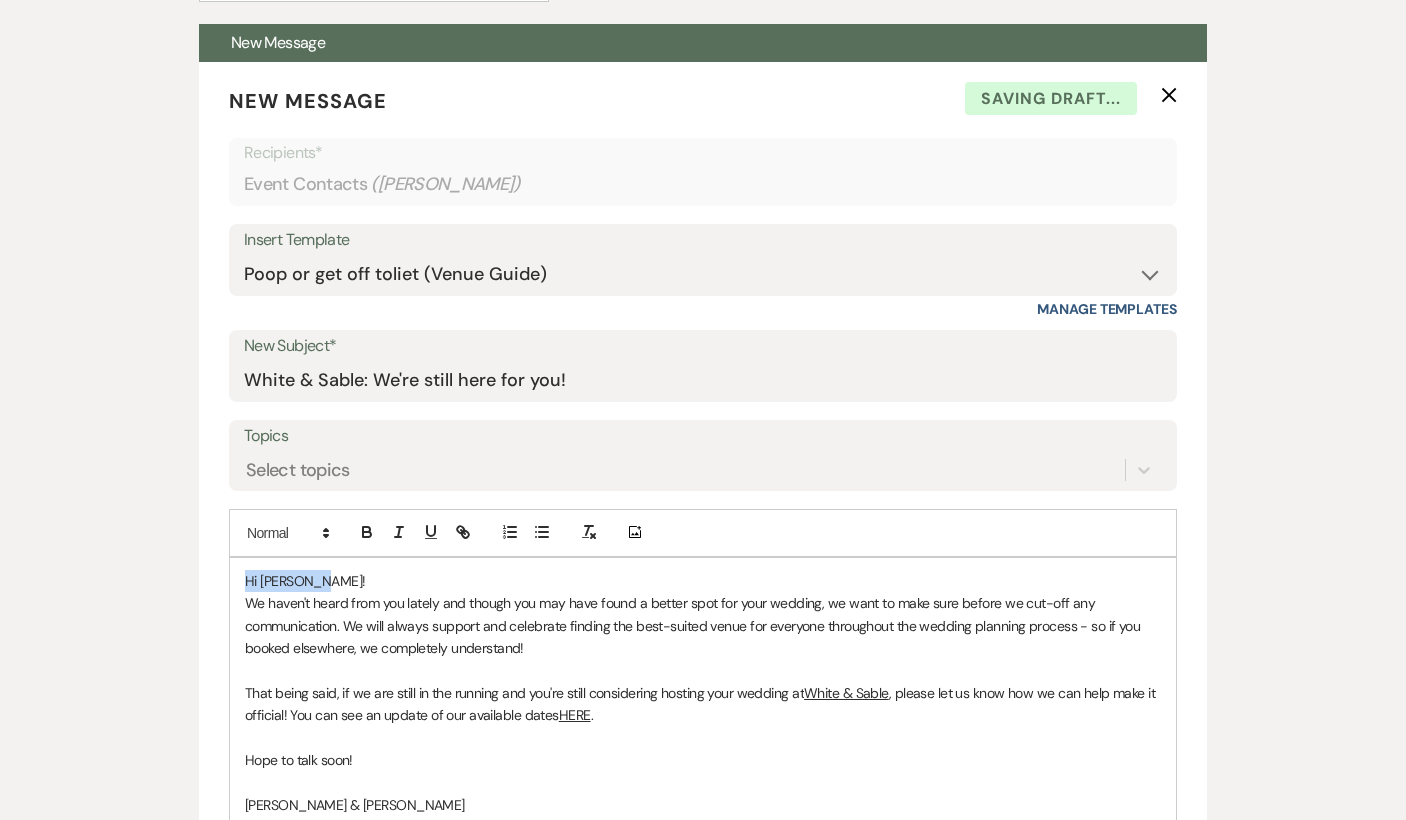 drag, startPoint x: 330, startPoint y: 583, endPoint x: 189, endPoint y: 585, distance: 141.01419 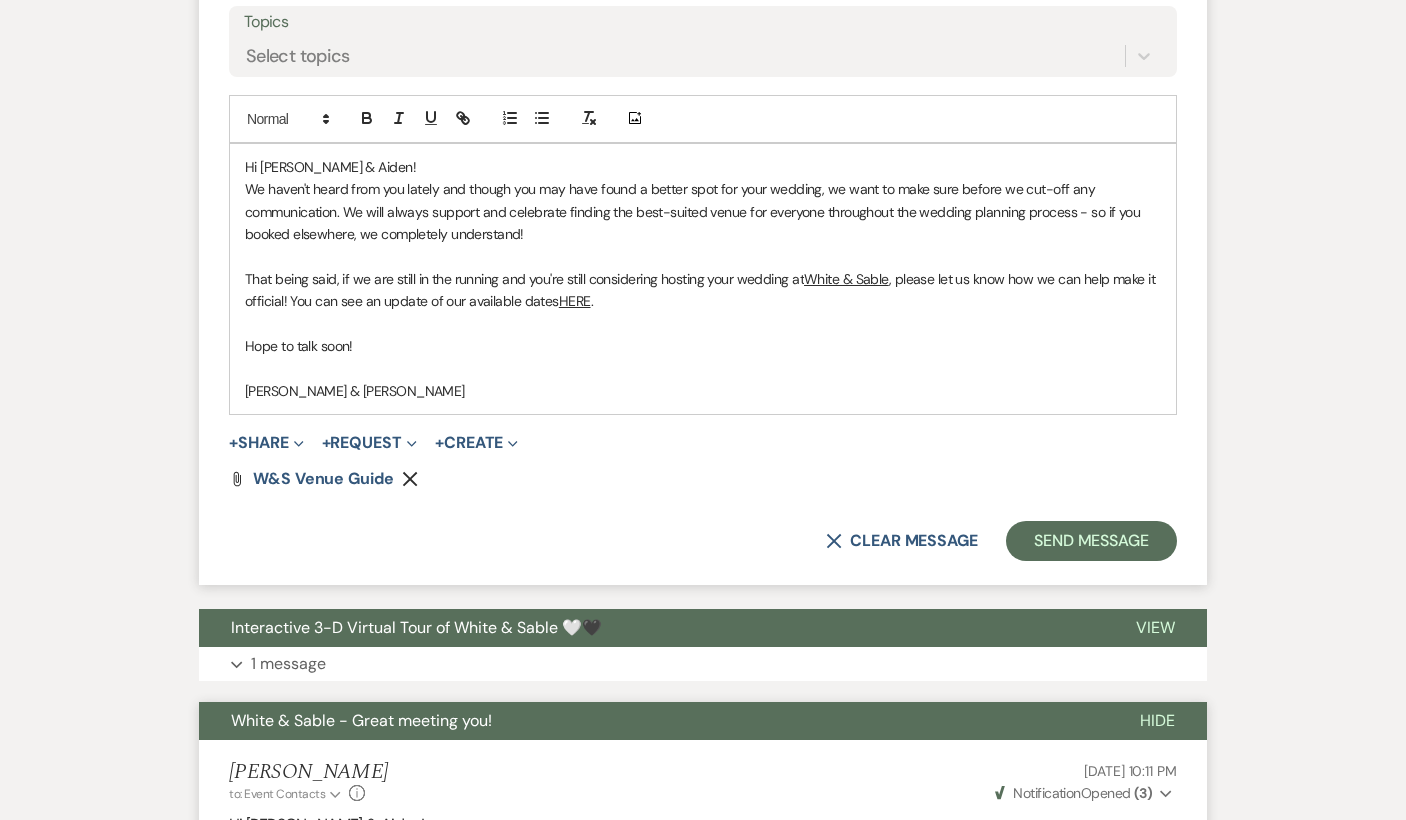 scroll, scrollTop: 1160, scrollLeft: 0, axis: vertical 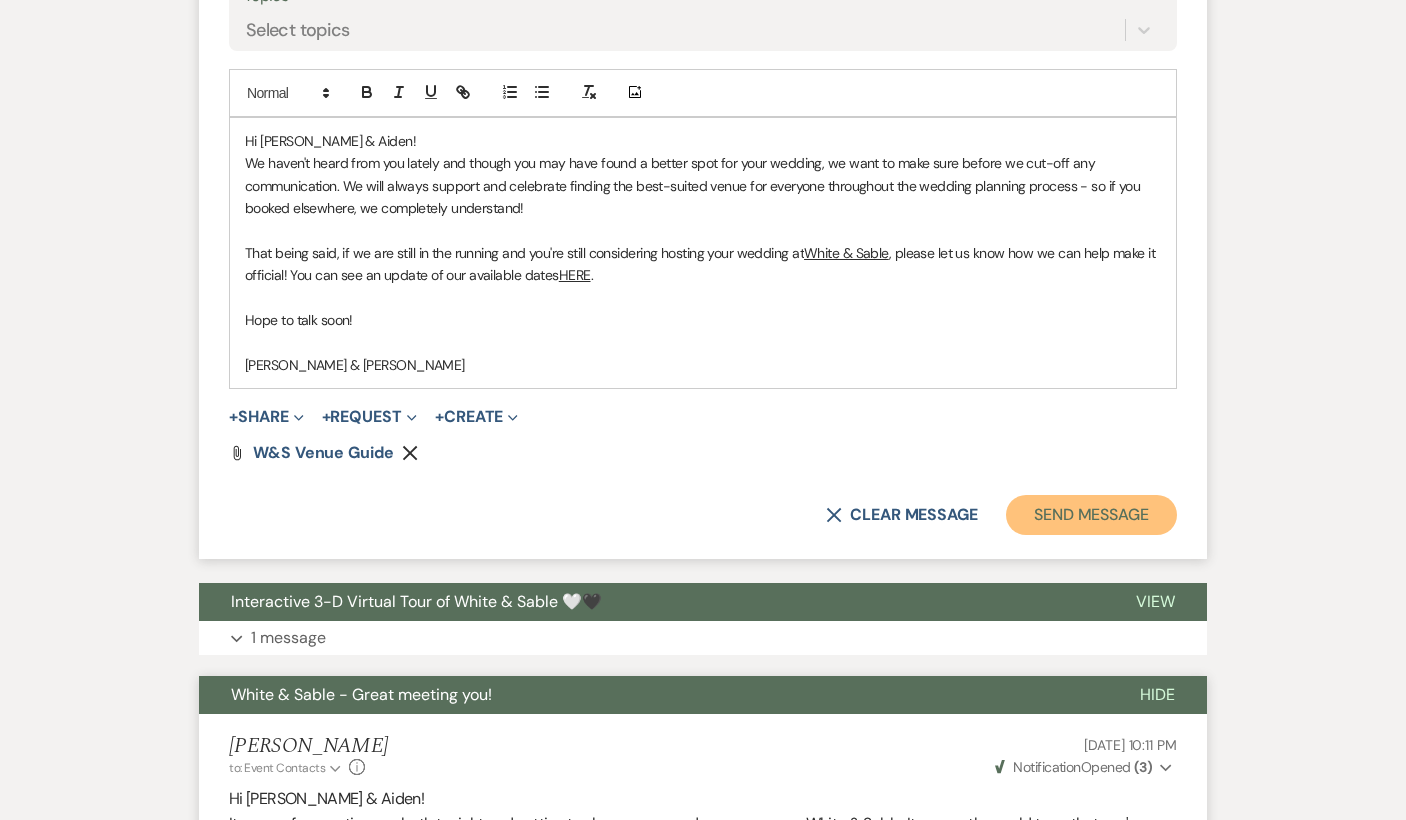 click on "Send Message" at bounding box center (1091, 515) 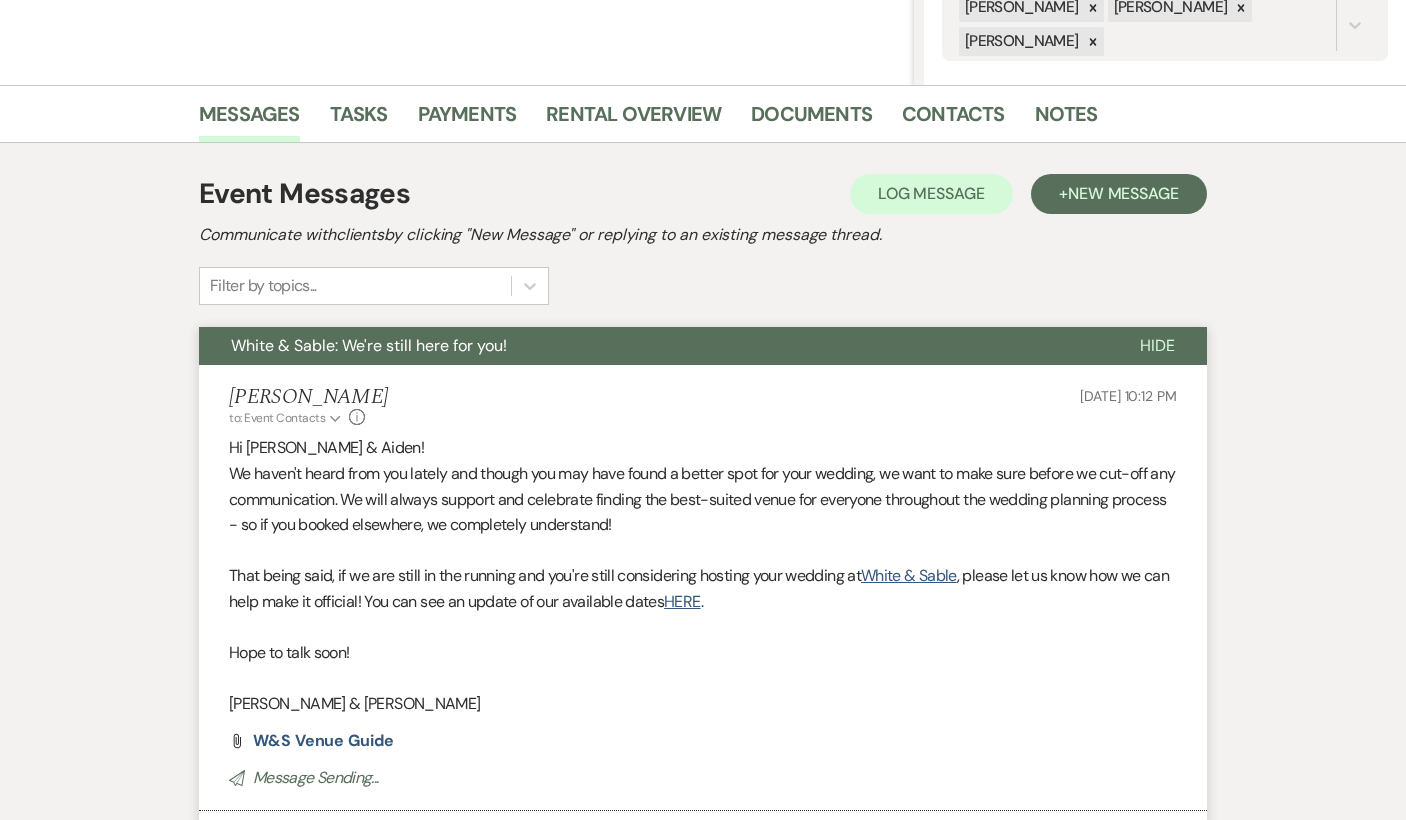 scroll, scrollTop: 0, scrollLeft: 0, axis: both 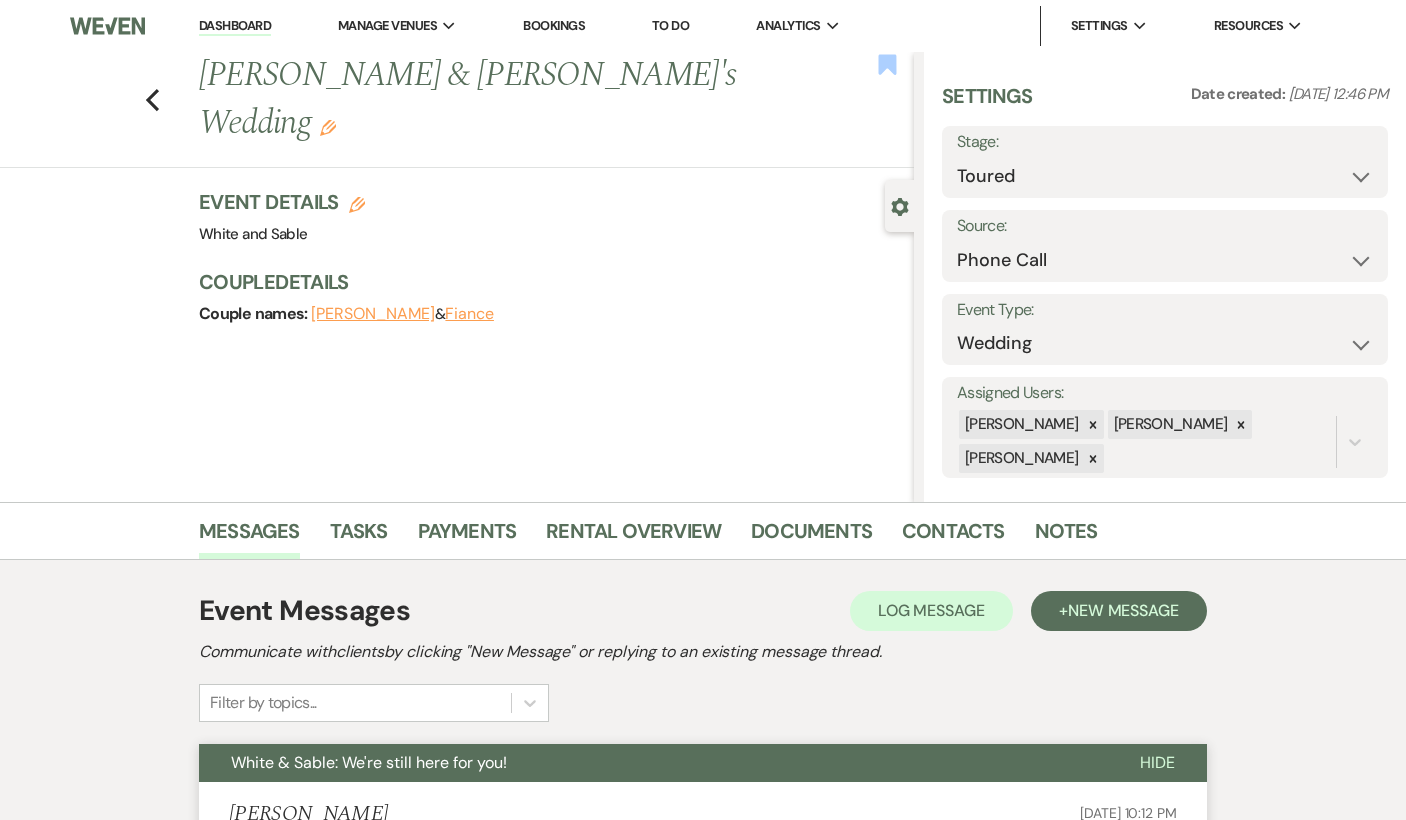 click on "Bookmark" 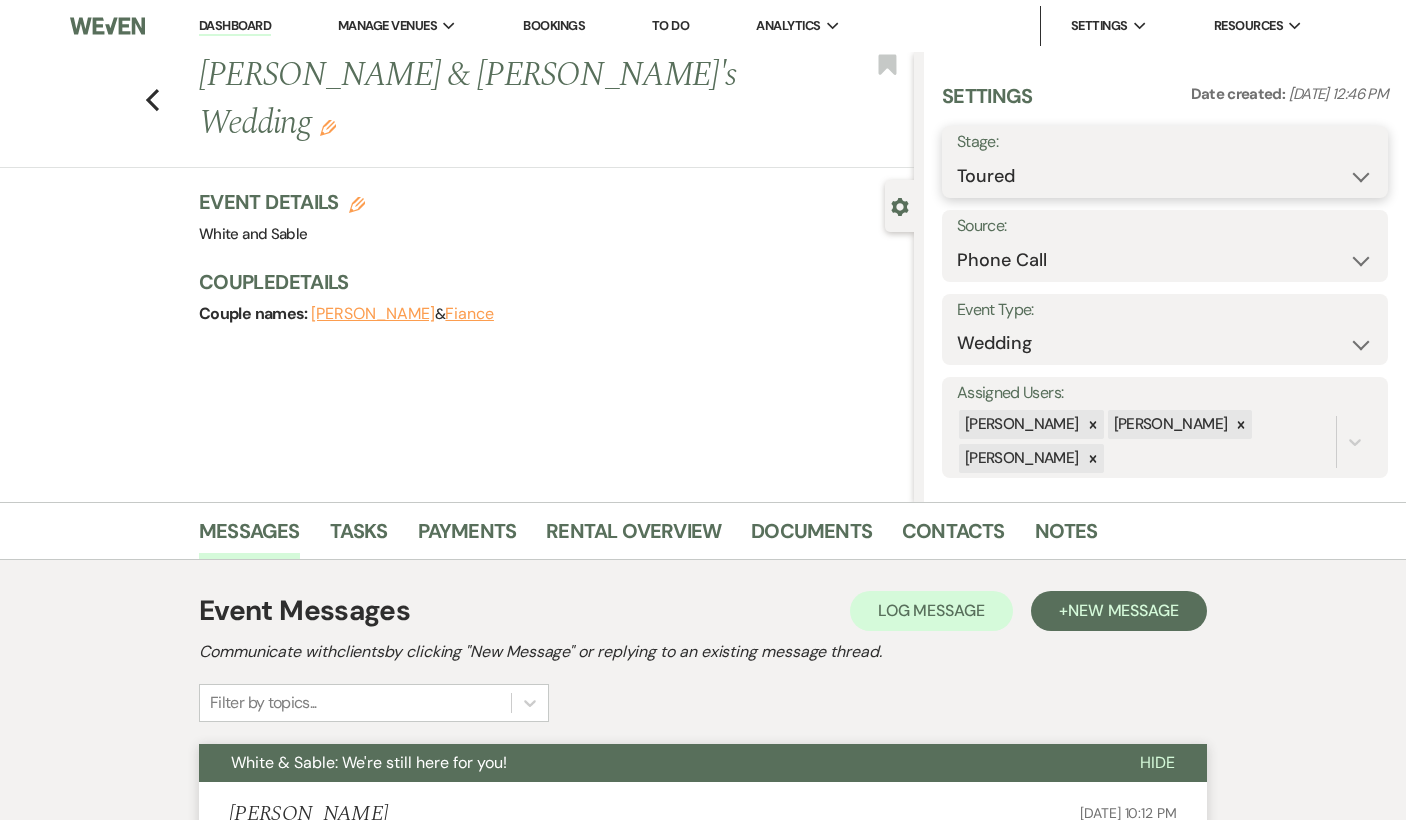 click on "Inquiry Follow Up Tour Requested Tour Confirmed Toured Proposal Sent Booked Lost" at bounding box center [1165, 176] 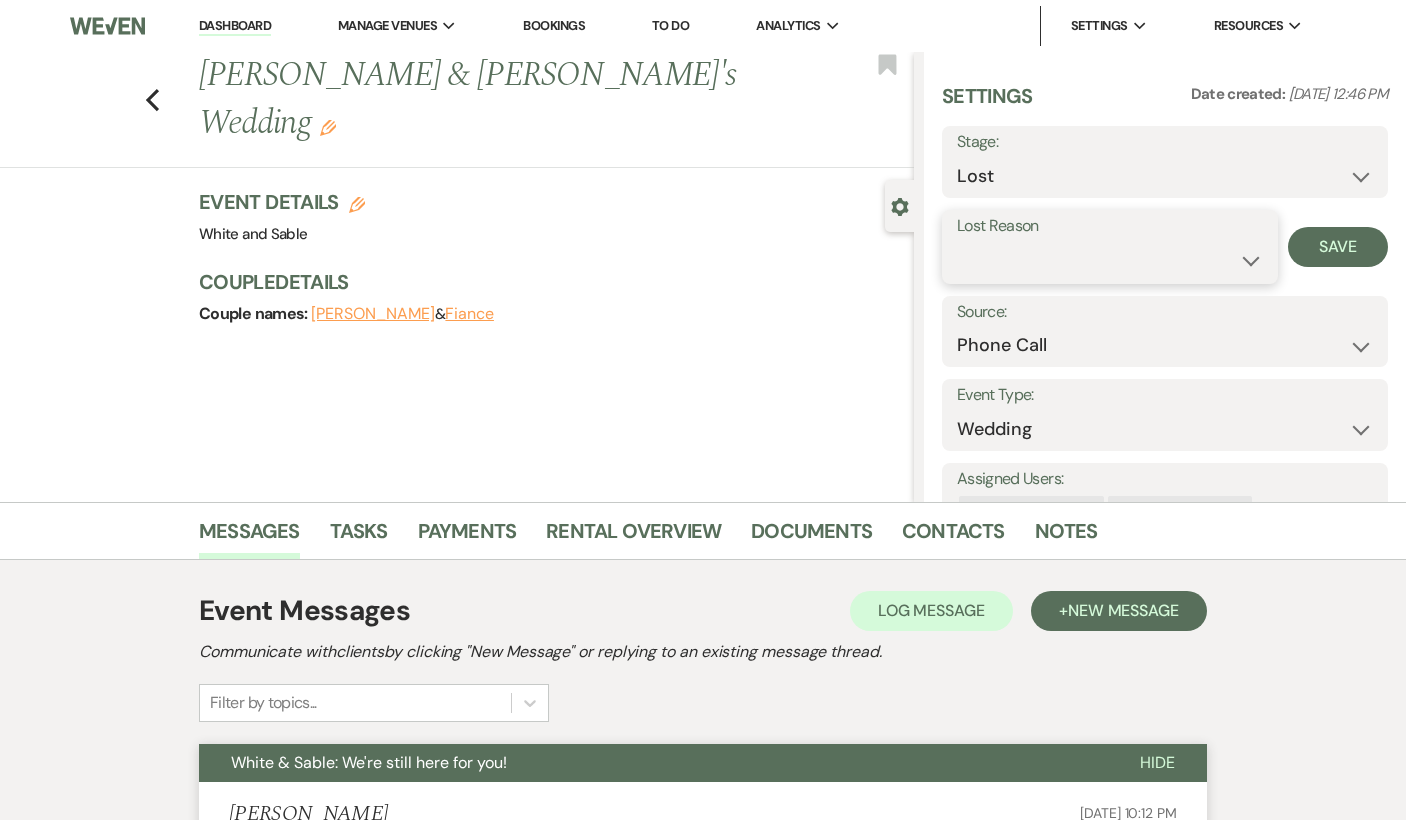 click on "Booked Elsewhere Budget Date Unavailable No Response Not a Good Match Capacity Cancelled Duplicate (hidden) Spam (hidden) Other (hidden) Other" at bounding box center [1110, 260] 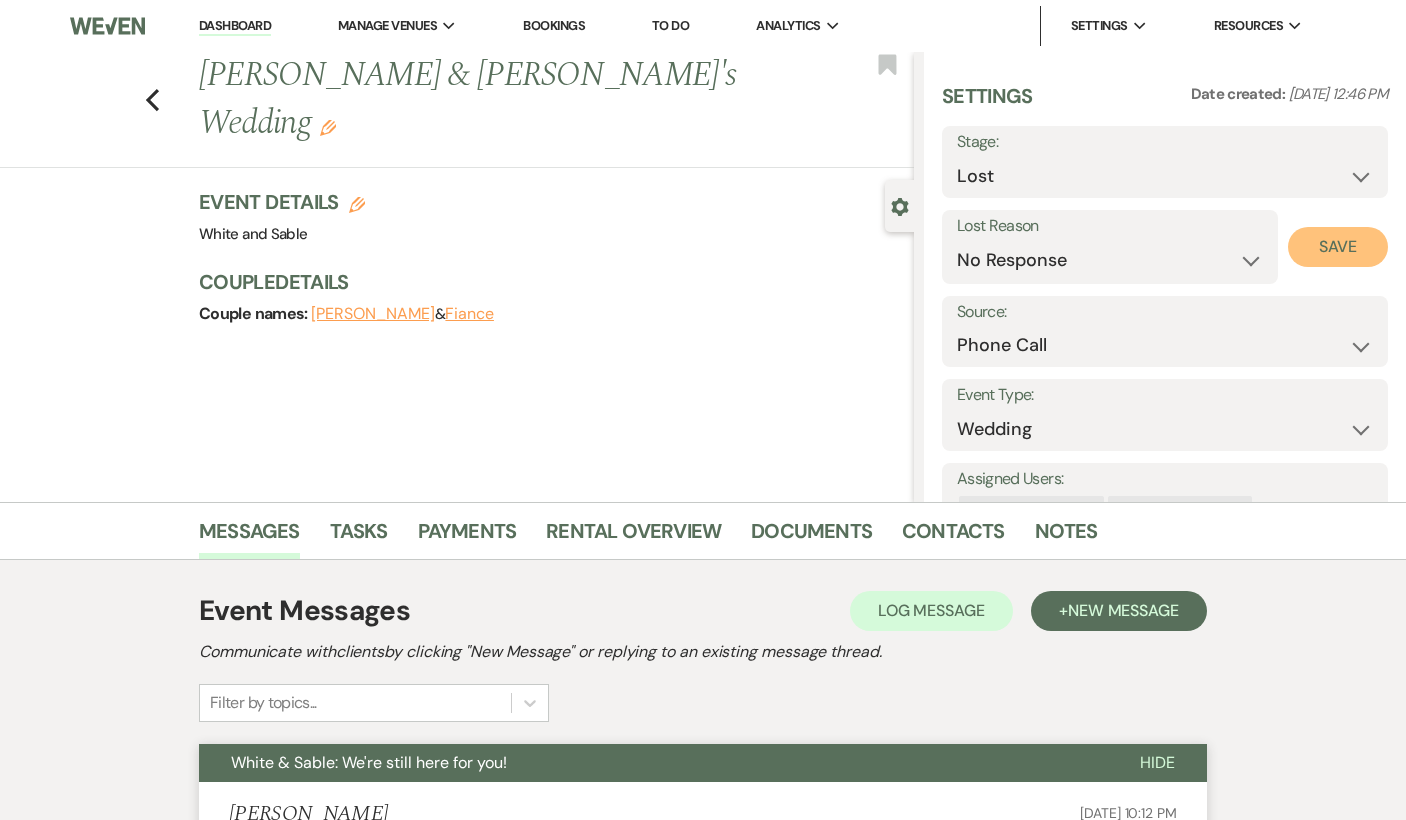 click on "Save" at bounding box center [1338, 247] 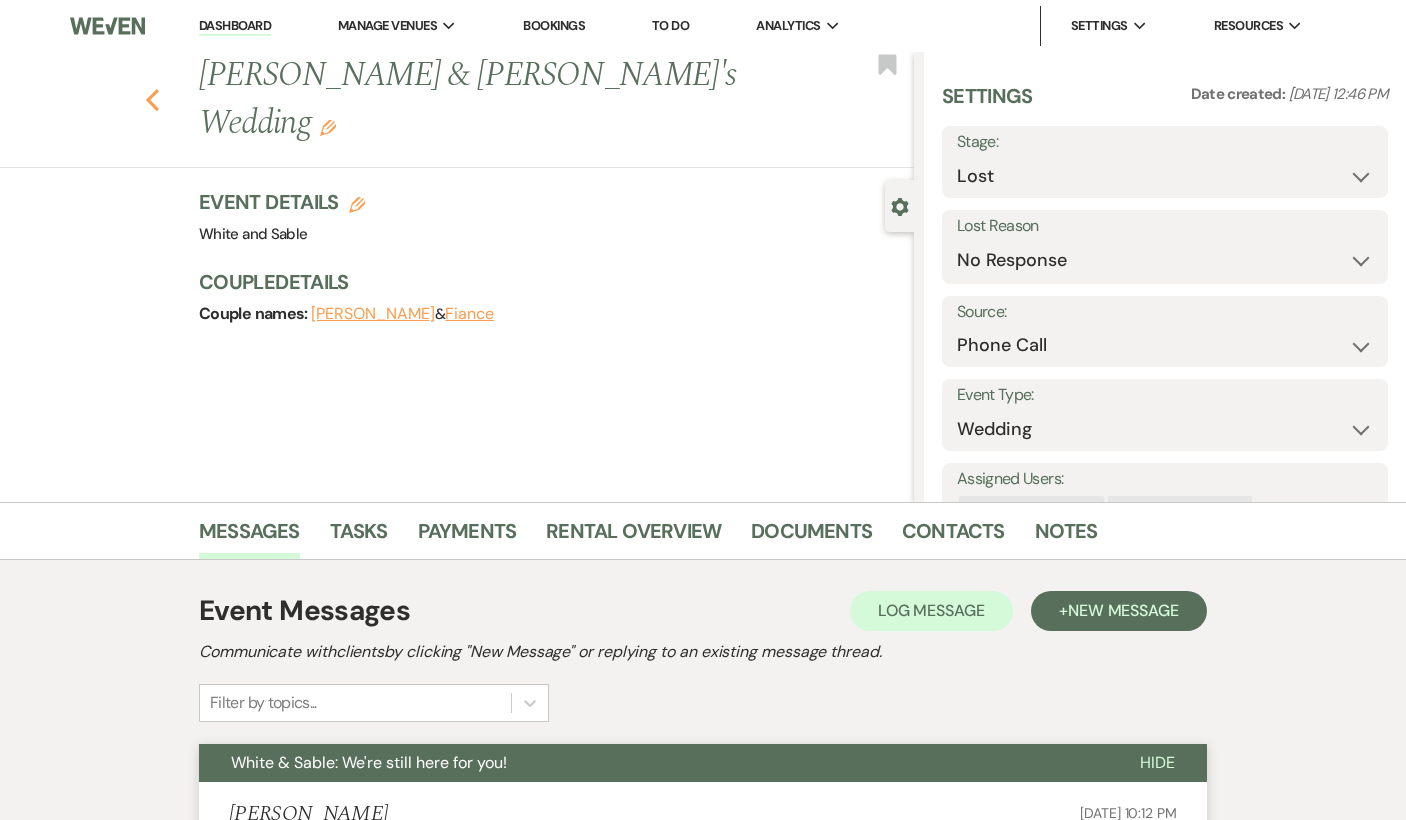 click on "Previous" 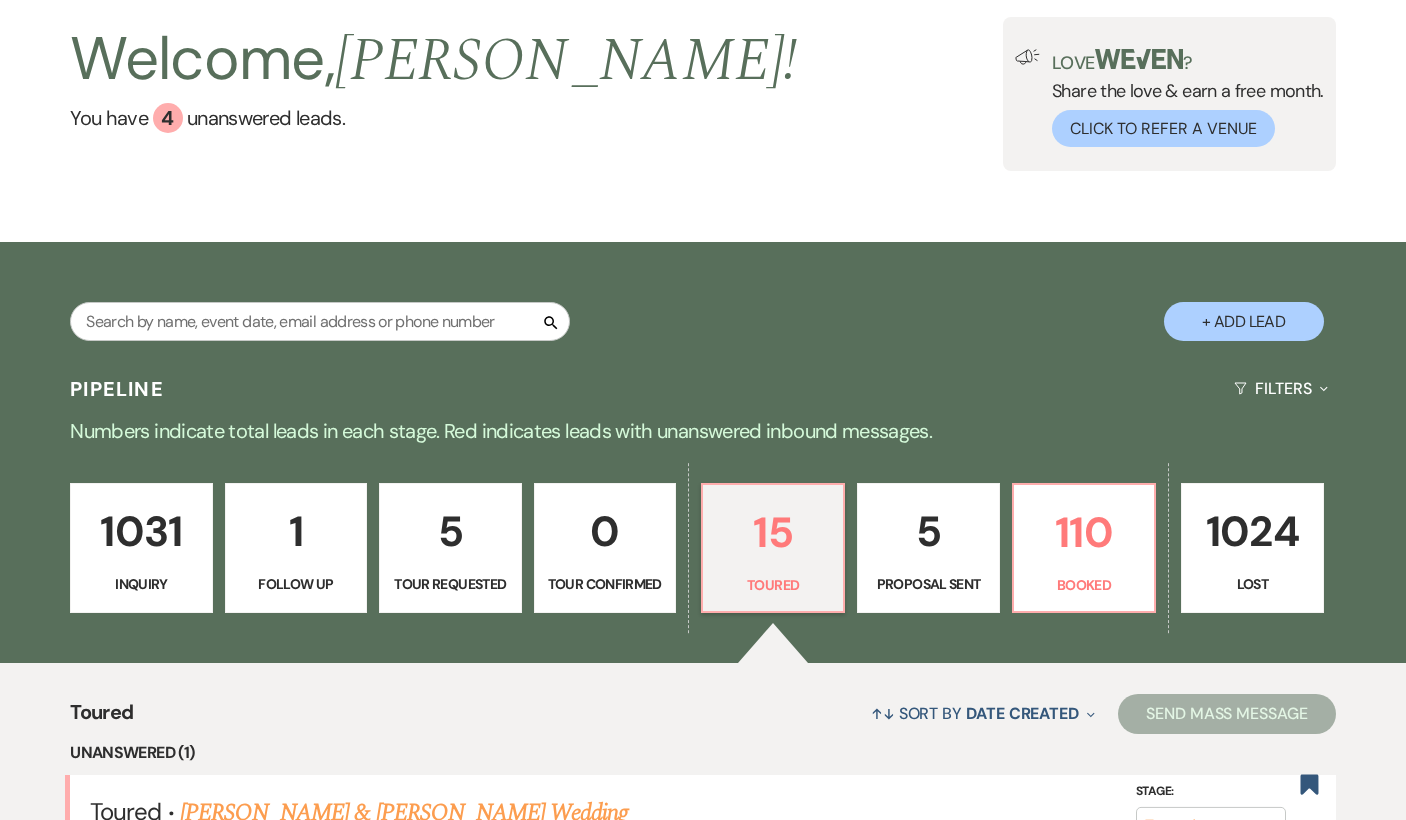 scroll, scrollTop: 0, scrollLeft: 0, axis: both 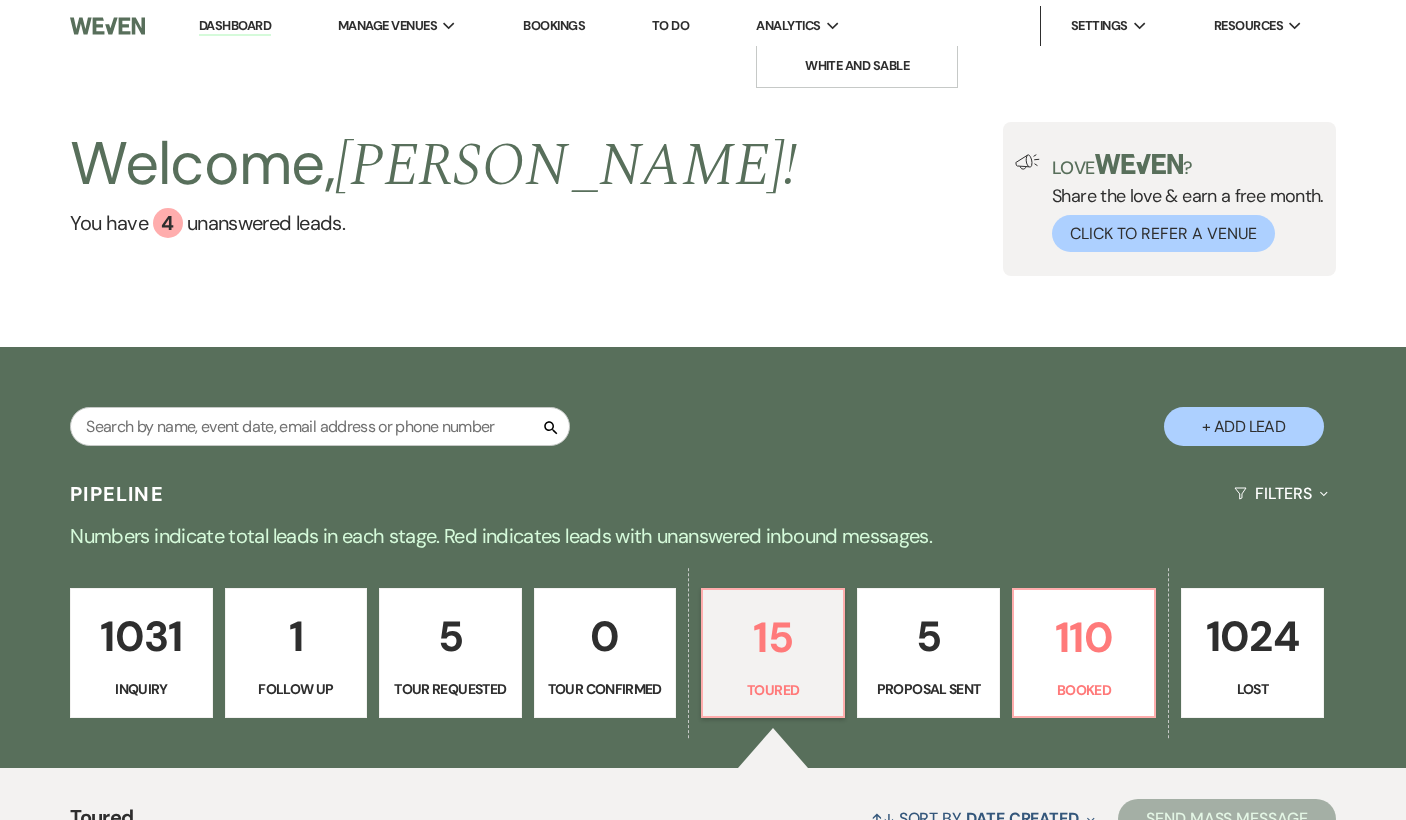 click on "Analytics" at bounding box center (788, 26) 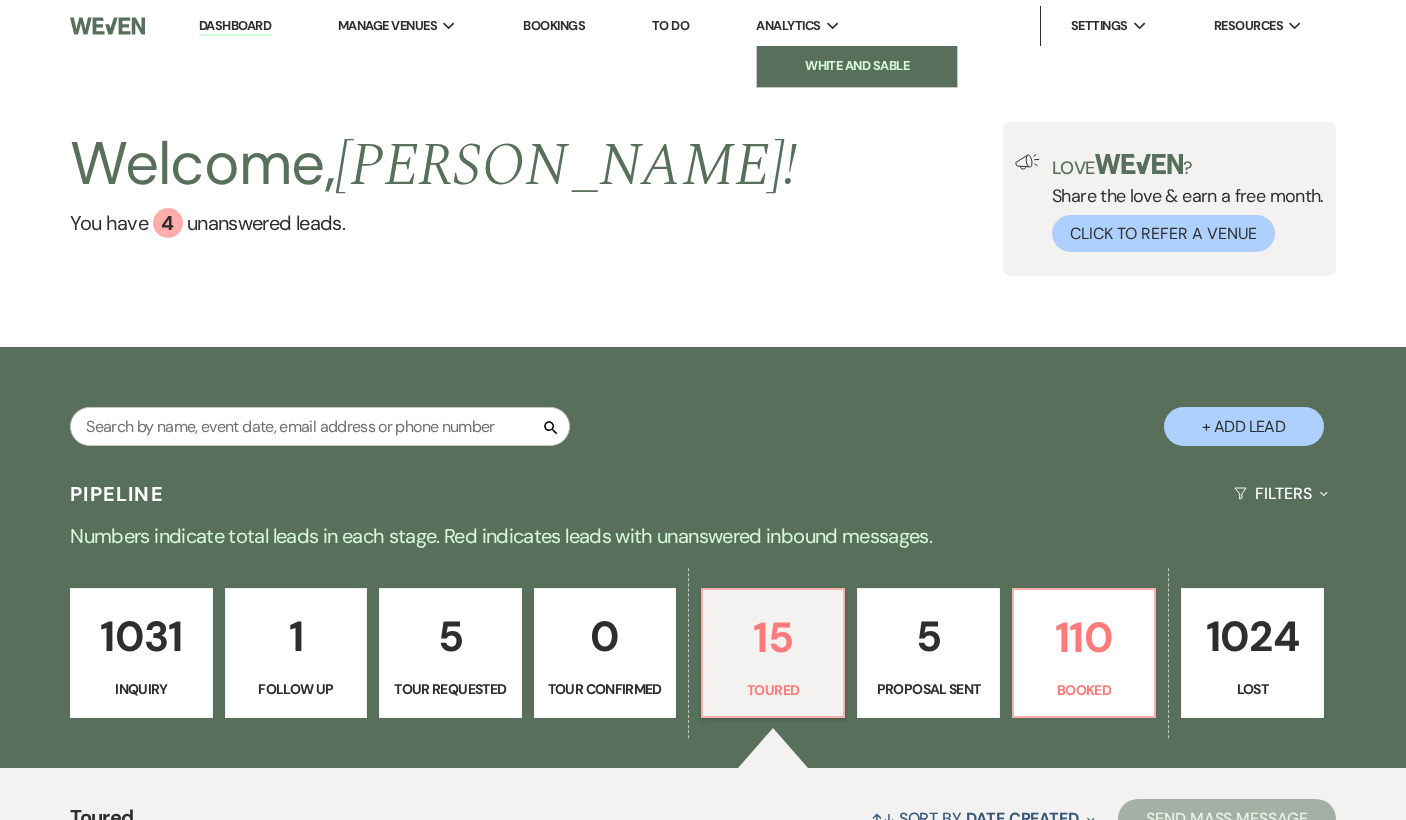 click on "White and Sable" at bounding box center (857, 66) 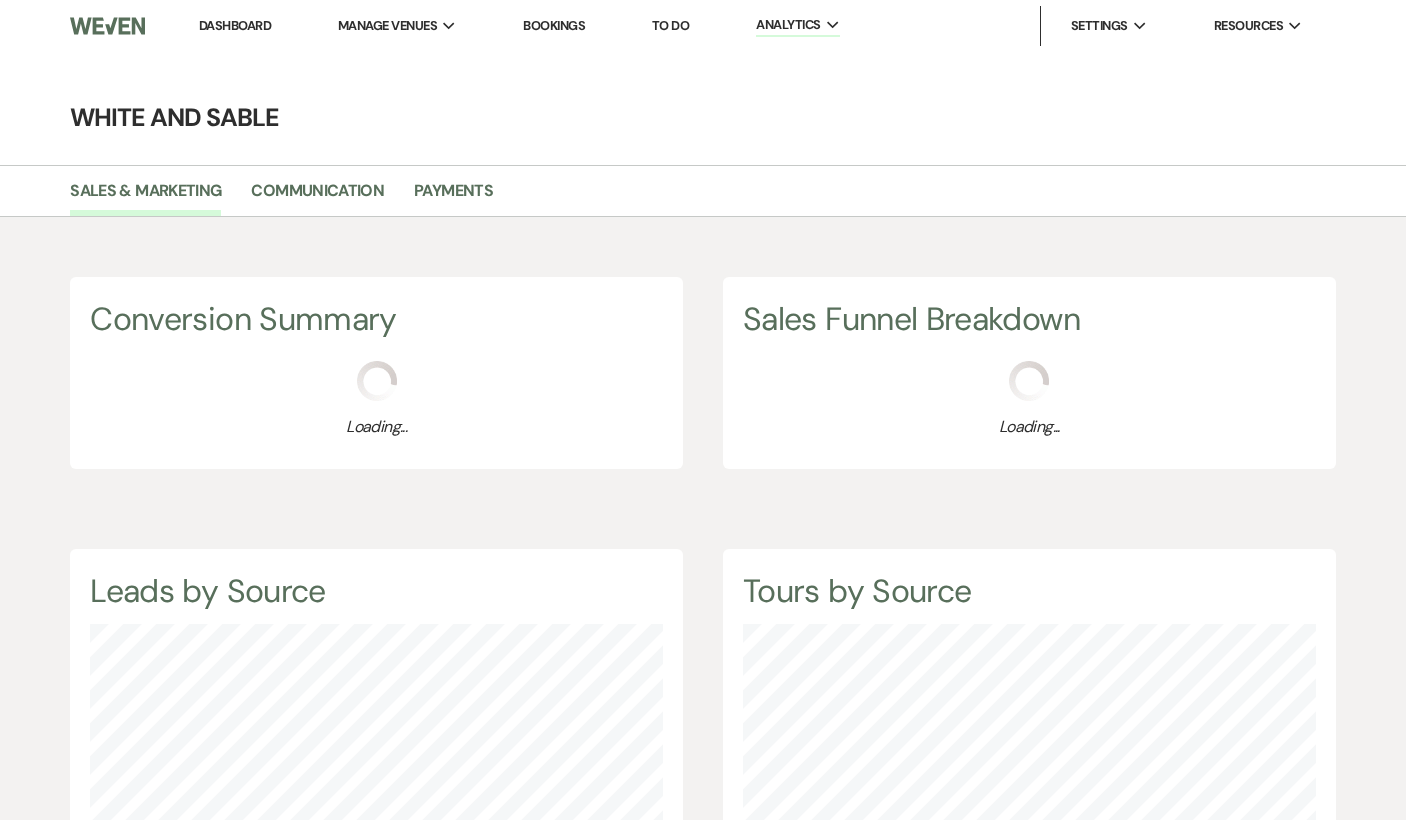 scroll, scrollTop: 999180, scrollLeft: 998594, axis: both 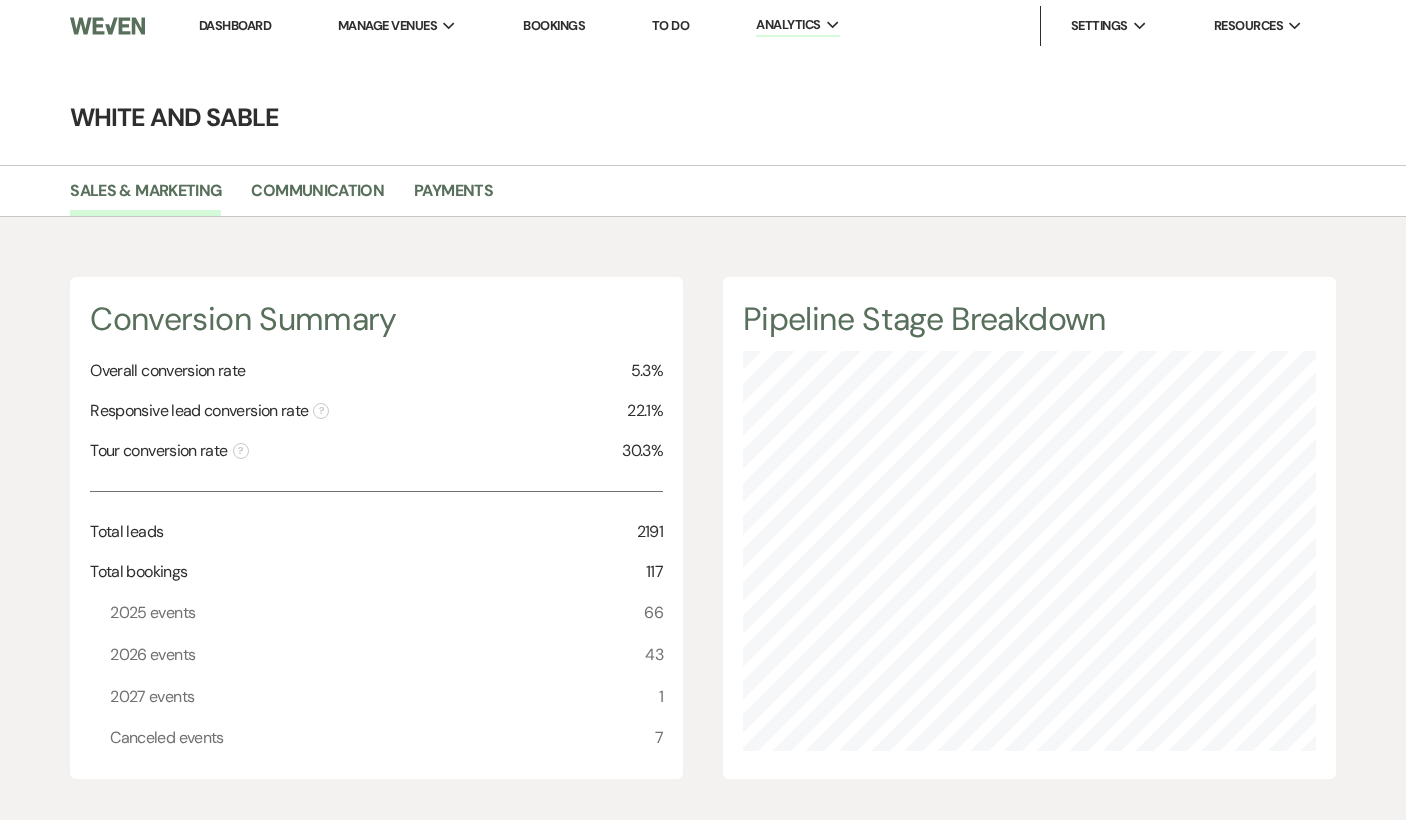 click on "Dashboard" at bounding box center [235, 25] 